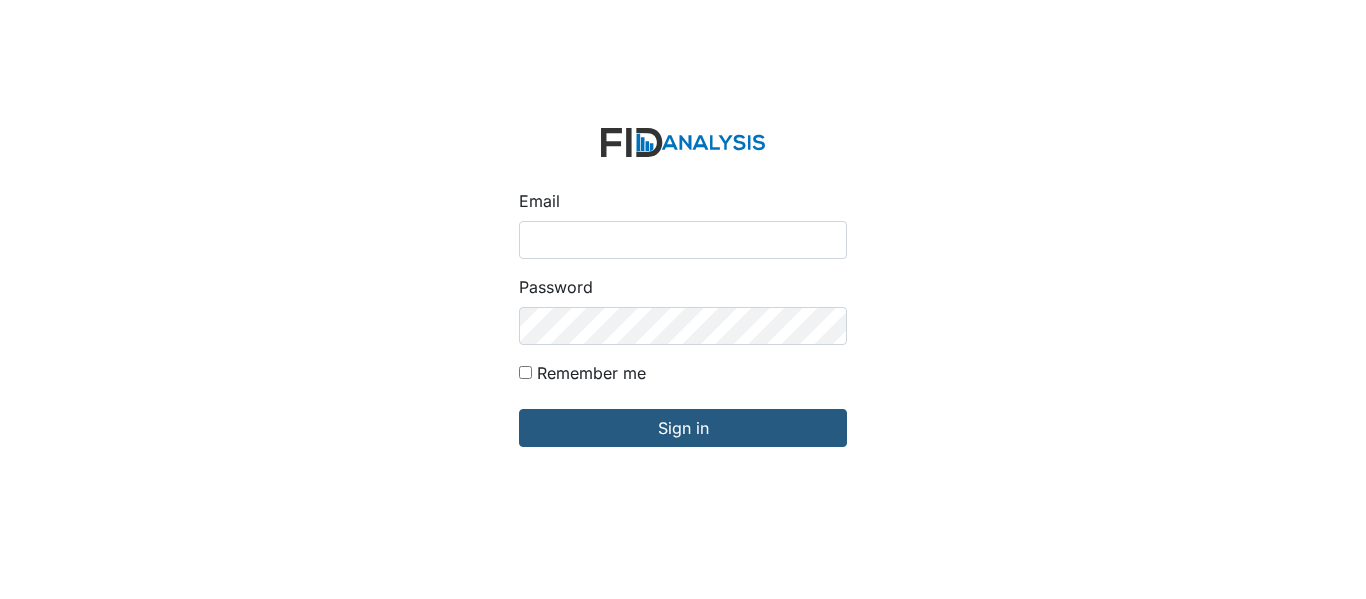 scroll, scrollTop: 0, scrollLeft: 0, axis: both 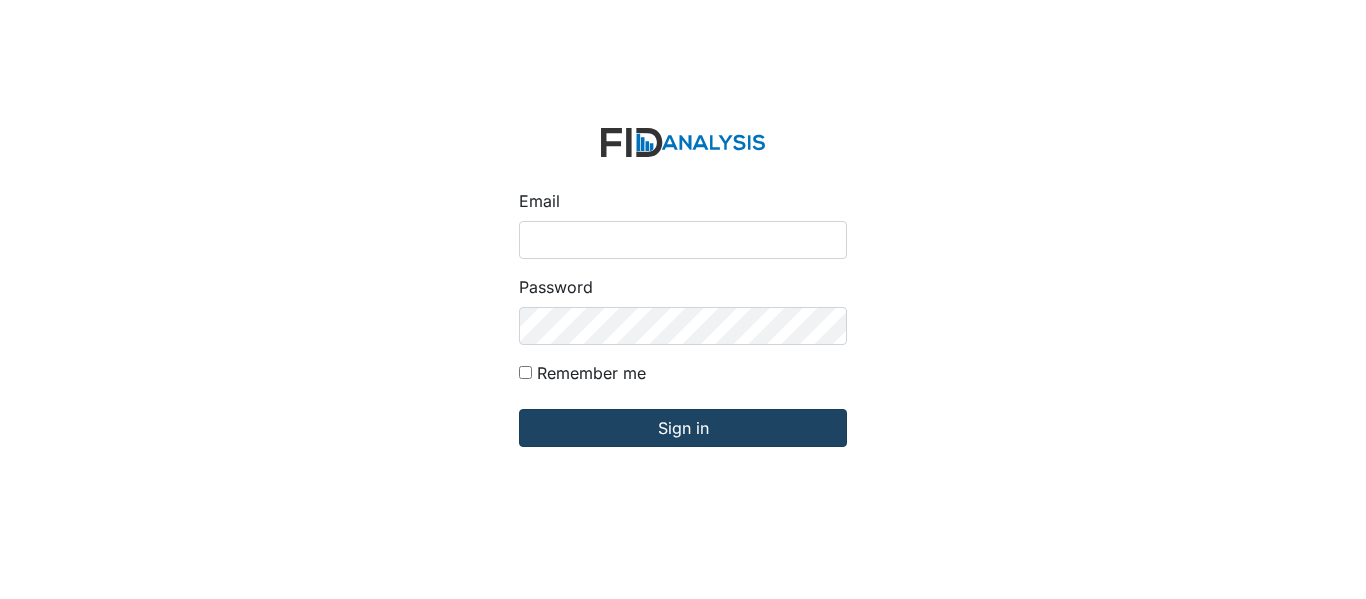 type on "[USERNAME]@example.com" 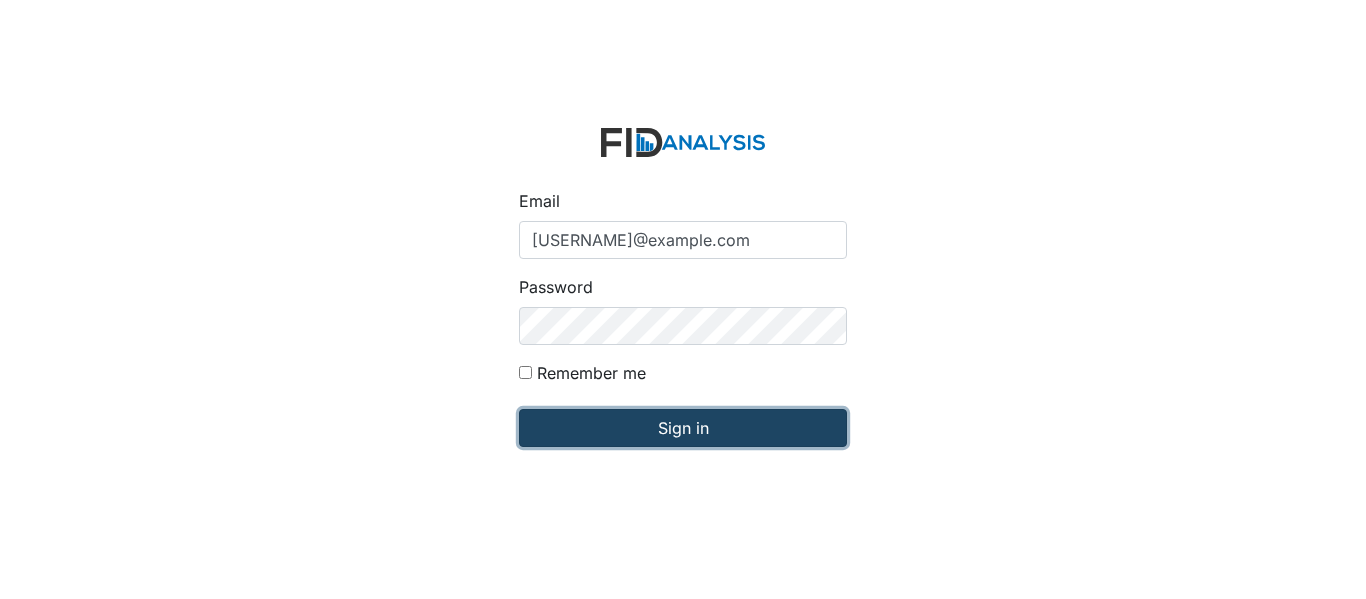 click on "Sign in" at bounding box center [683, 428] 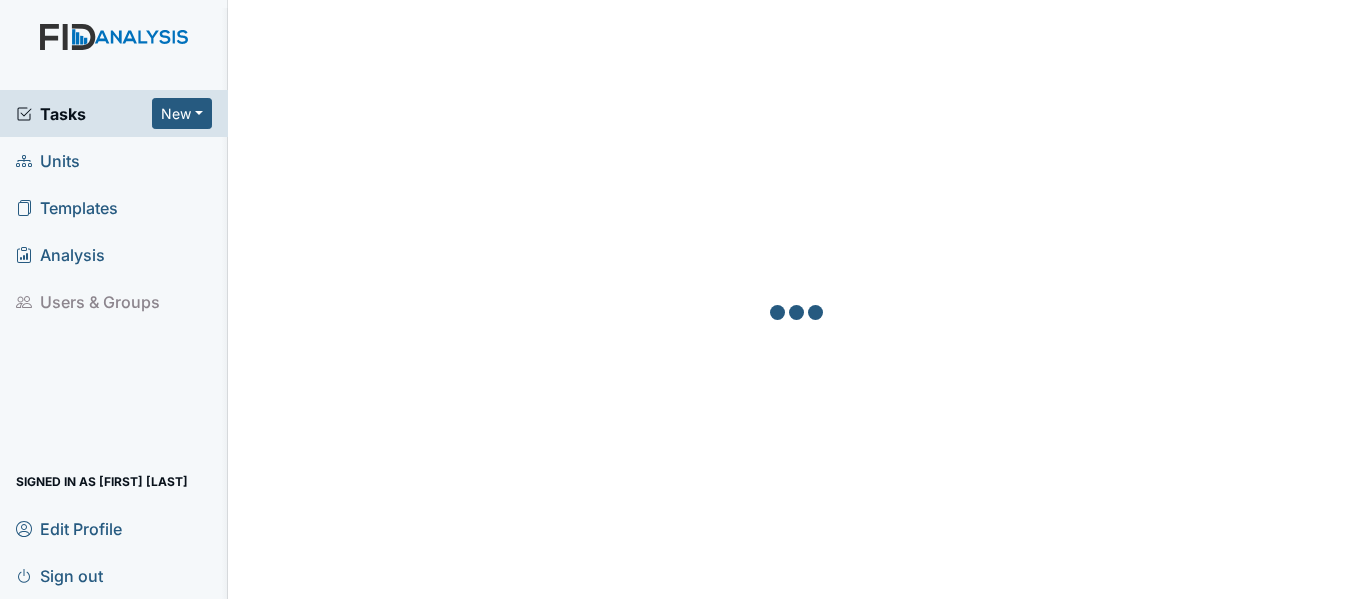scroll, scrollTop: 0, scrollLeft: 0, axis: both 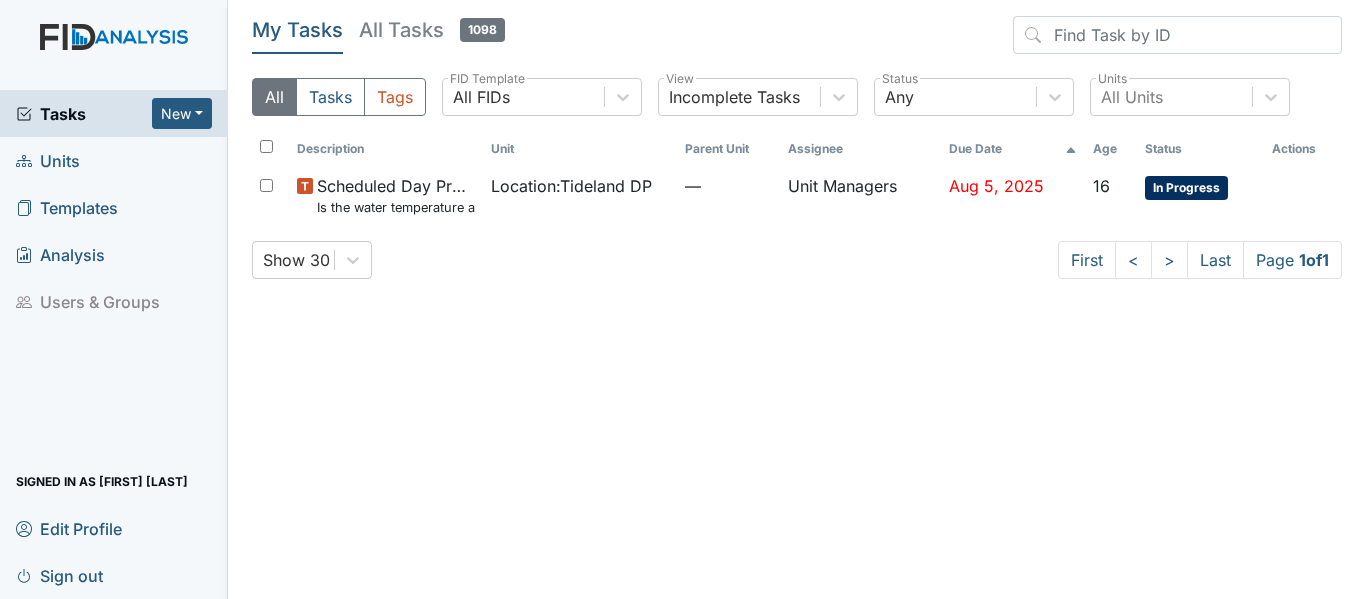 click on "Units" at bounding box center [114, 160] 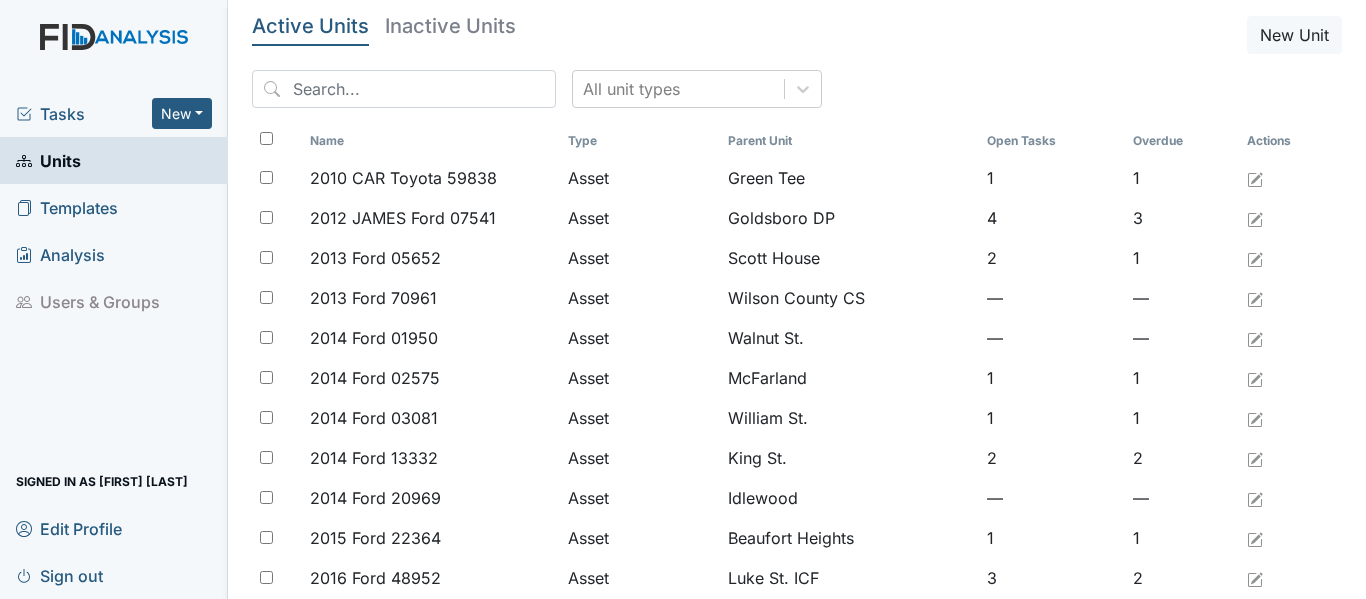 scroll, scrollTop: 0, scrollLeft: 0, axis: both 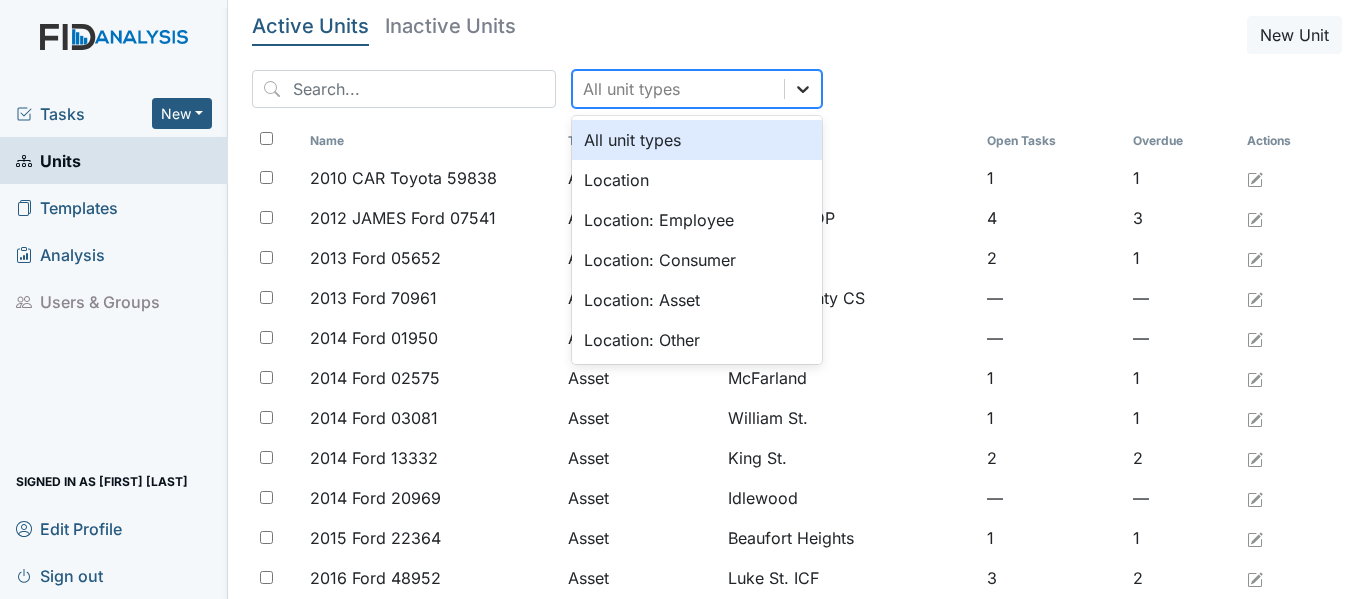 click 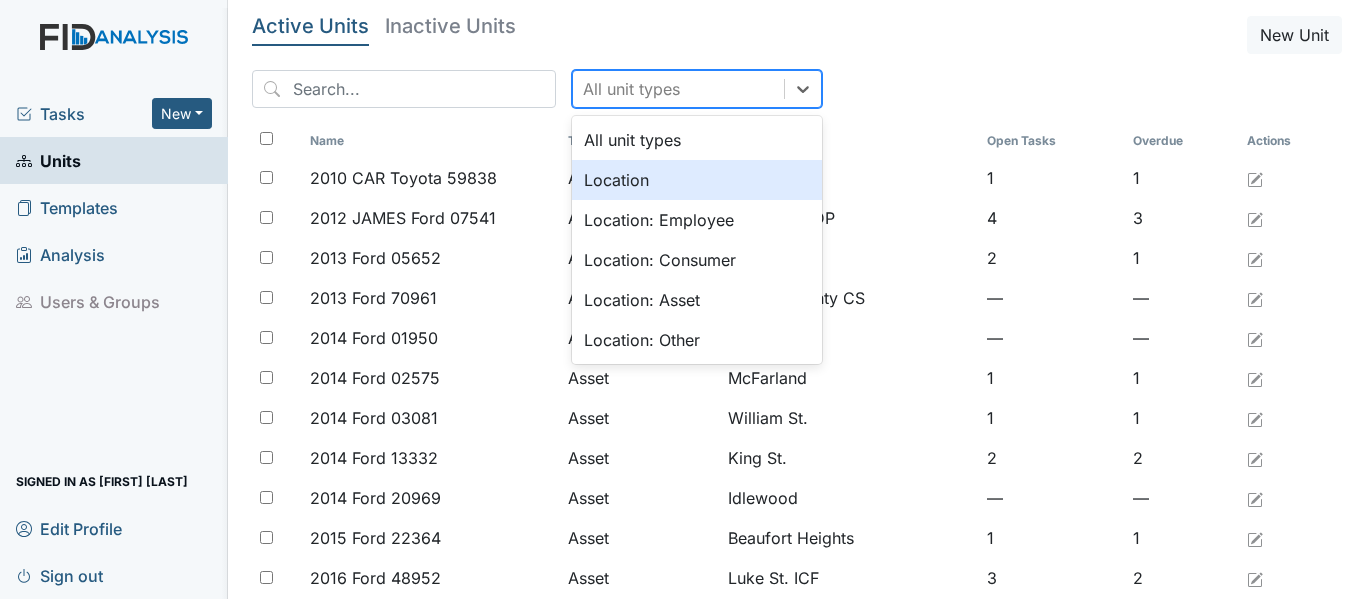 click on "Location" at bounding box center [697, 180] 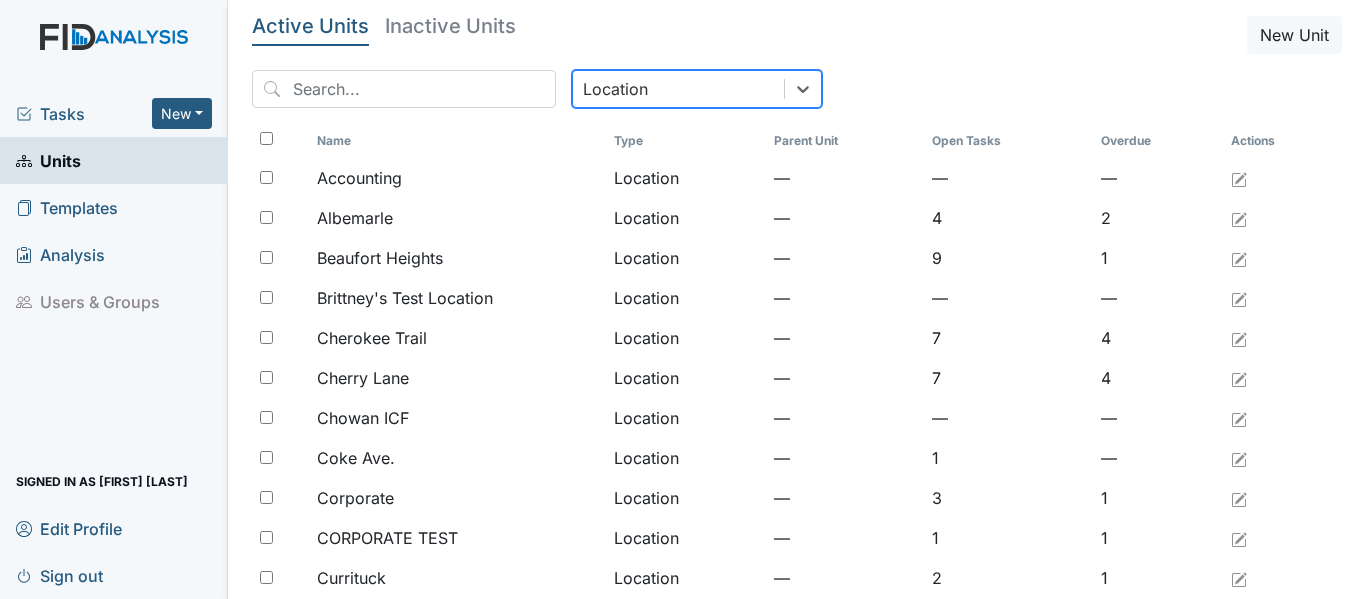 scroll, scrollTop: 1645, scrollLeft: 0, axis: vertical 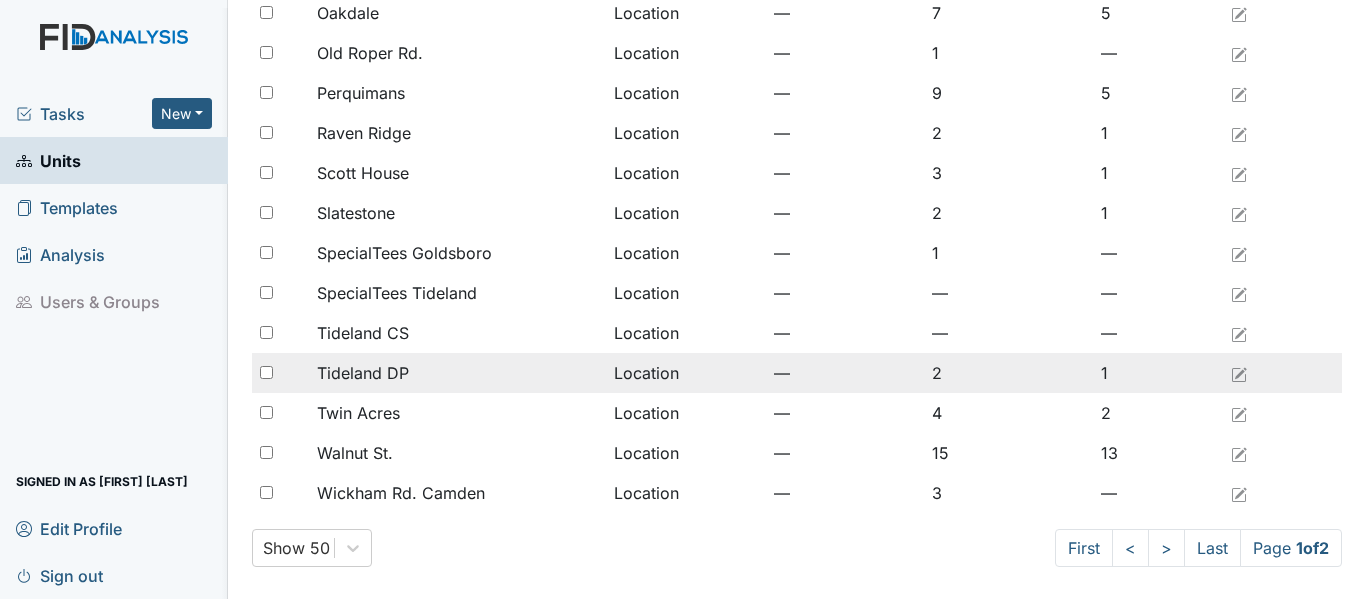 click on "Tideland DP" at bounding box center [457, 373] 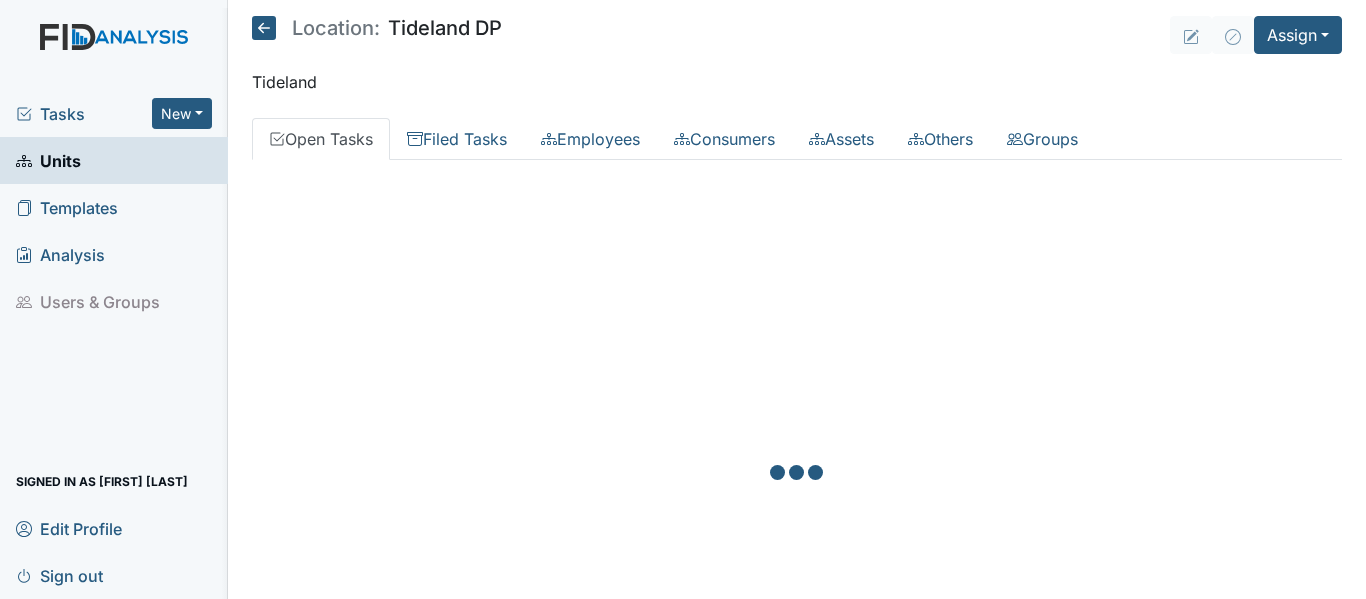 scroll, scrollTop: 0, scrollLeft: 0, axis: both 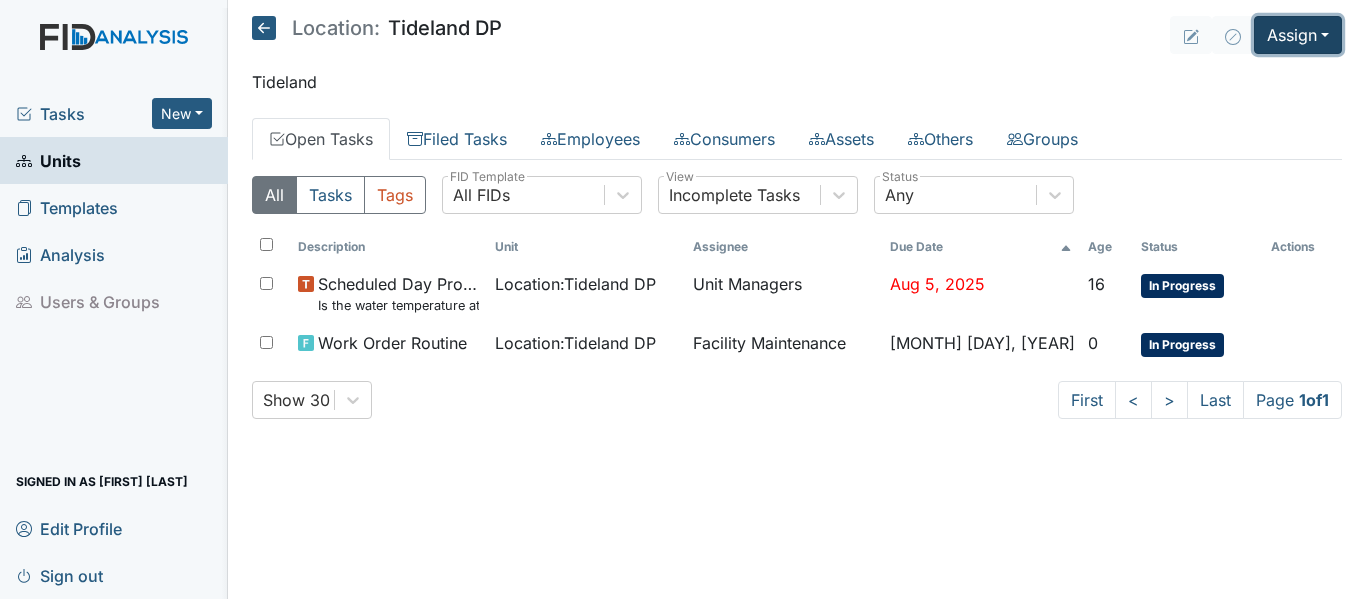 click on "Assign" at bounding box center [1298, 35] 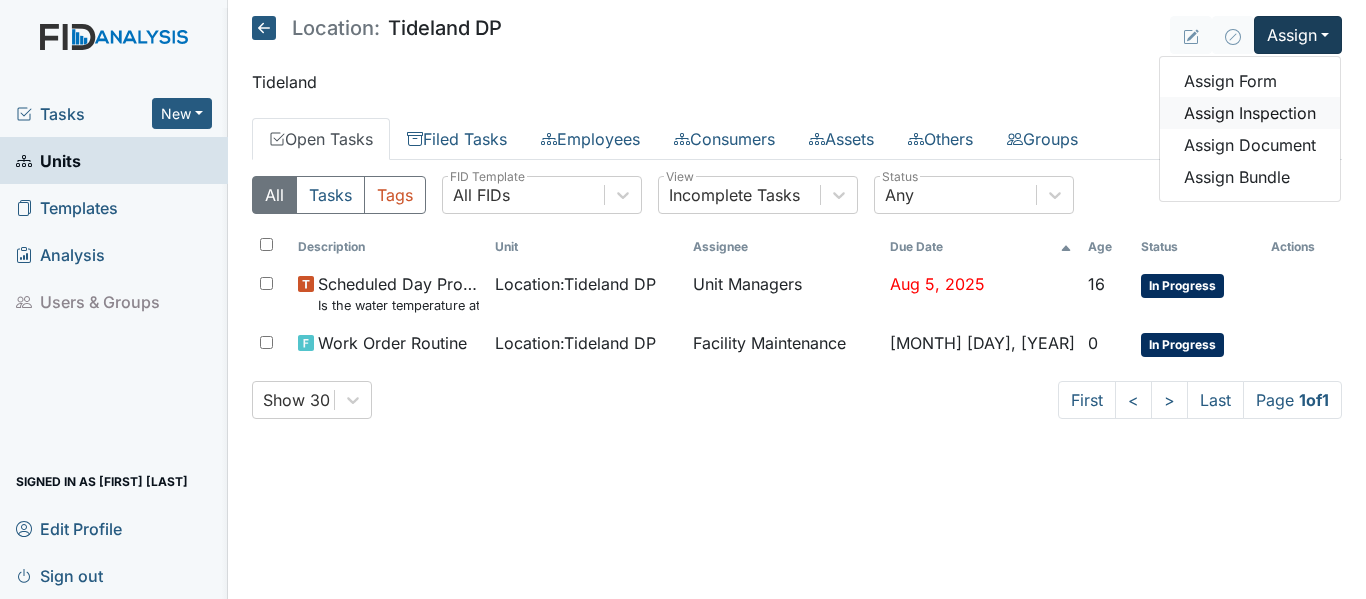 click on "Assign Inspection" at bounding box center [1250, 113] 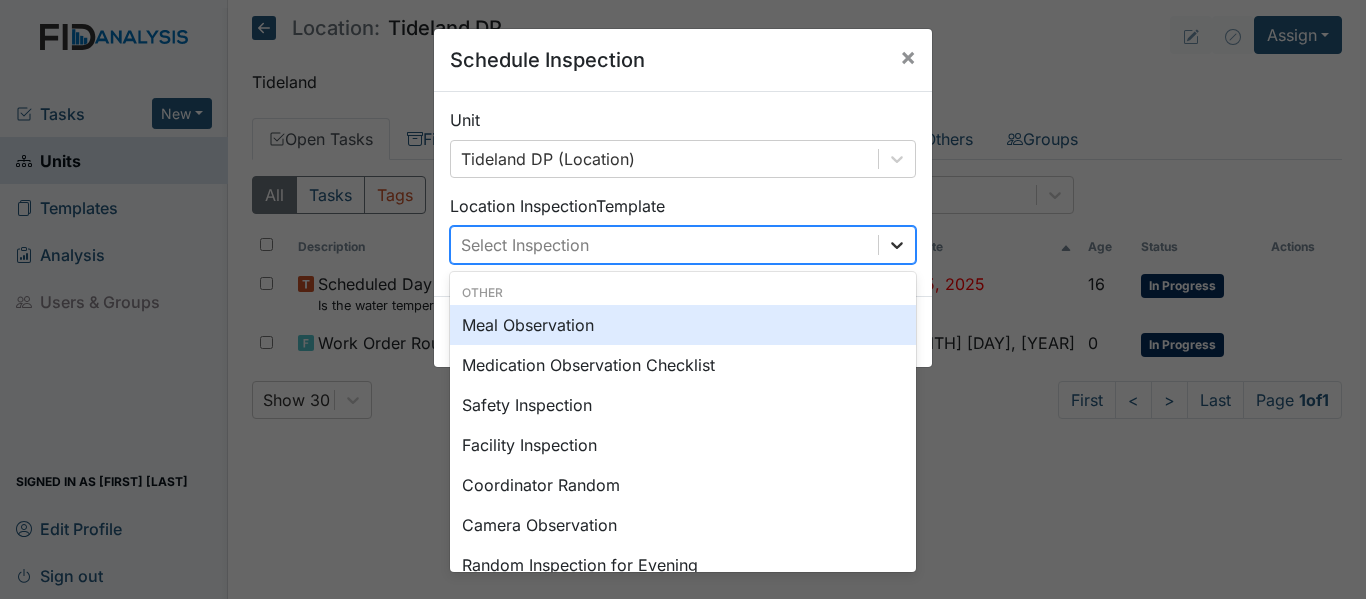click 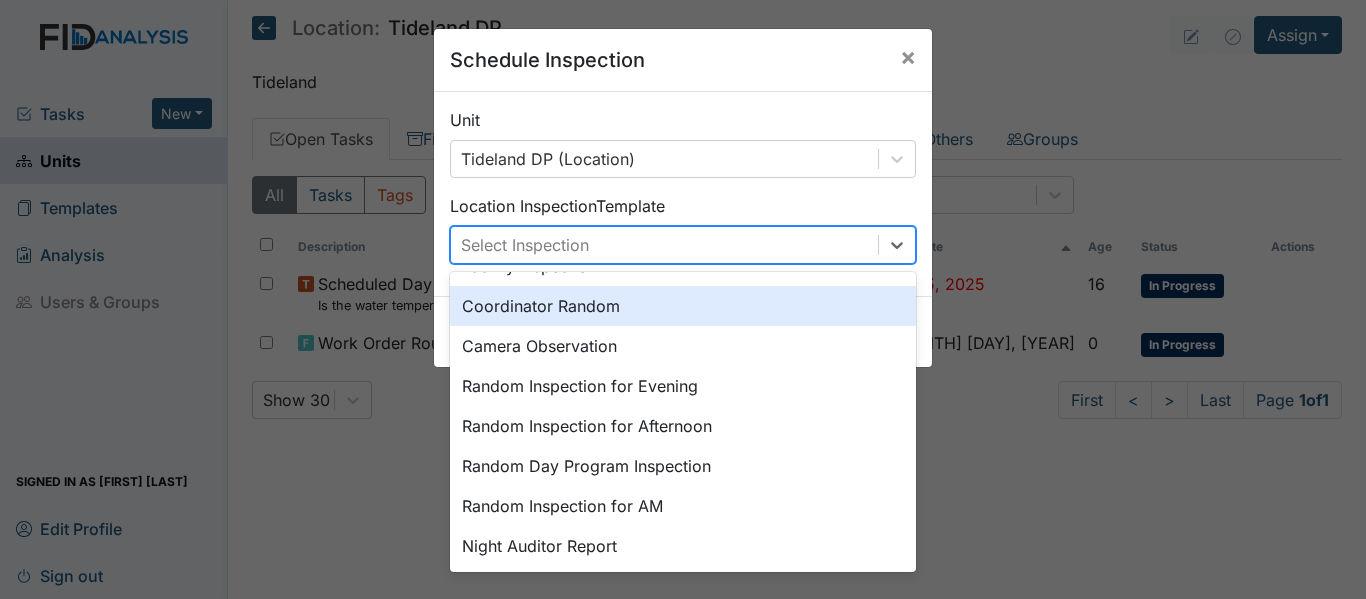 scroll, scrollTop: 198, scrollLeft: 0, axis: vertical 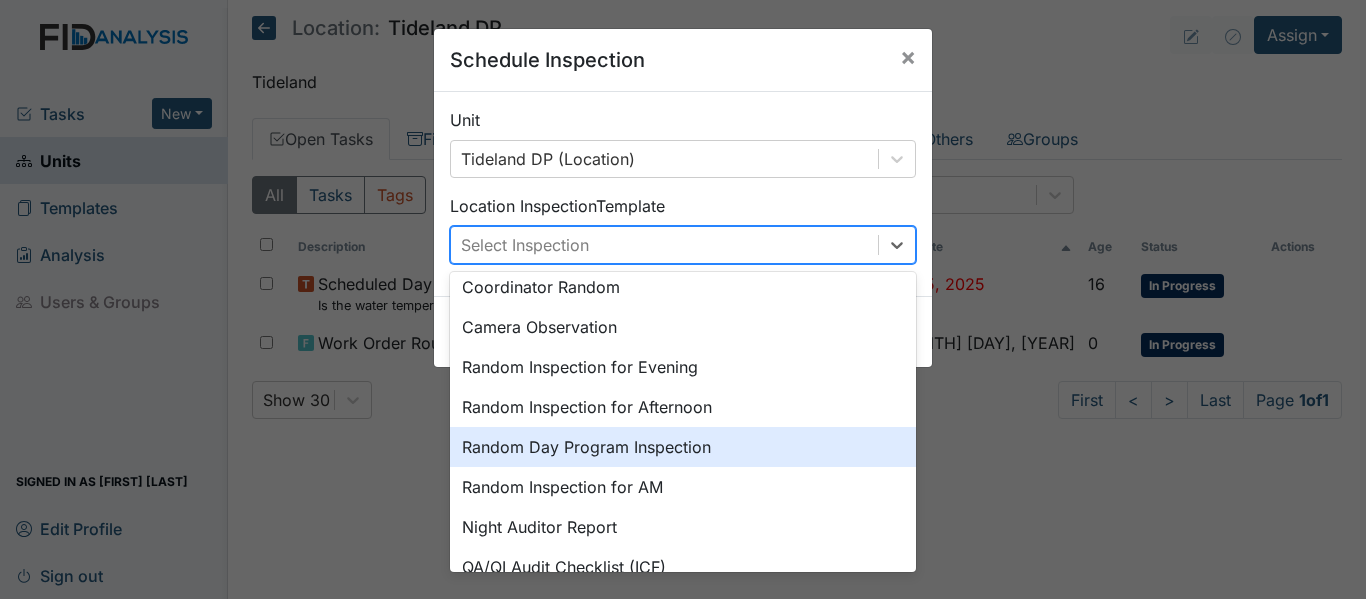 click on "Random Day Program Inspection" at bounding box center (683, 447) 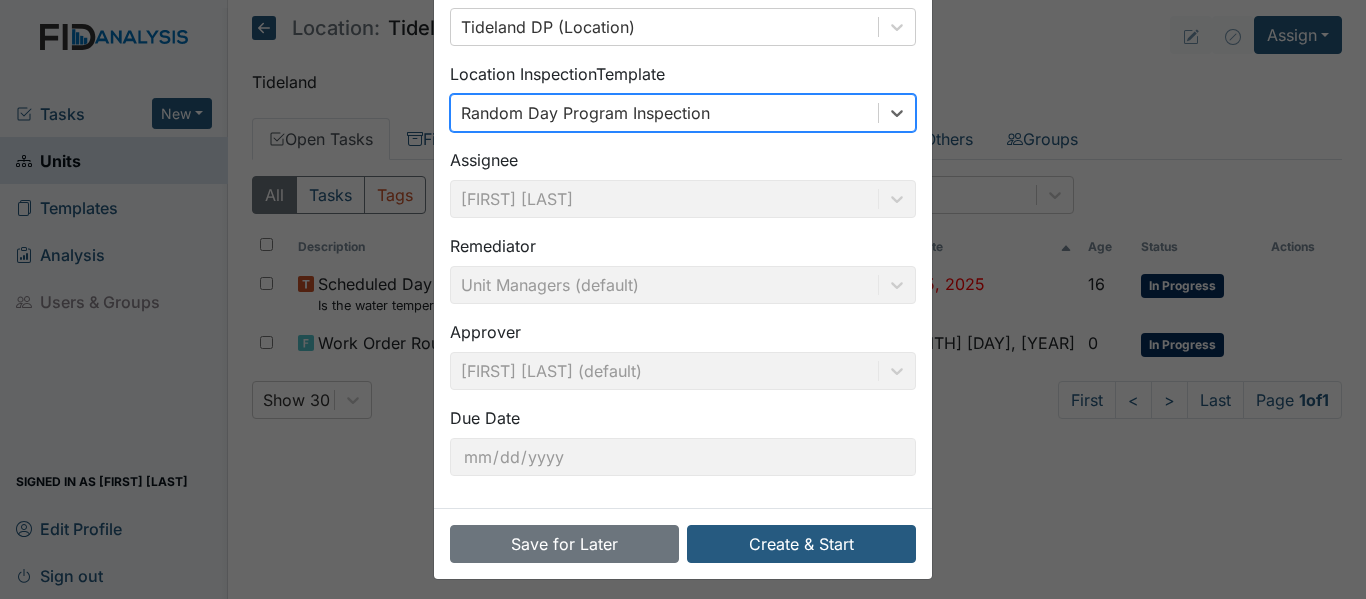 scroll, scrollTop: 141, scrollLeft: 0, axis: vertical 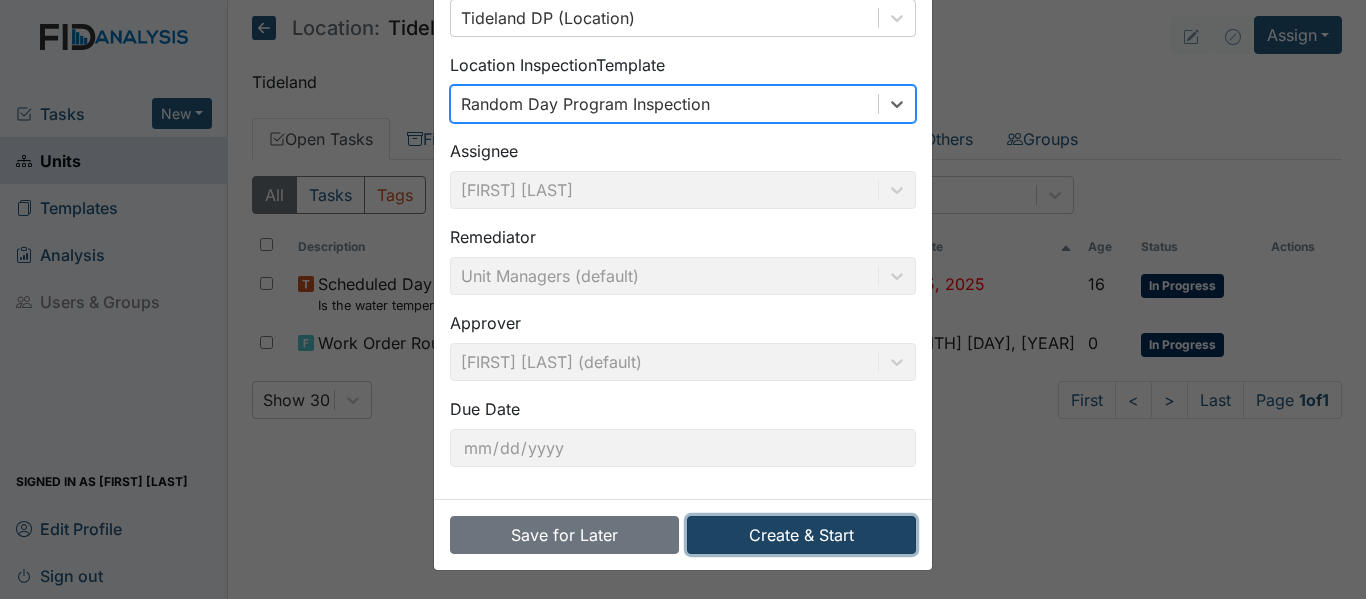 click on "Create & Start" at bounding box center [801, 535] 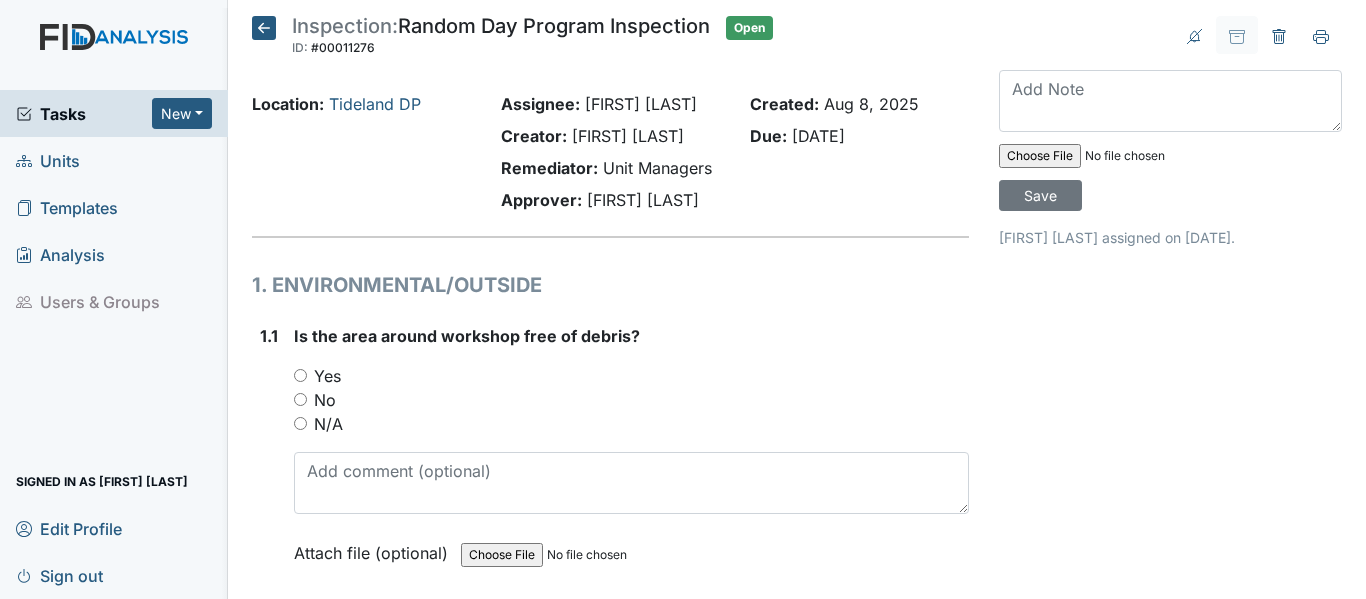 scroll, scrollTop: 0, scrollLeft: 0, axis: both 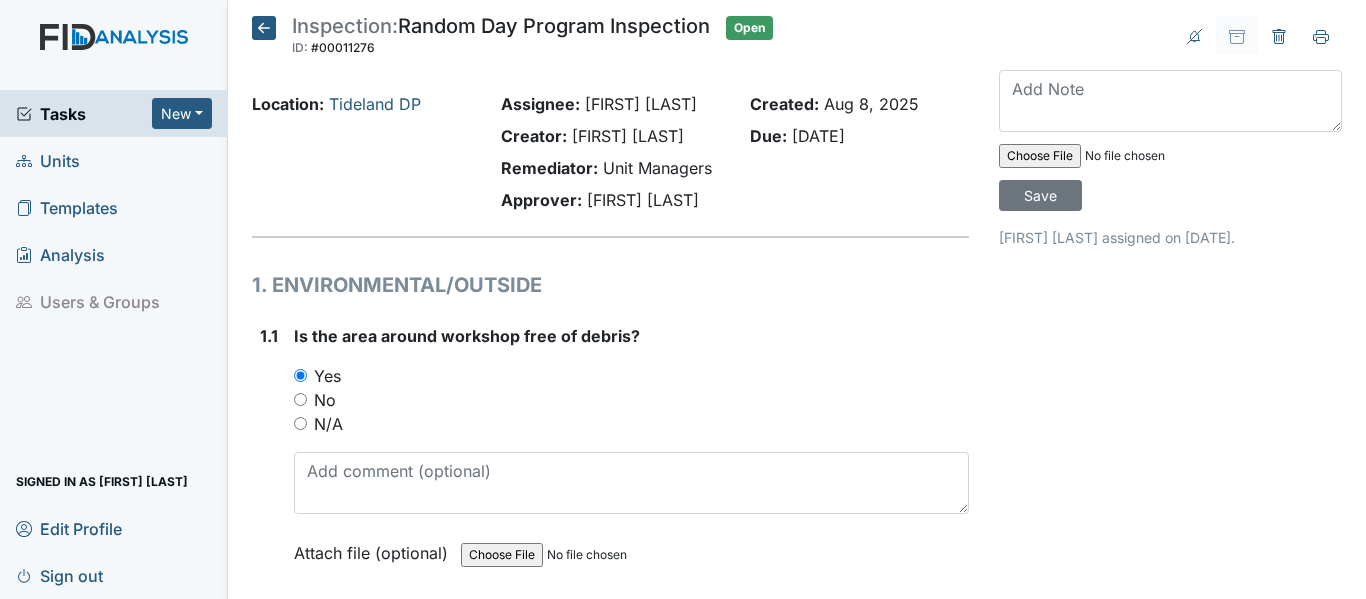 click on "No" at bounding box center (300, 399) 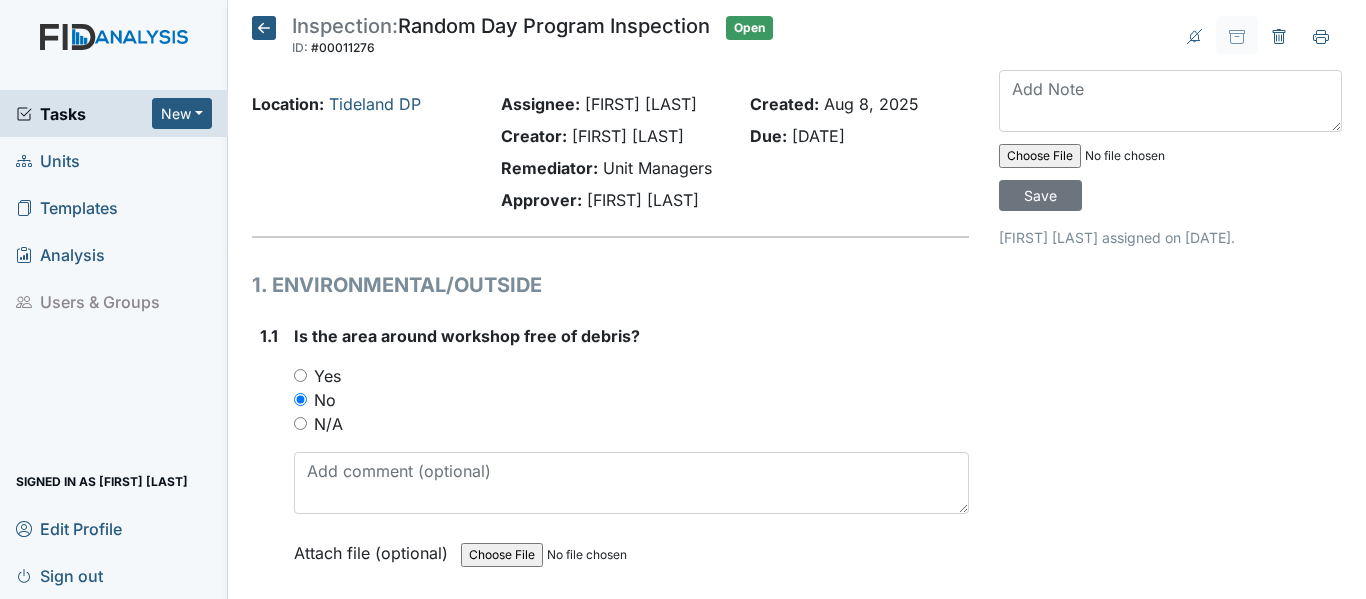 click on "Yes" at bounding box center [300, 375] 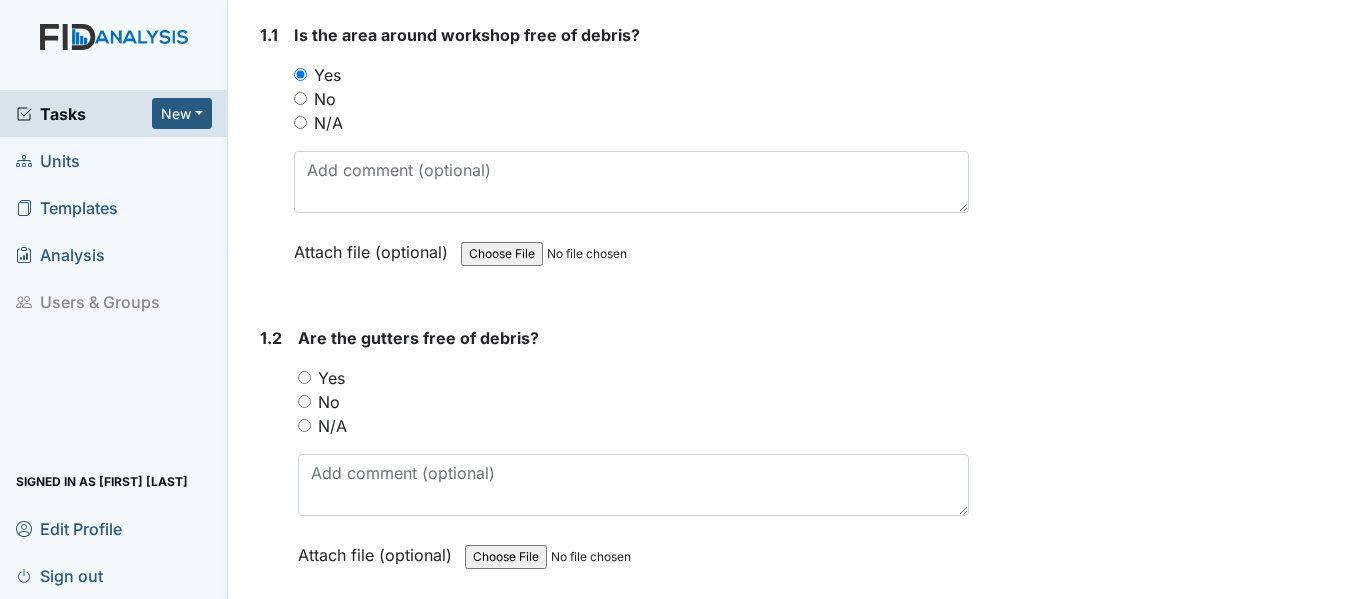 scroll, scrollTop: 387, scrollLeft: 0, axis: vertical 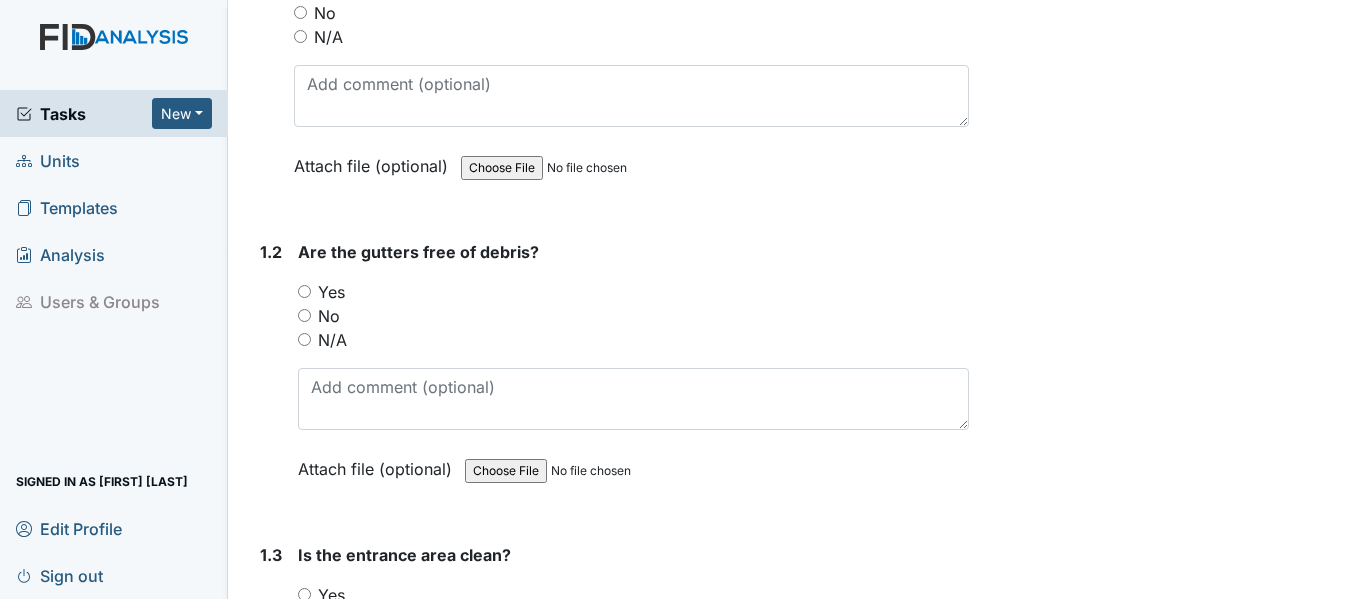 click on "Yes" at bounding box center [304, 291] 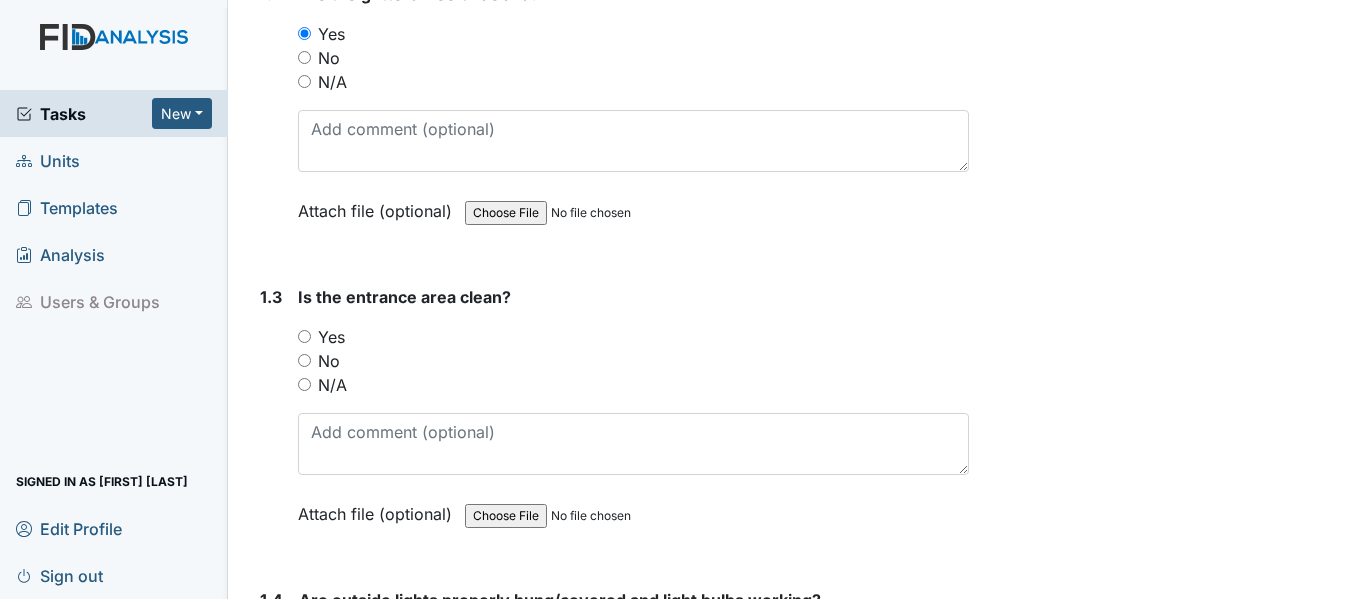 scroll, scrollTop: 903, scrollLeft: 0, axis: vertical 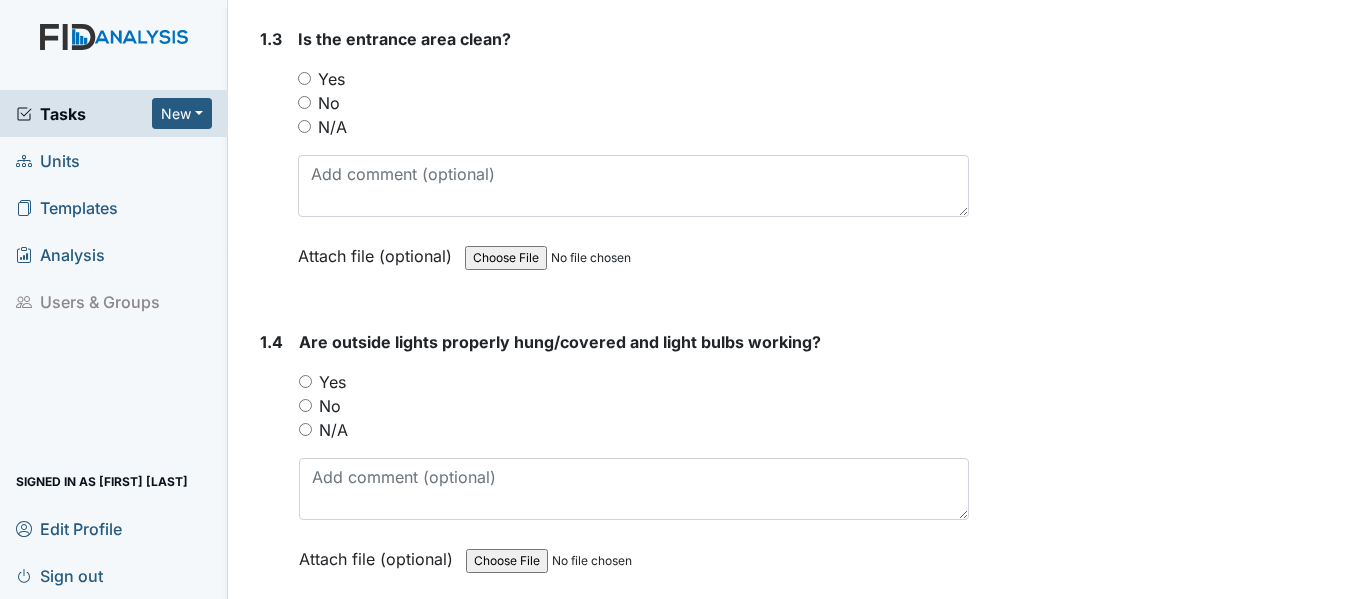 click on "Yes" at bounding box center [304, 78] 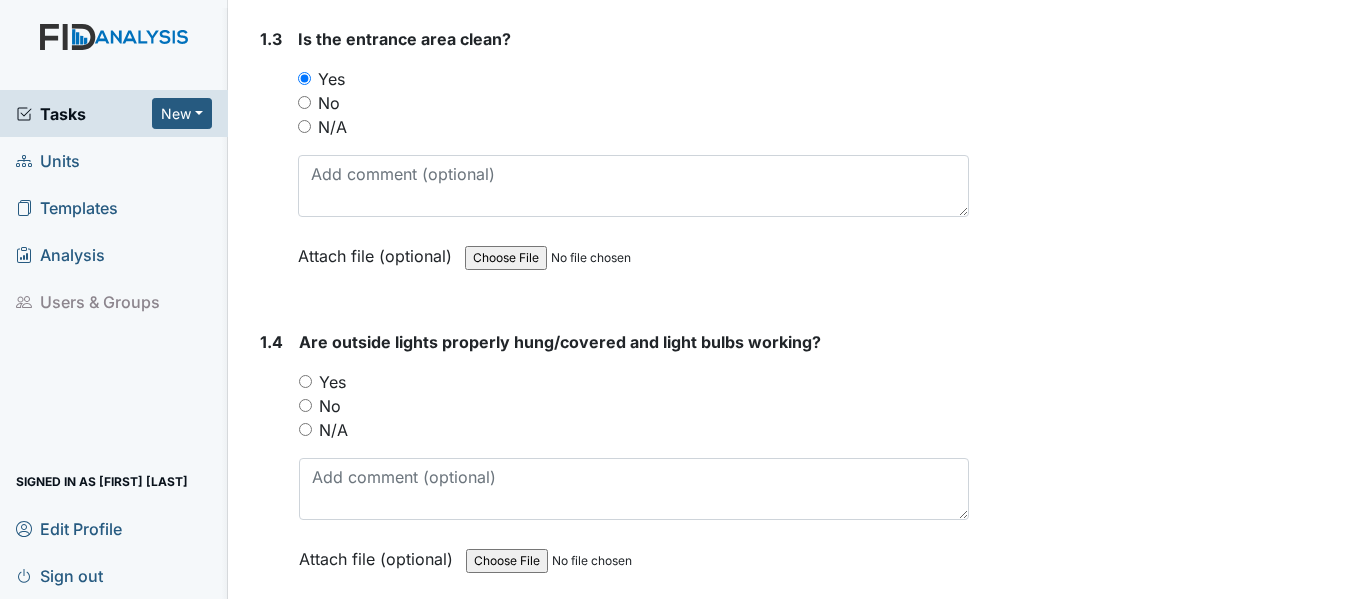 click on "Yes" at bounding box center [305, 381] 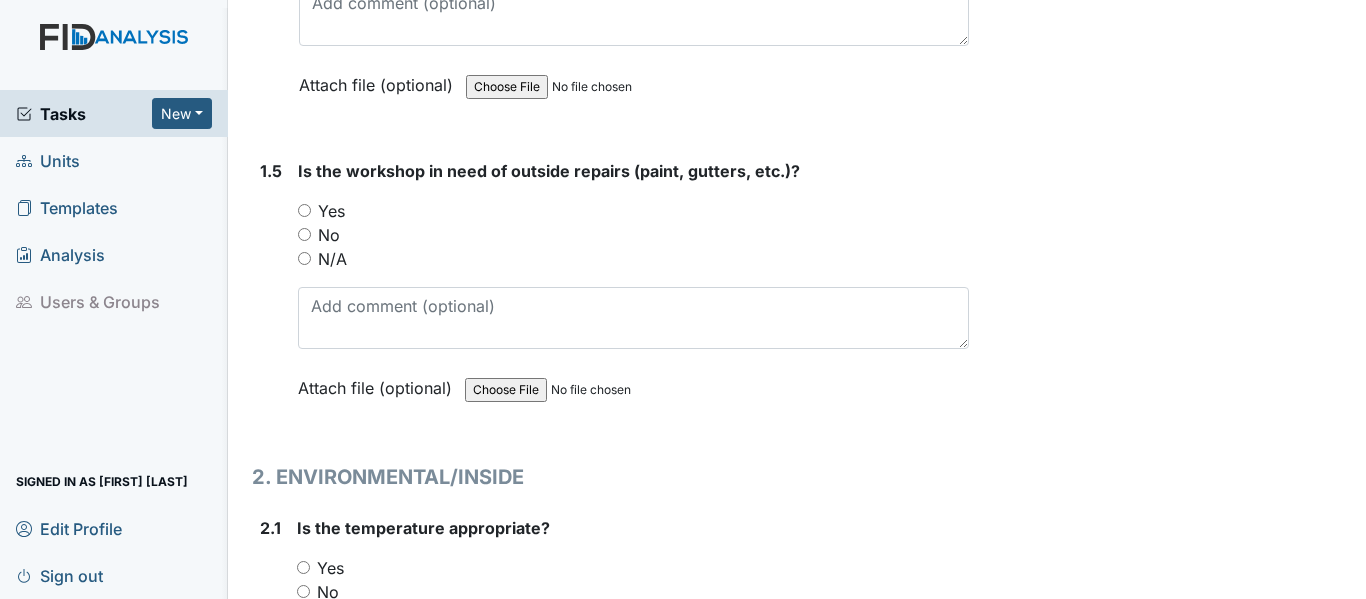 scroll, scrollTop: 1463, scrollLeft: 0, axis: vertical 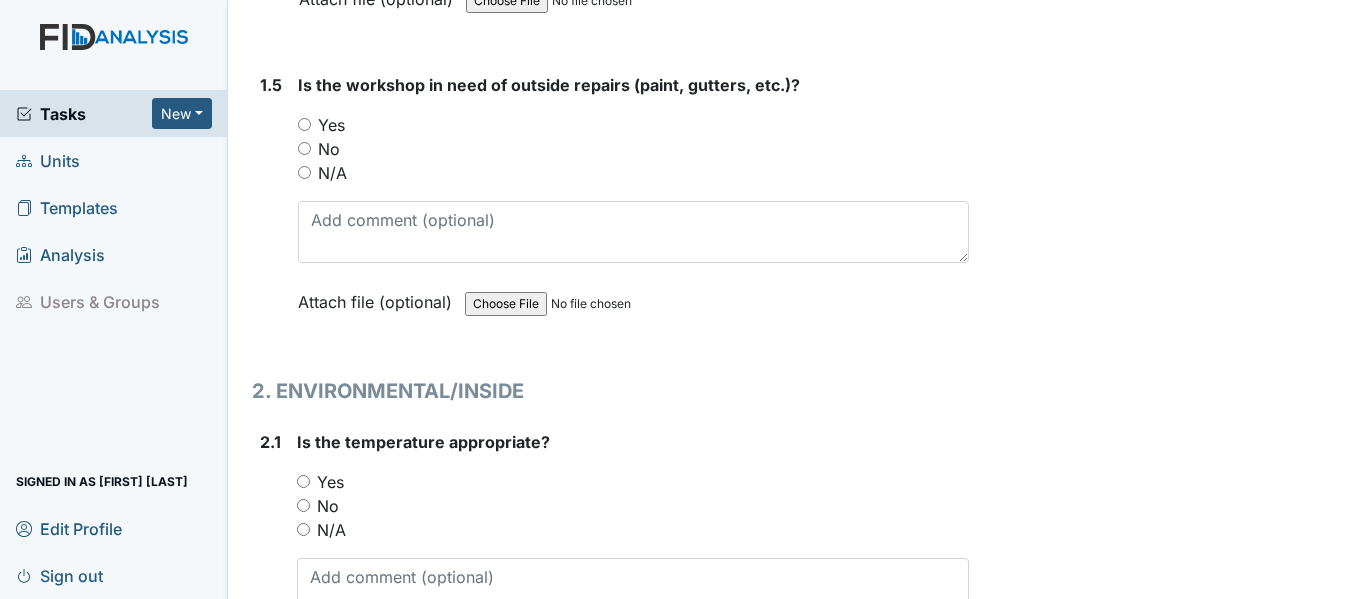 click on "No" at bounding box center [304, 148] 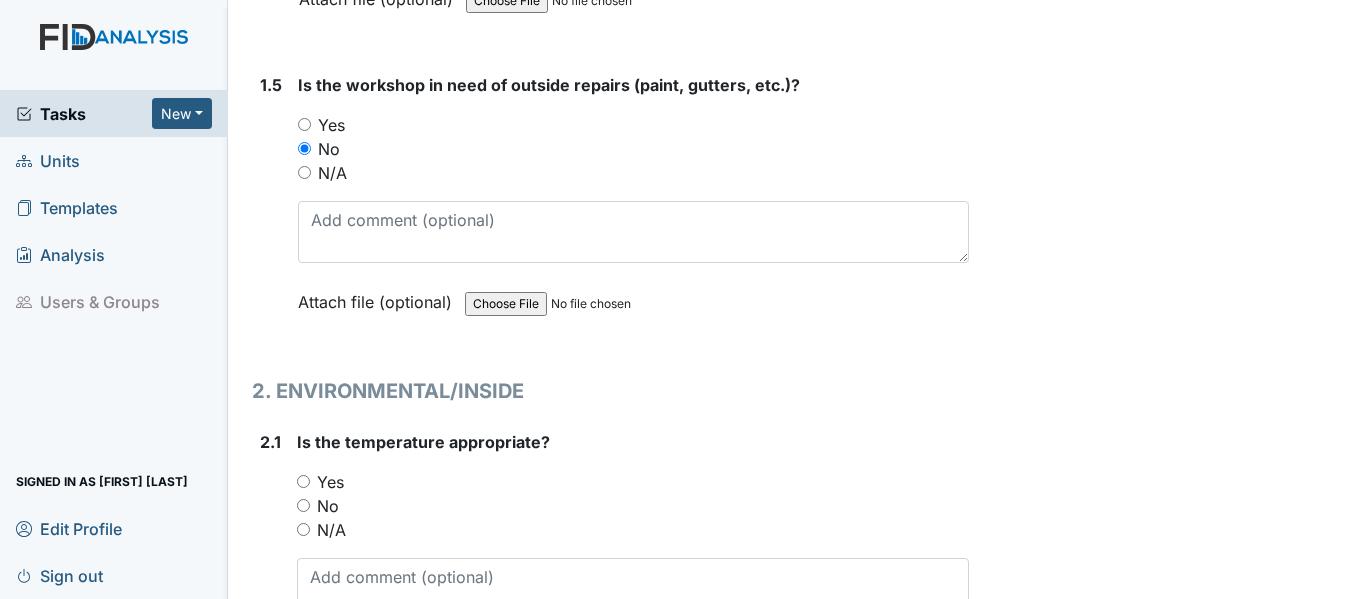 click on "Yes" at bounding box center (303, 481) 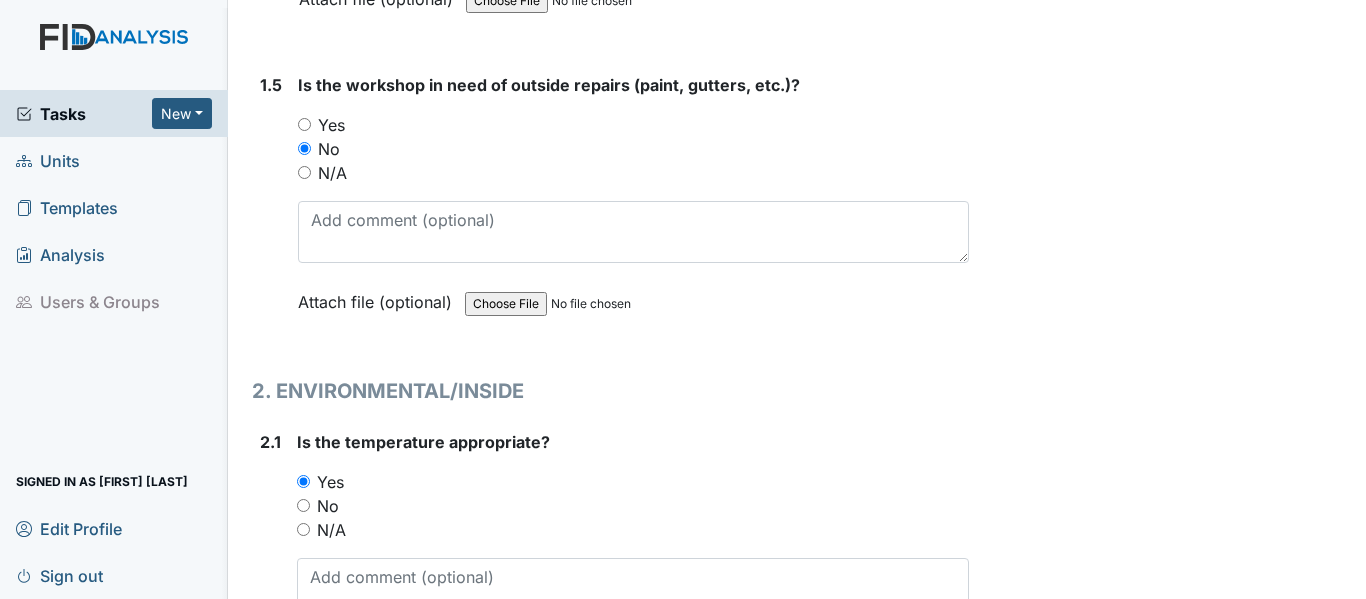 scroll, scrollTop: 1979, scrollLeft: 0, axis: vertical 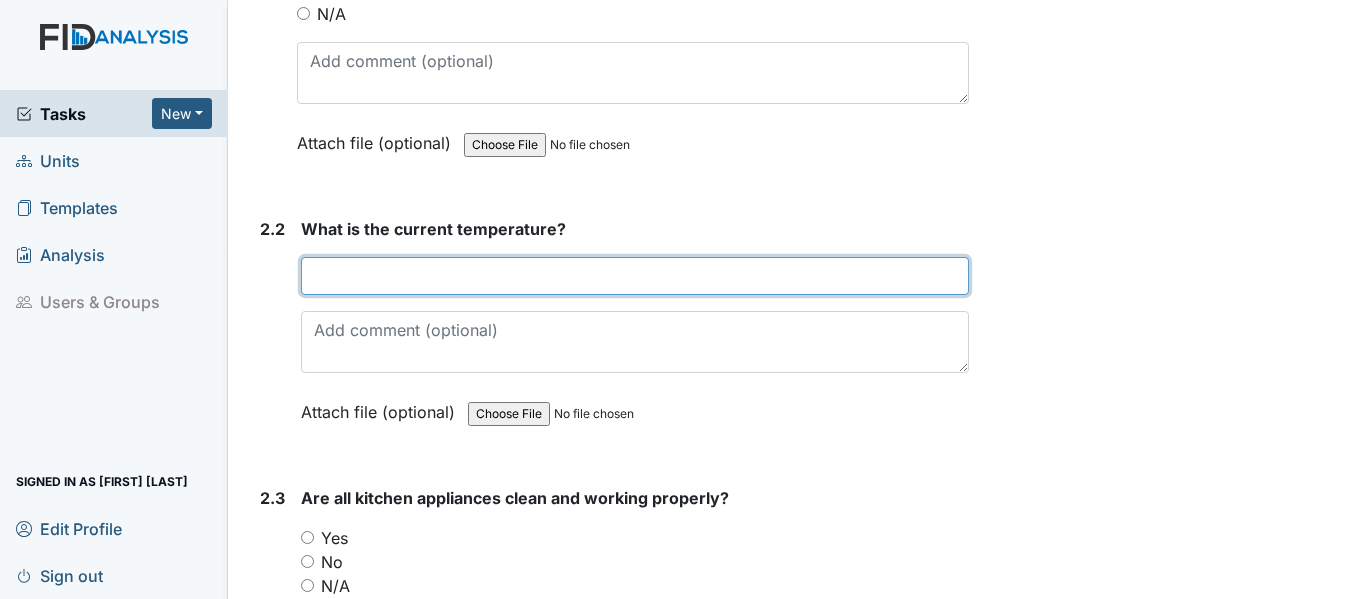 click at bounding box center [635, 276] 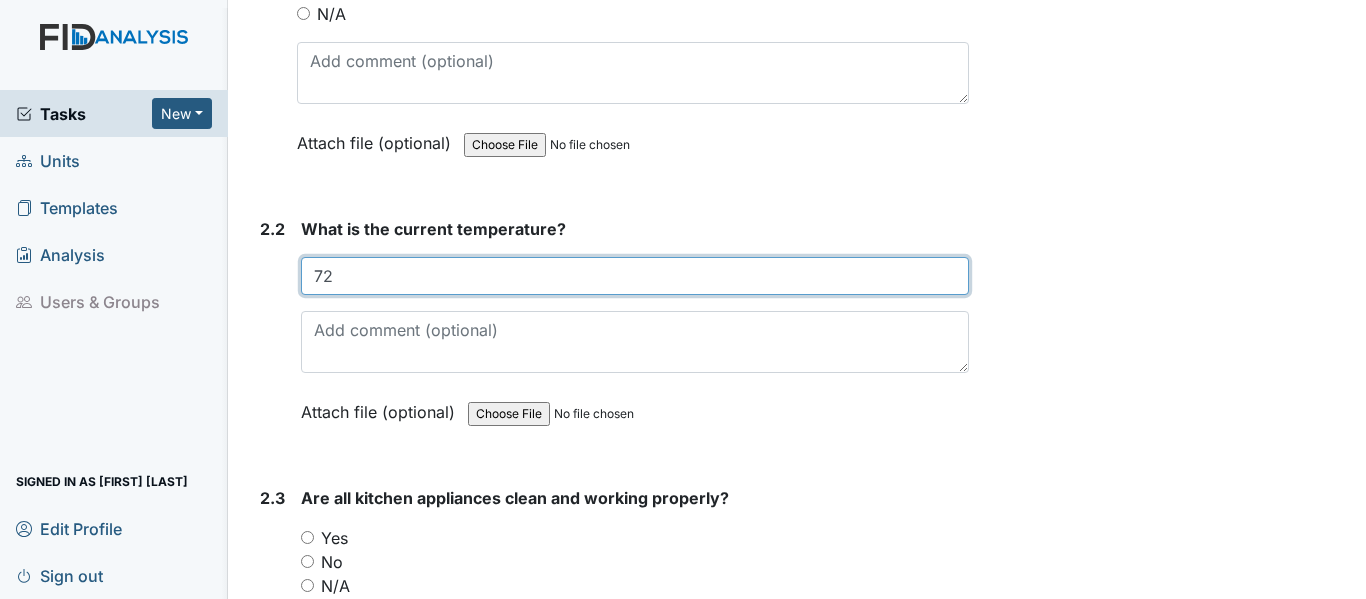 type on "72" 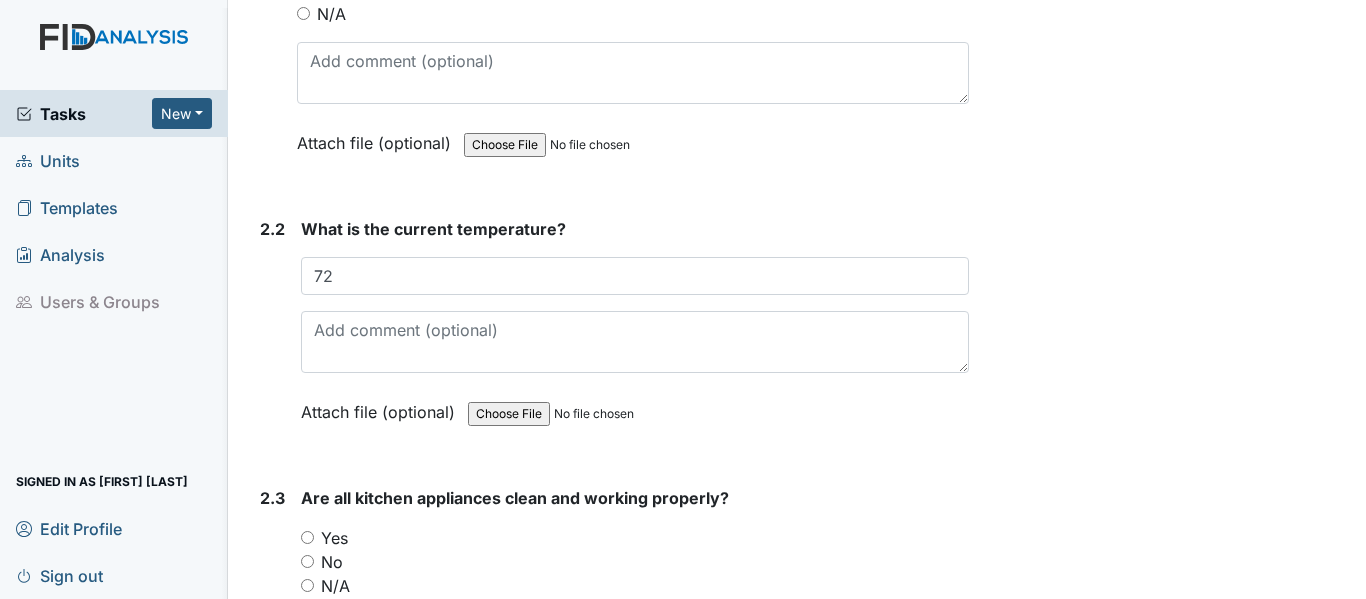 click on "Yes" at bounding box center (307, 537) 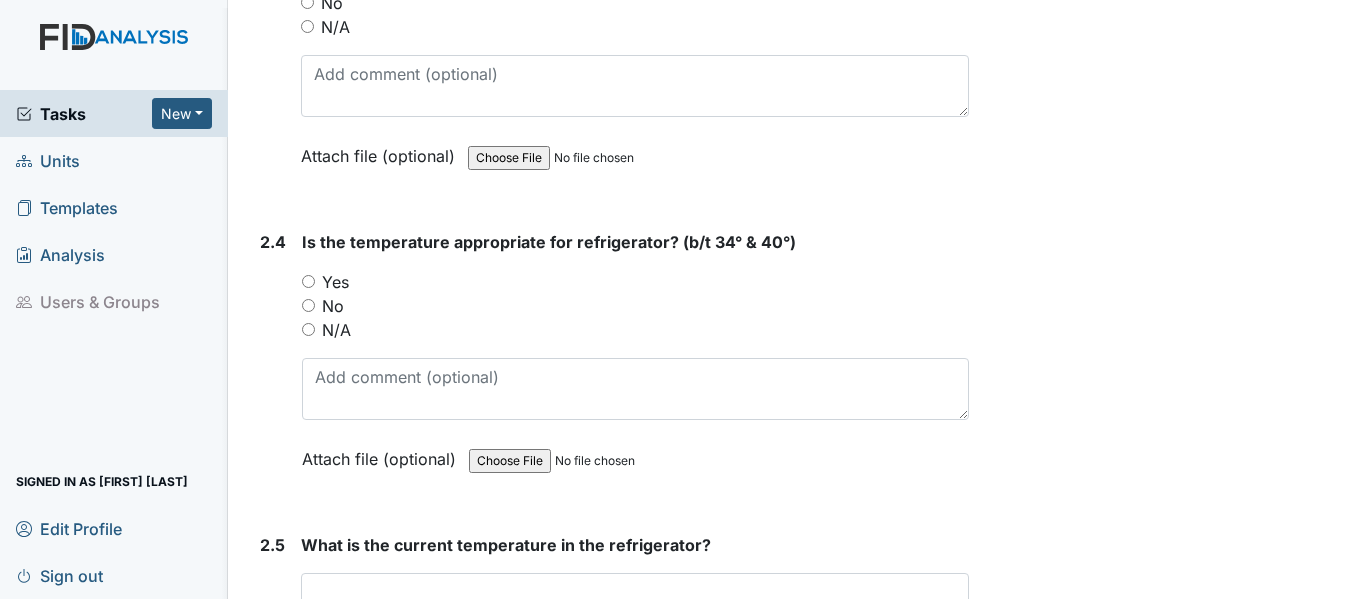 scroll, scrollTop: 2624, scrollLeft: 0, axis: vertical 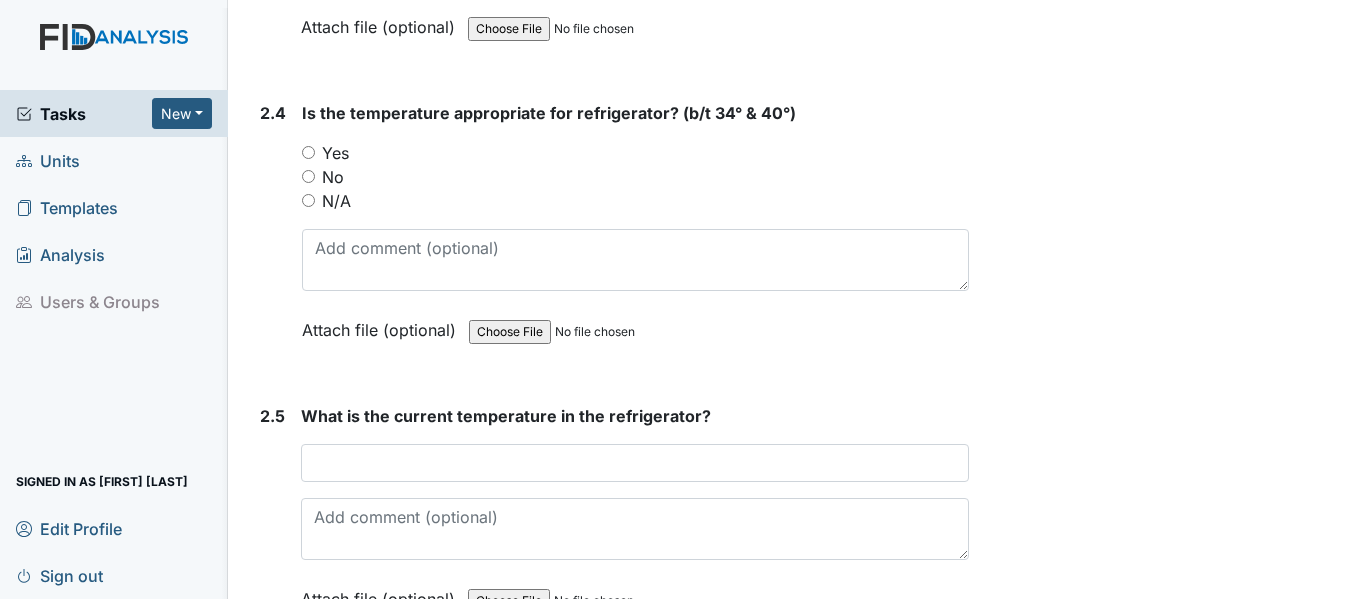 click on "Yes" at bounding box center (308, 152) 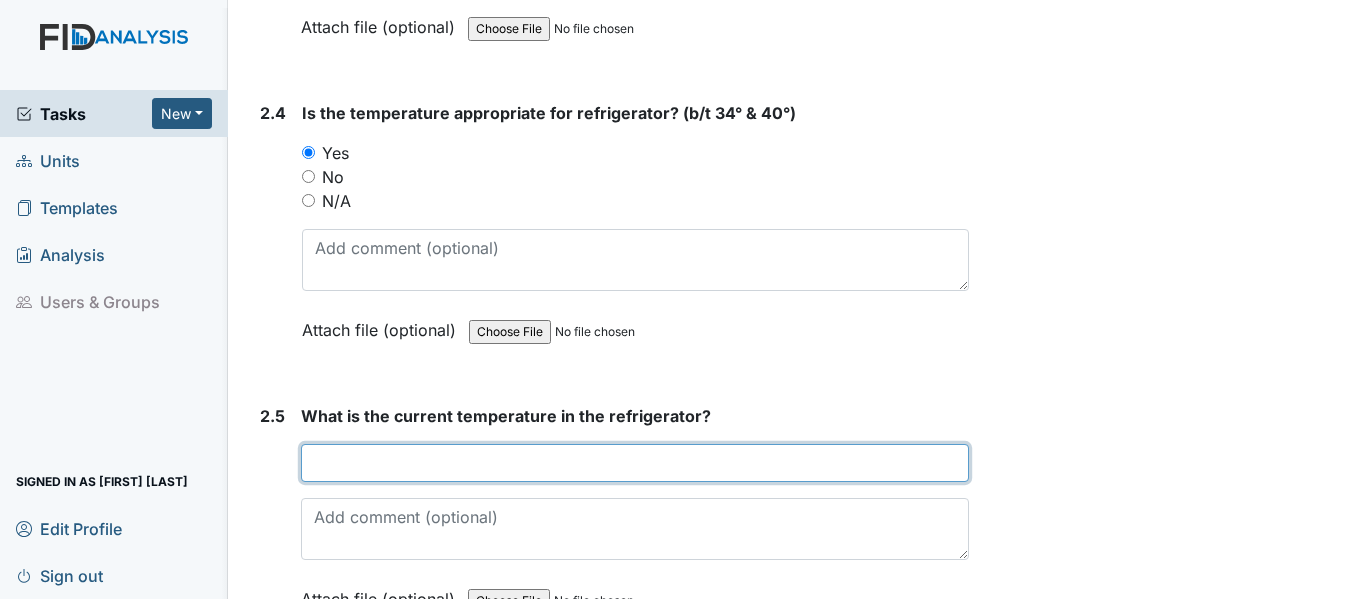 click at bounding box center (635, 463) 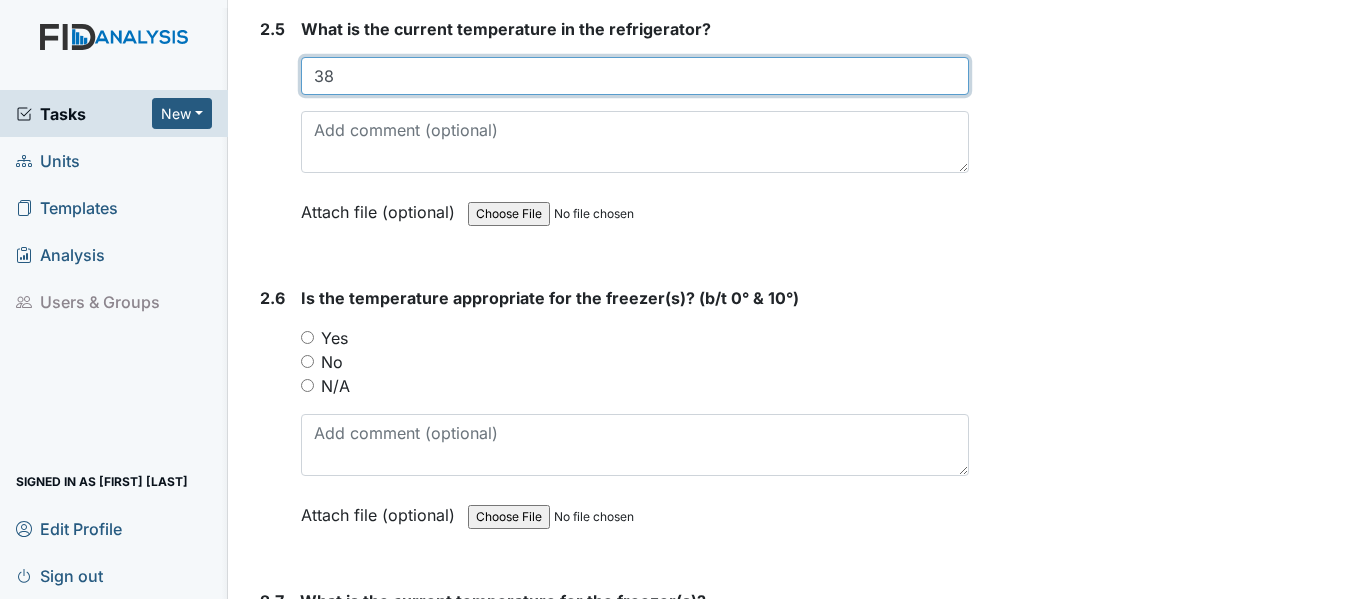 scroll, scrollTop: 3140, scrollLeft: 0, axis: vertical 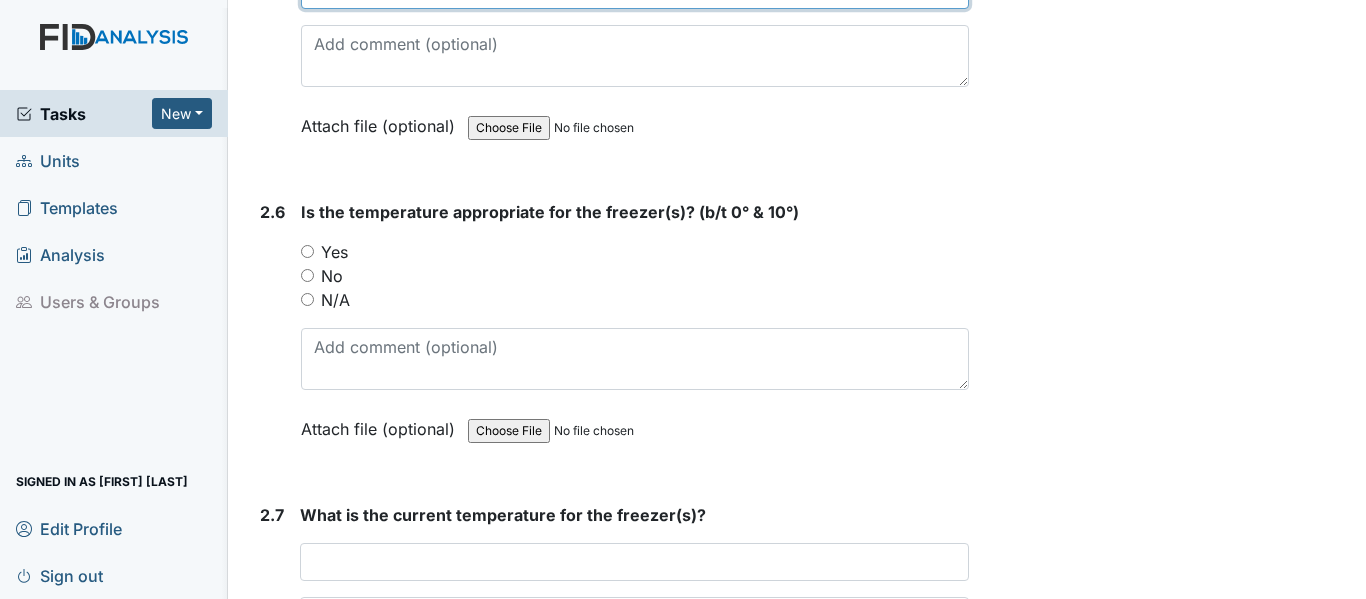 type on "38" 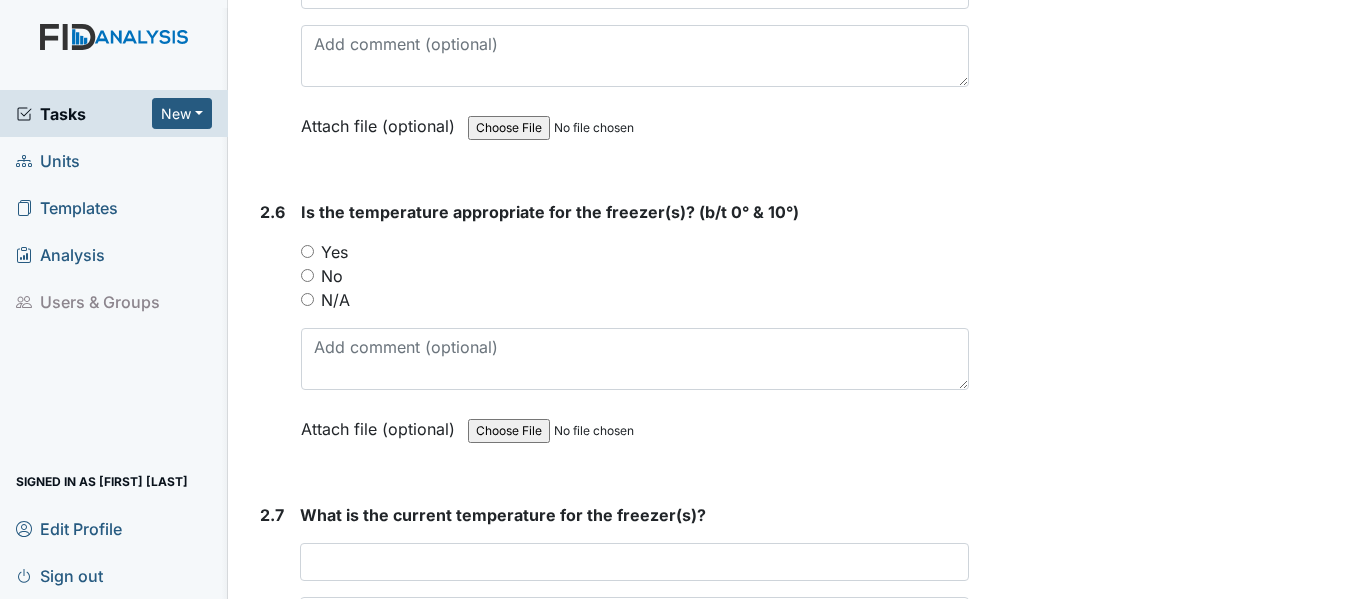 click on "2.6
Is the temperature appropriate for the freezer(s)? (b/t 0° & 10°)
You must select one of the below options.
Yes
No
N/A
Attach file (optional)
You can upload .pdf, .txt, .jpg, .jpeg, .png, .csv, .xls, or .doc files under 100MB." at bounding box center (610, 335) 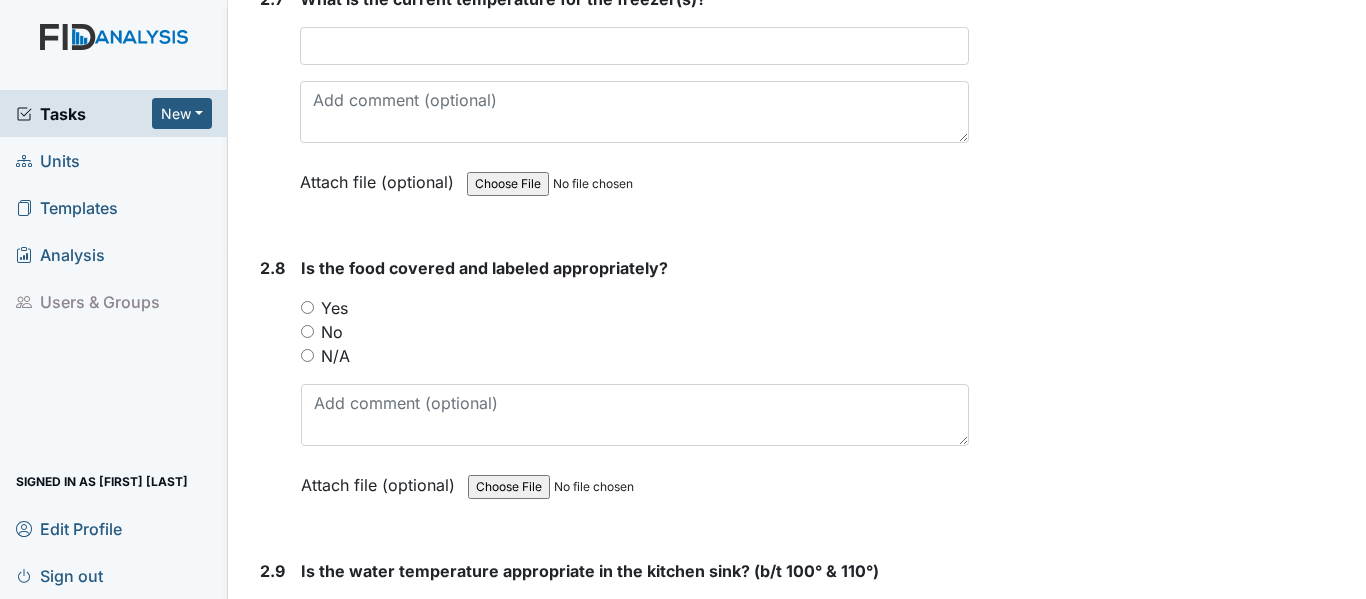 scroll, scrollTop: 3699, scrollLeft: 0, axis: vertical 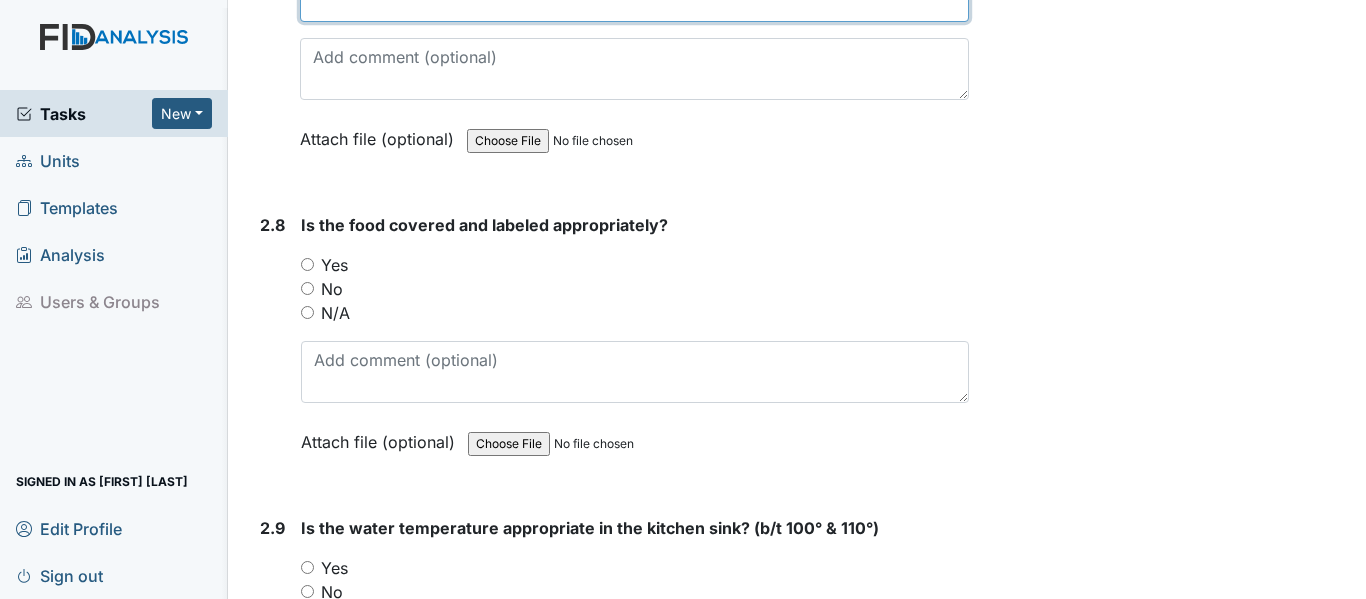 click at bounding box center [634, 3] 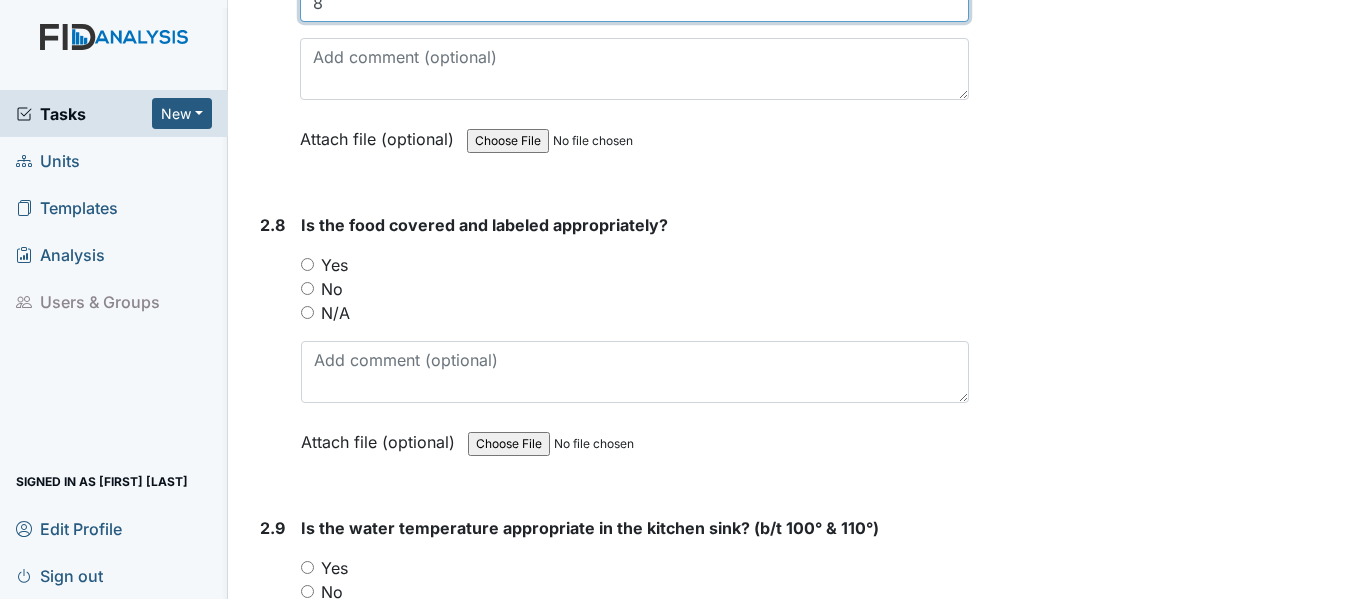 type on "8" 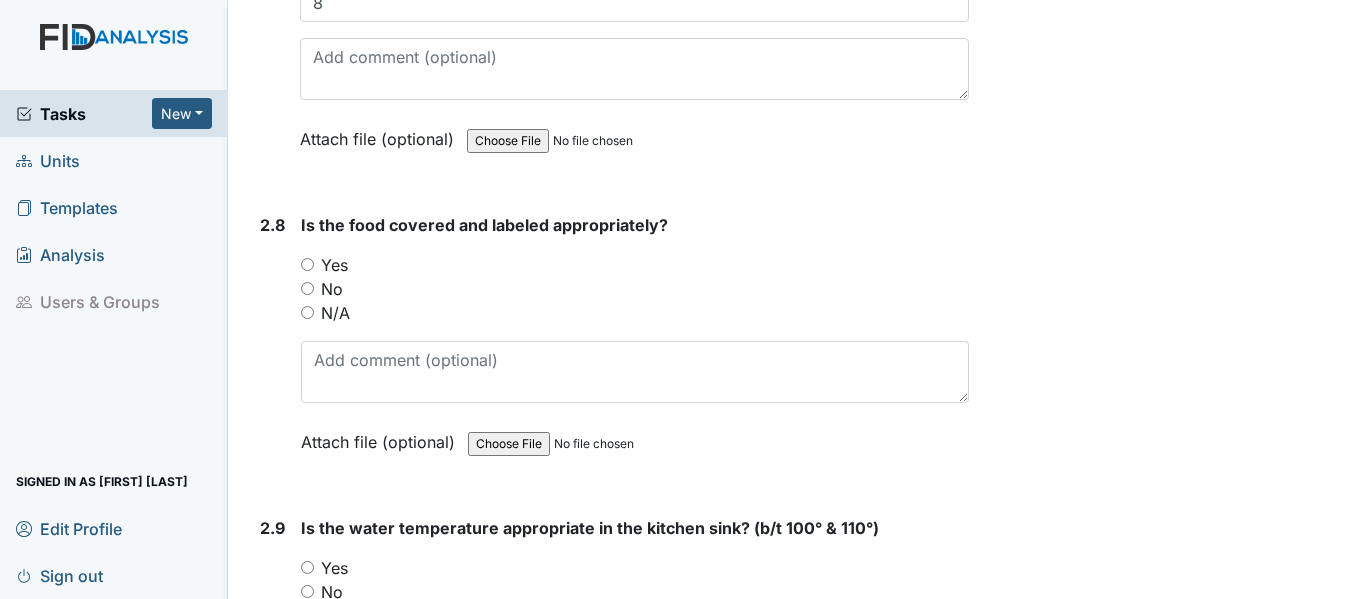 click on "Yes" at bounding box center (307, 264) 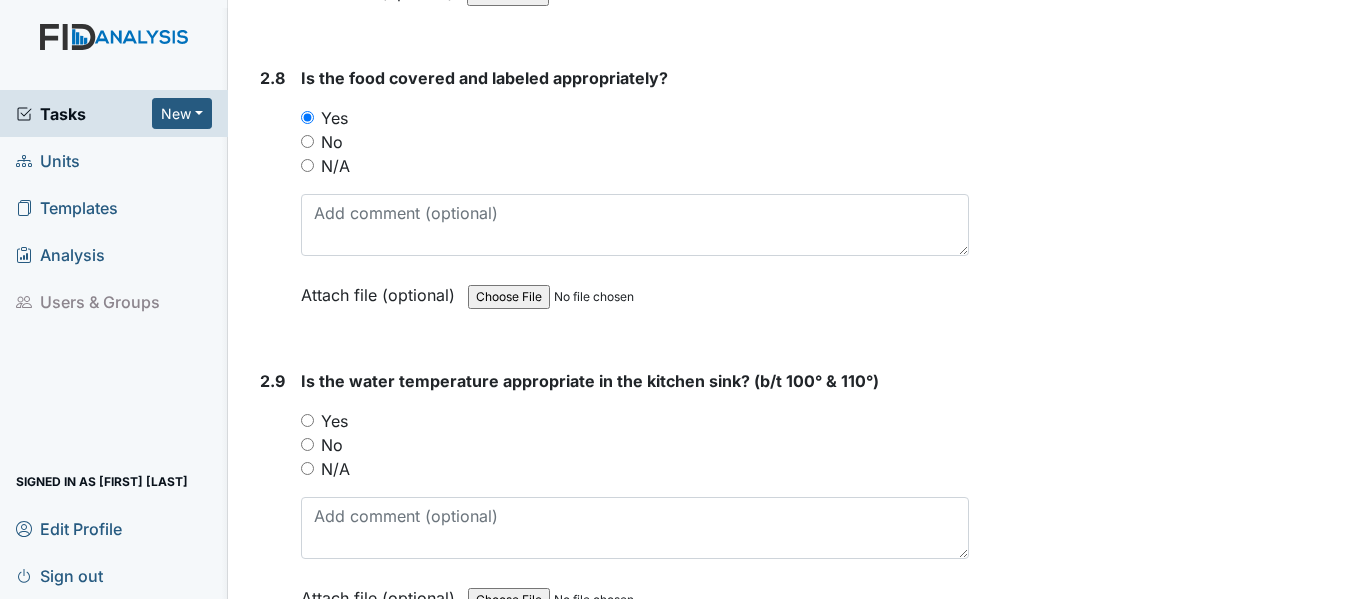 scroll, scrollTop: 3859, scrollLeft: 0, axis: vertical 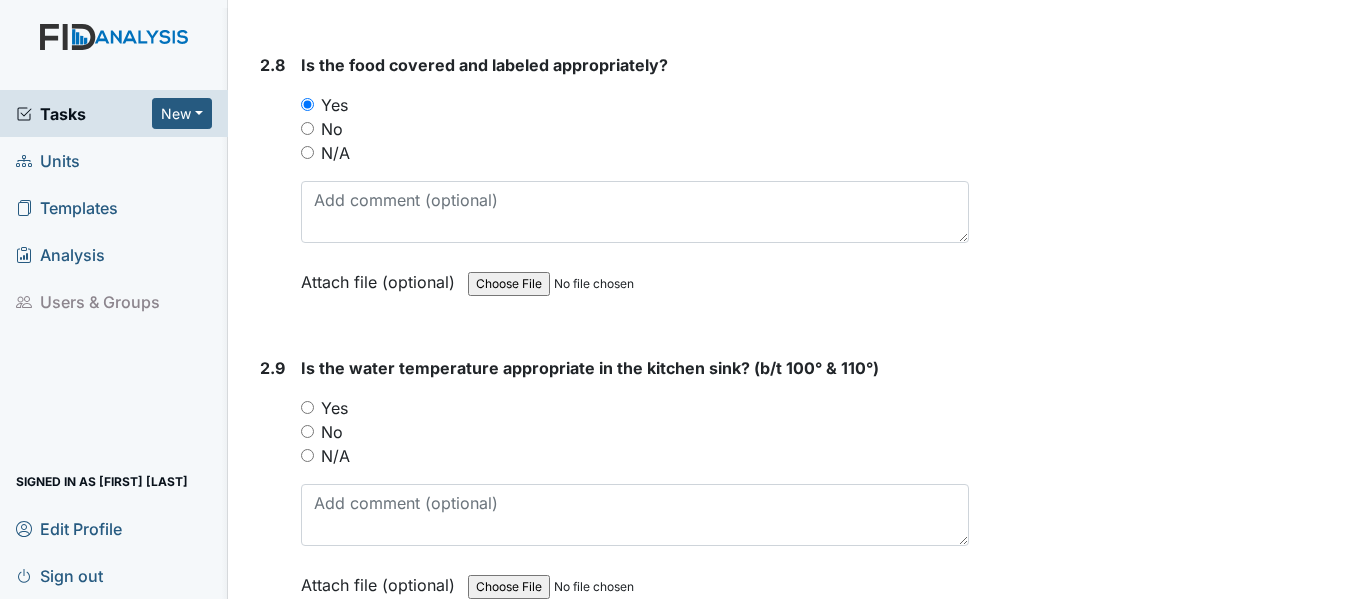 click on "No" at bounding box center [307, 431] 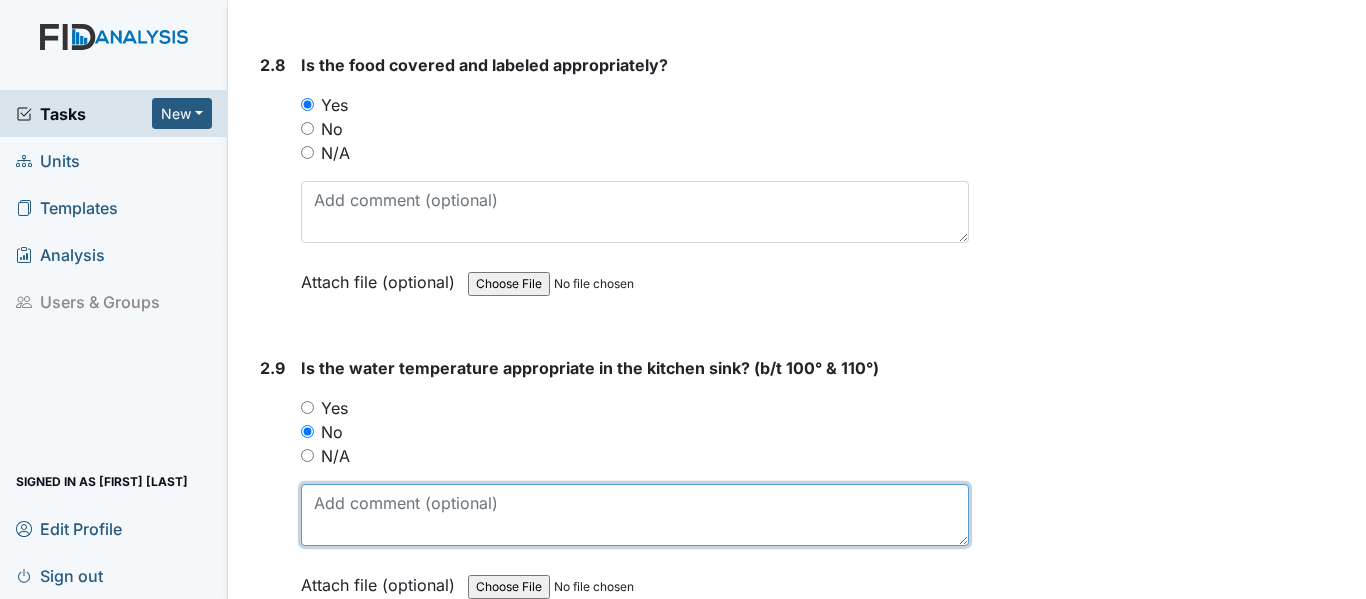 click at bounding box center [635, 515] 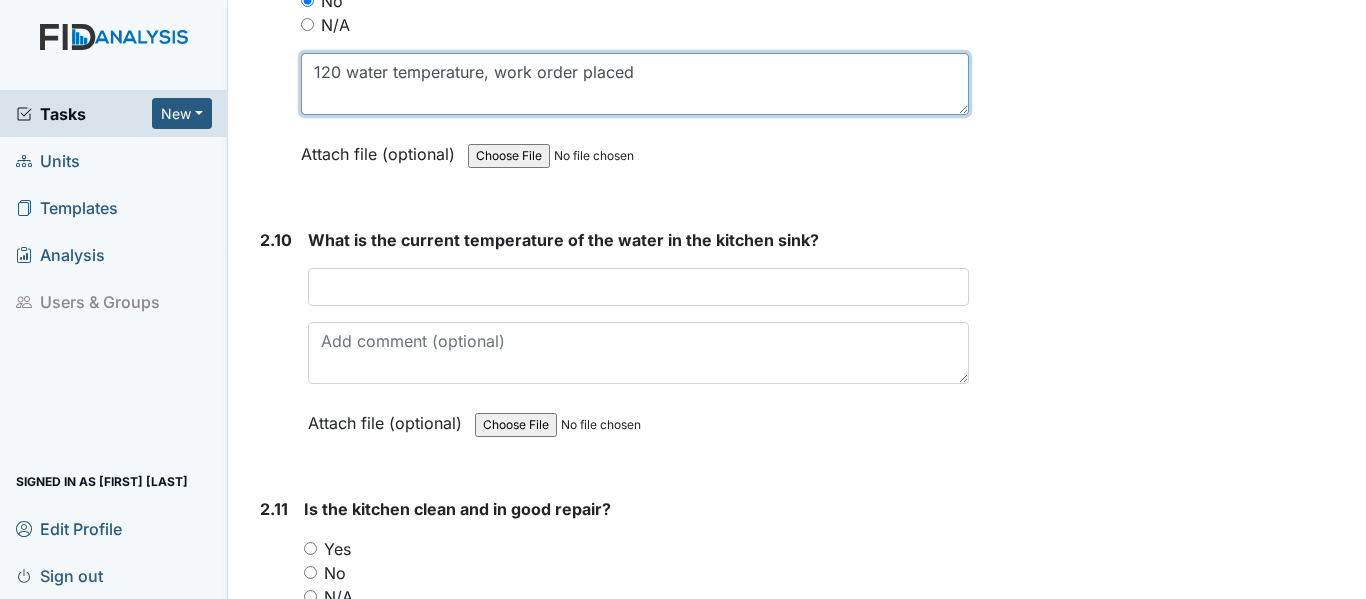 scroll, scrollTop: 4333, scrollLeft: 0, axis: vertical 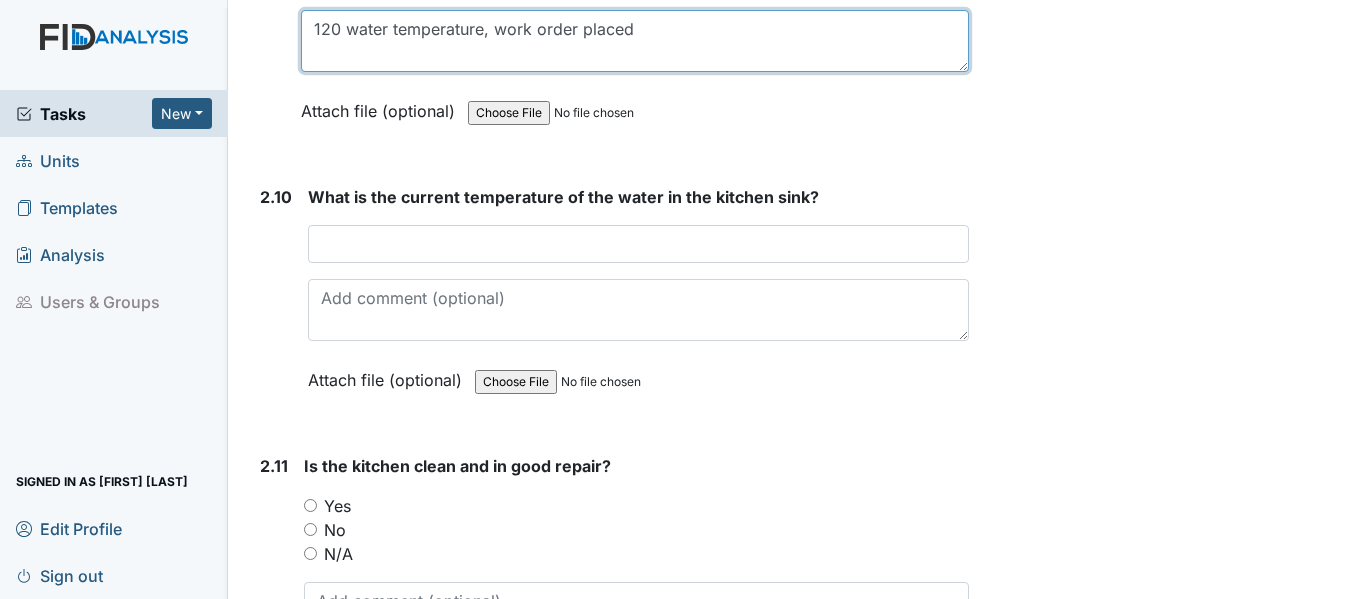 type on "120 water temperature, work order placed" 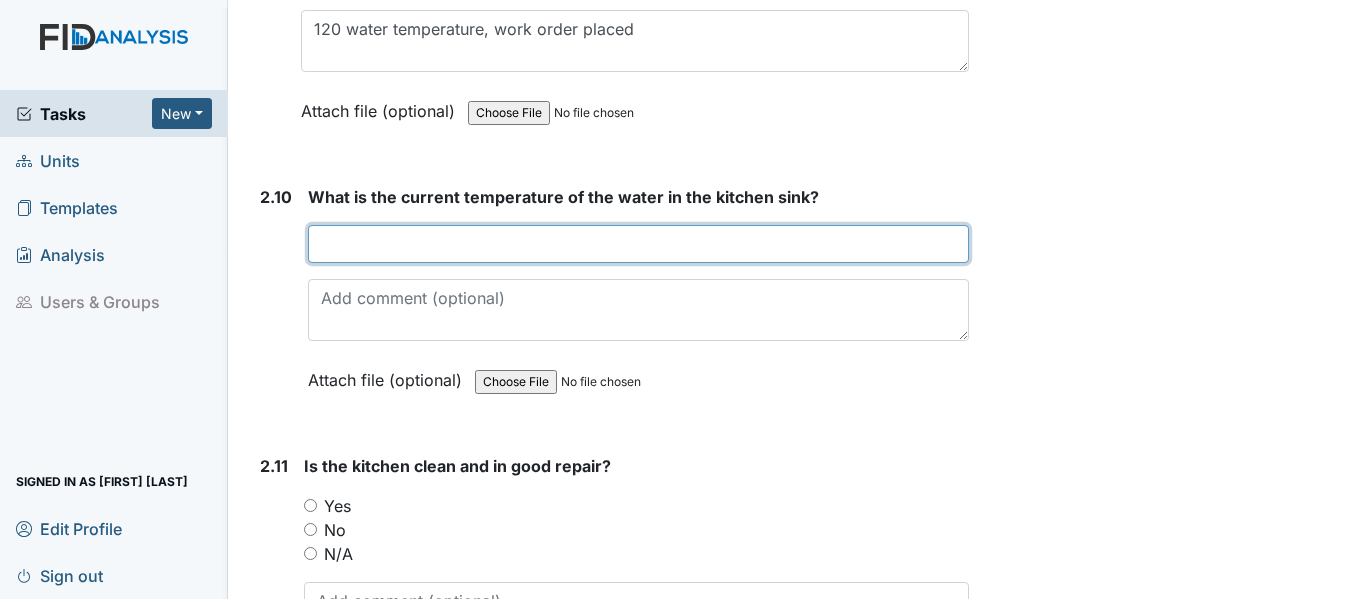 click at bounding box center (638, 244) 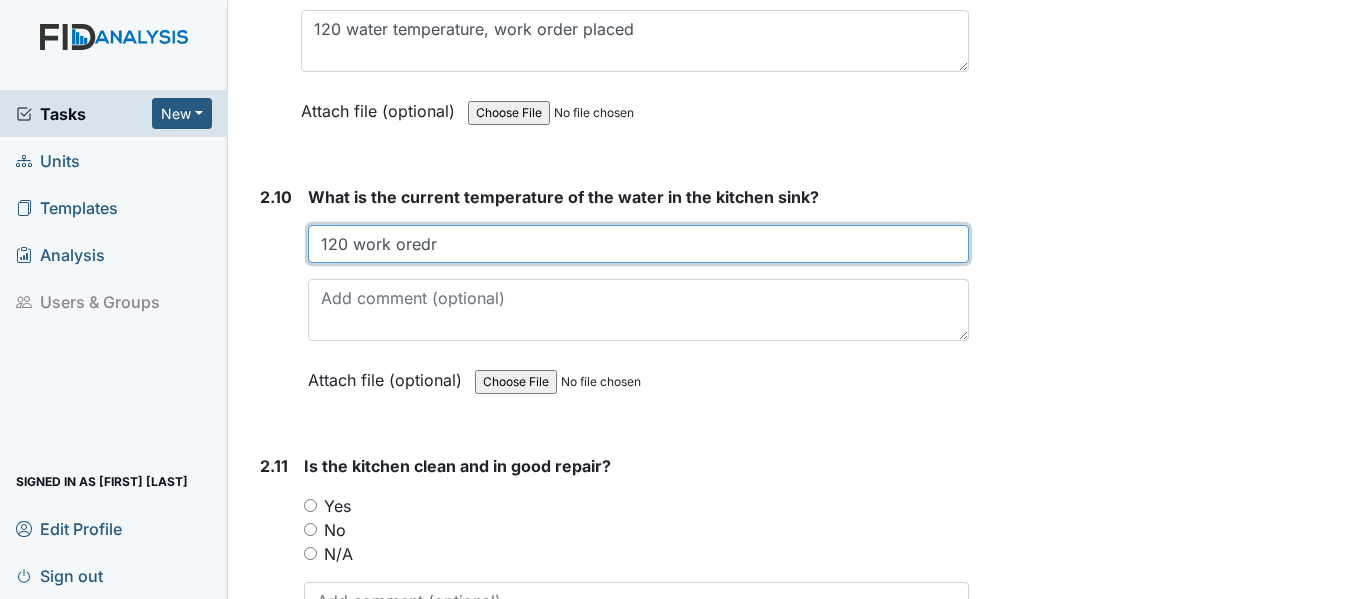 drag, startPoint x: 450, startPoint y: 294, endPoint x: 400, endPoint y: 298, distance: 50.159744 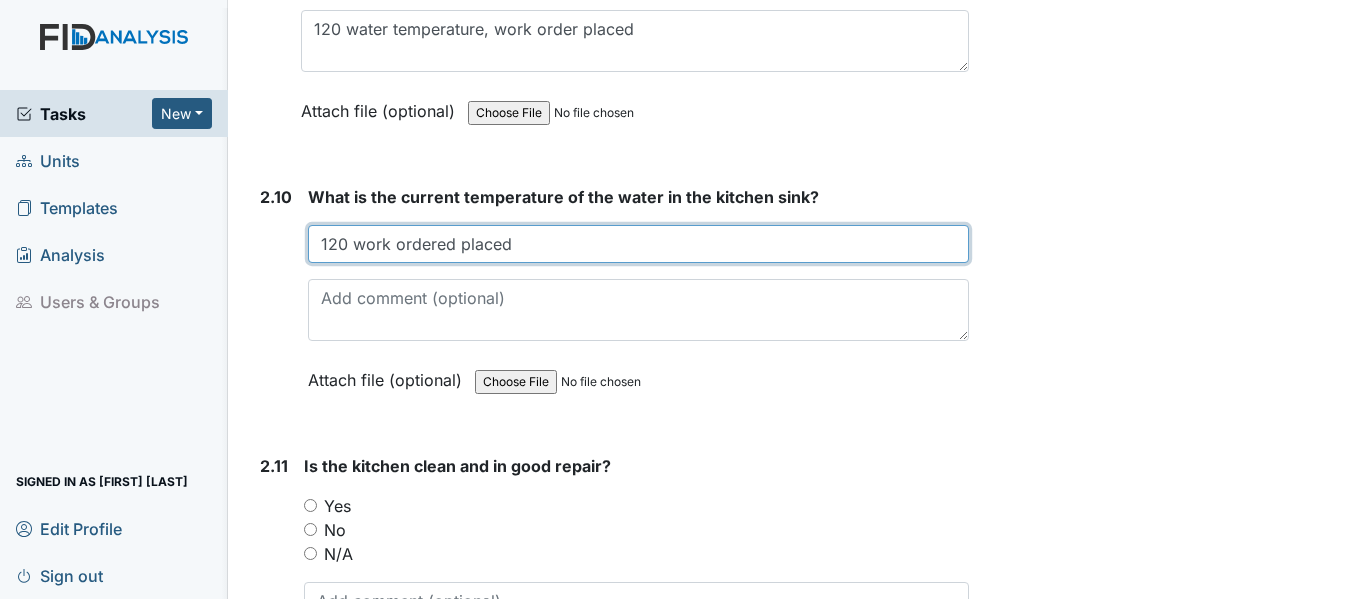 type on "120 work ordered placed" 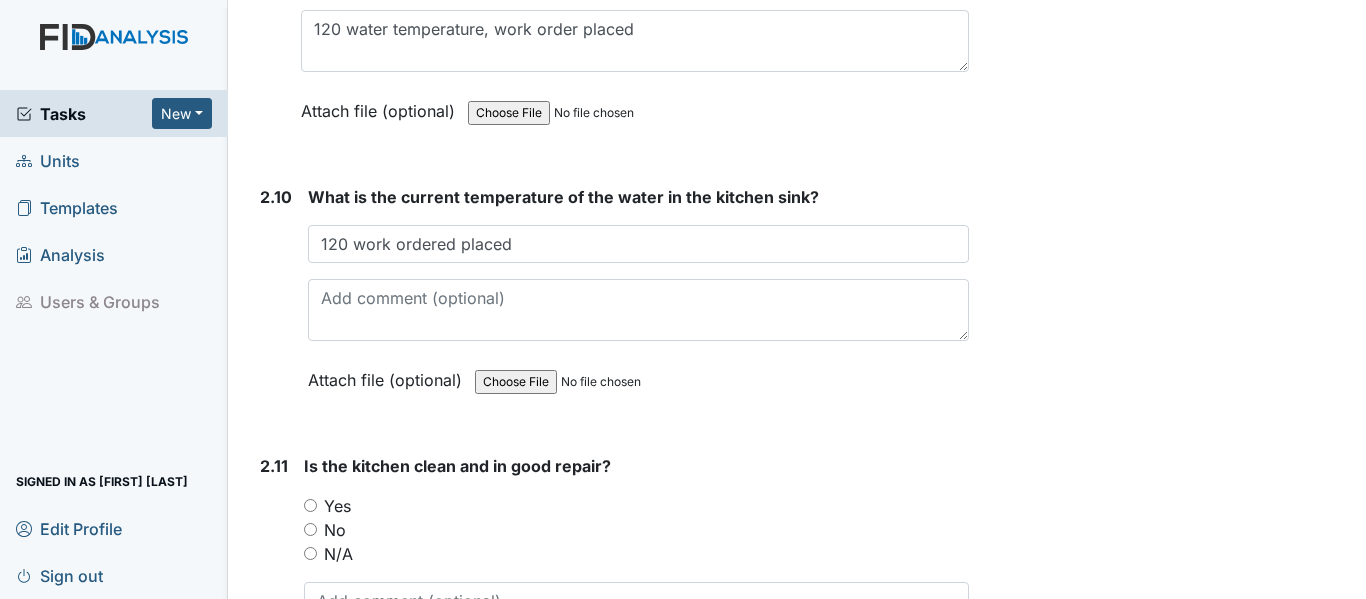 click on "Yes" at bounding box center [310, 505] 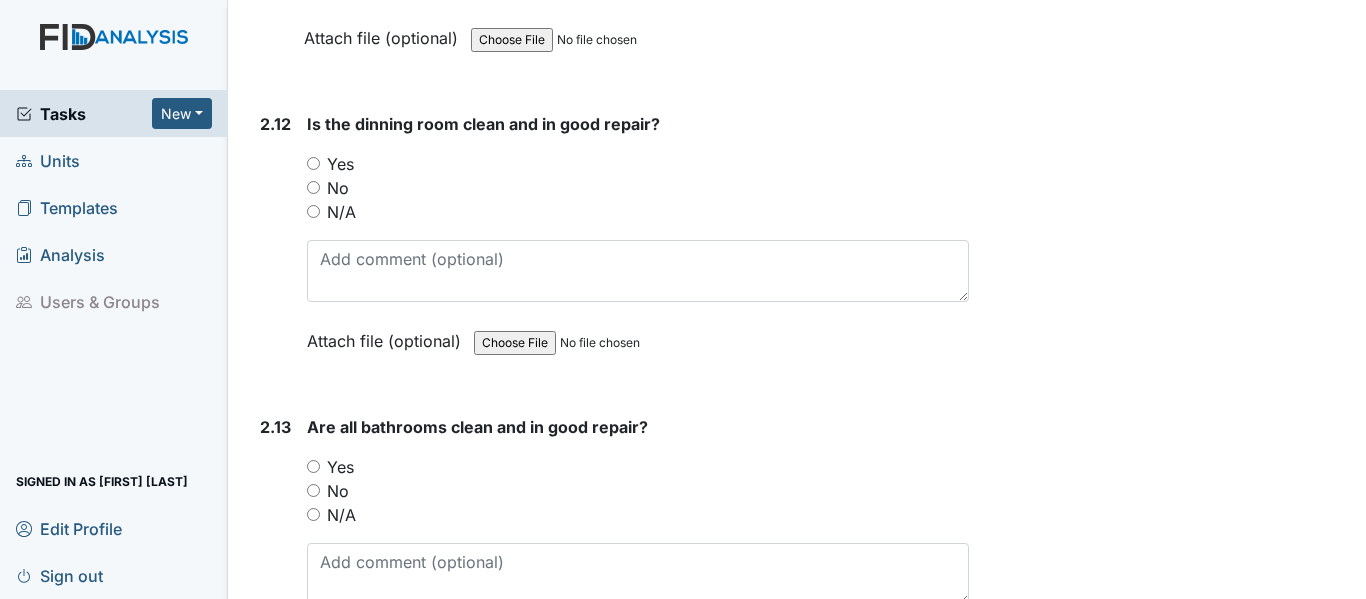 scroll, scrollTop: 5064, scrollLeft: 0, axis: vertical 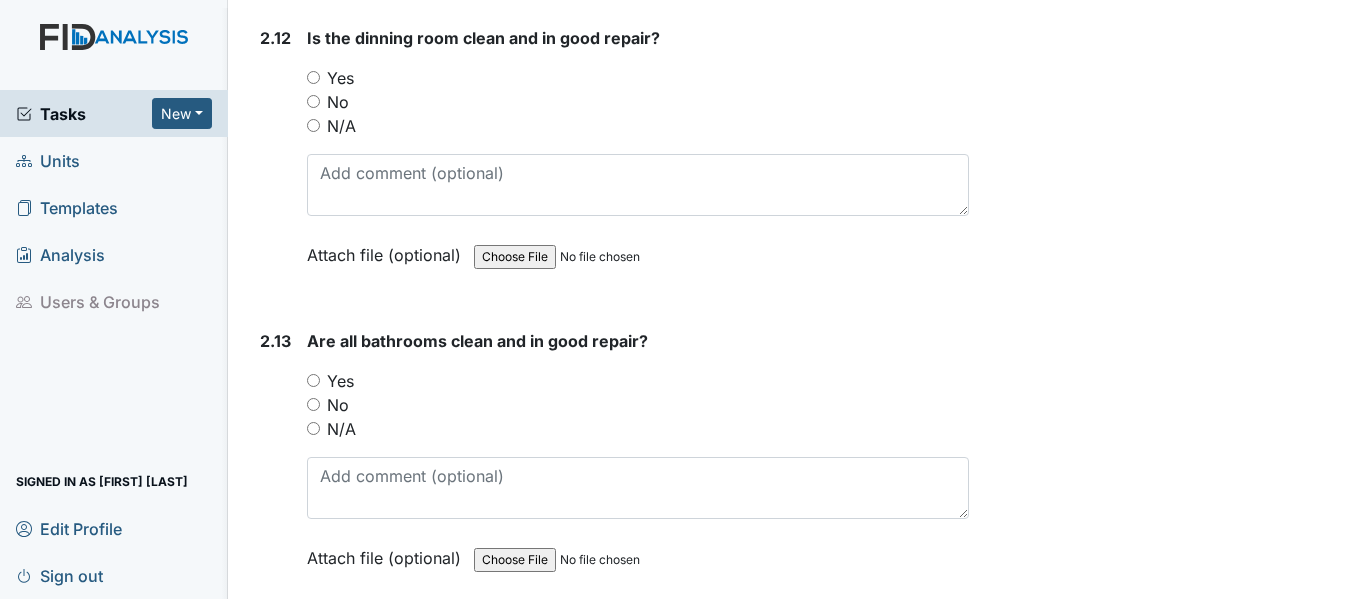 click on "Yes" at bounding box center [313, 77] 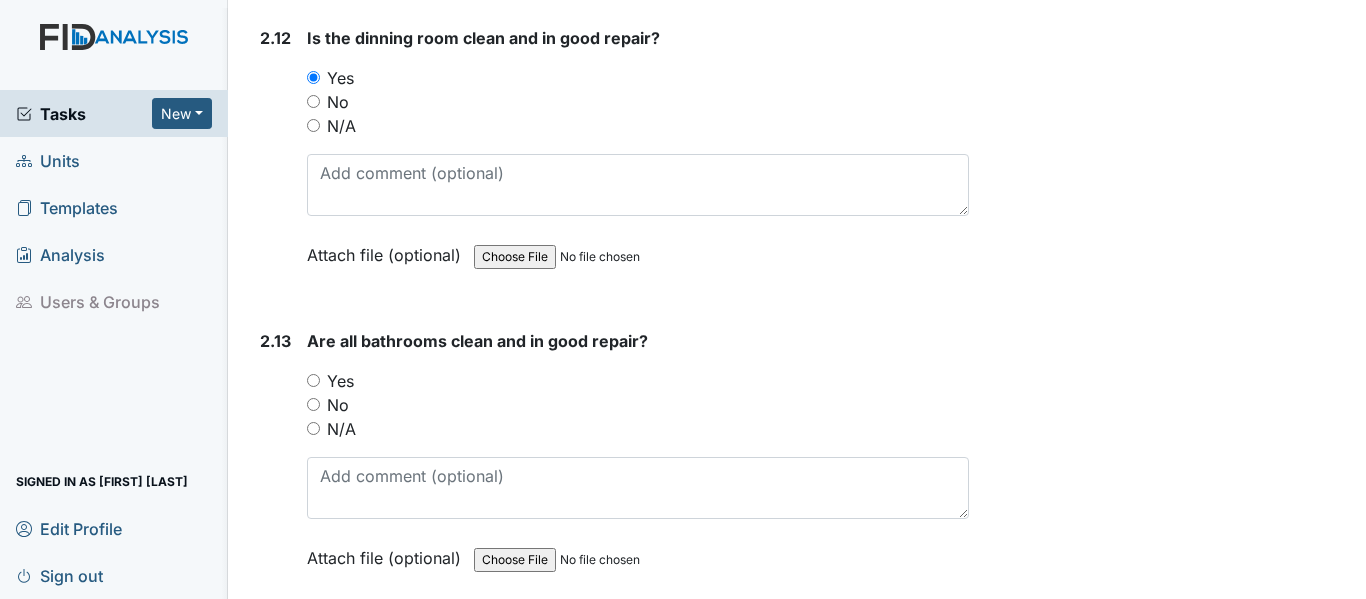 click on "Yes" at bounding box center (313, 380) 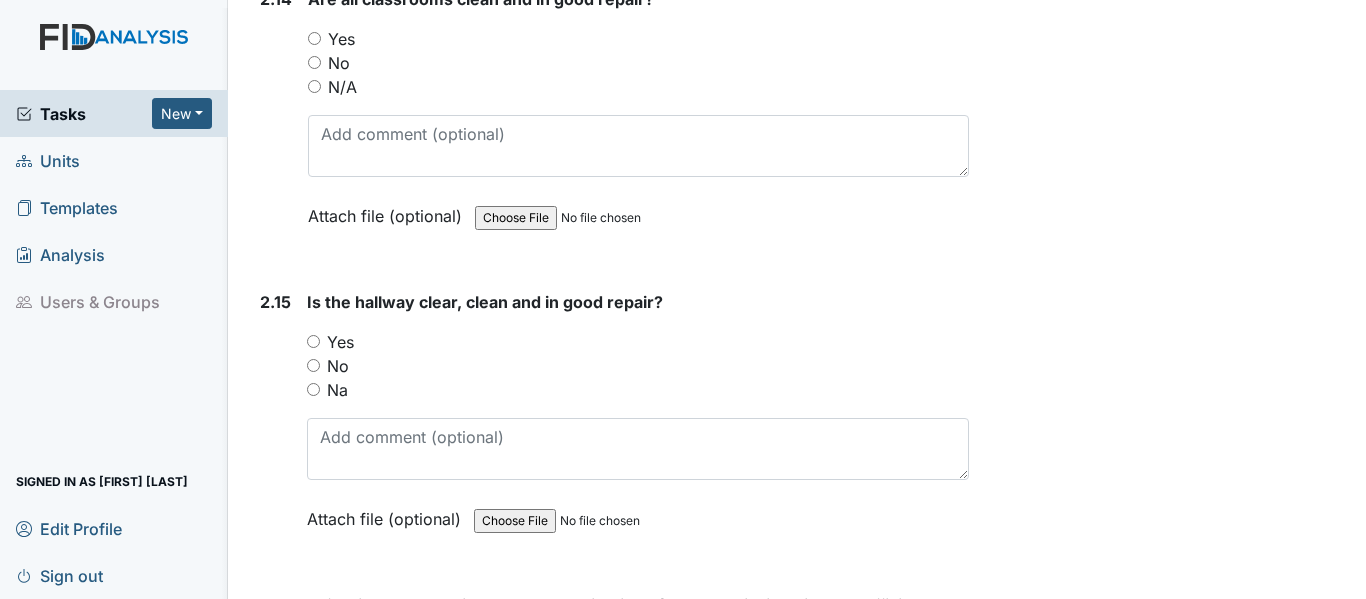 scroll, scrollTop: 5752, scrollLeft: 0, axis: vertical 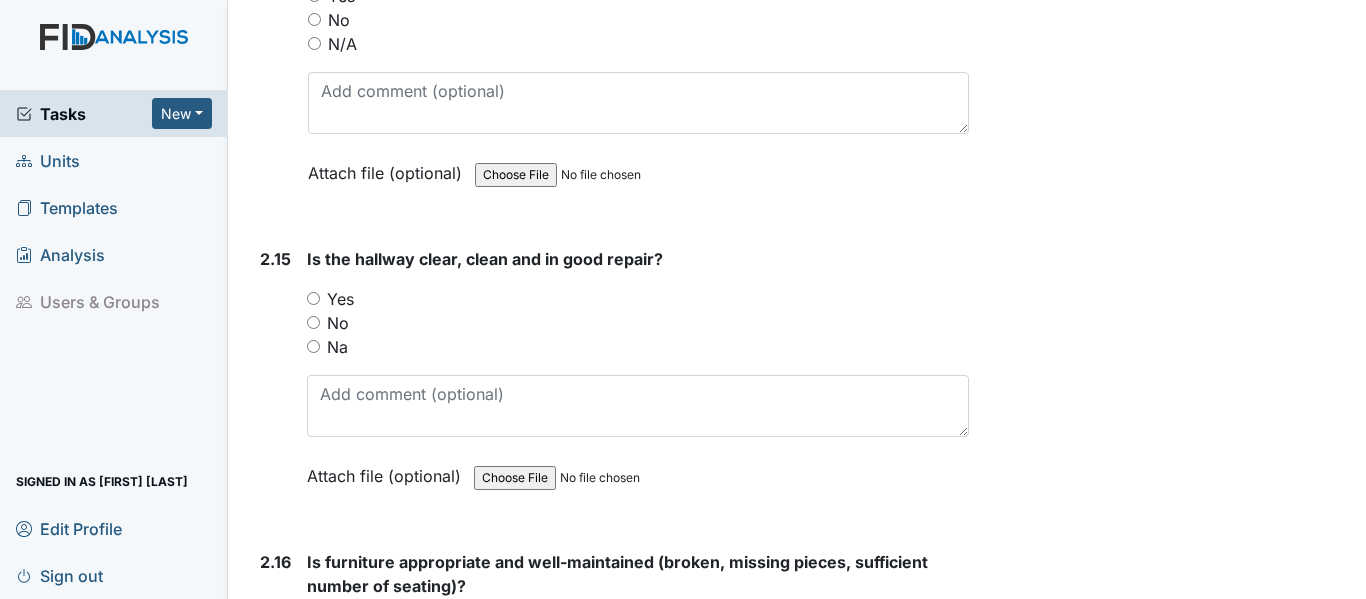 click on "Yes" at bounding box center (314, -5) 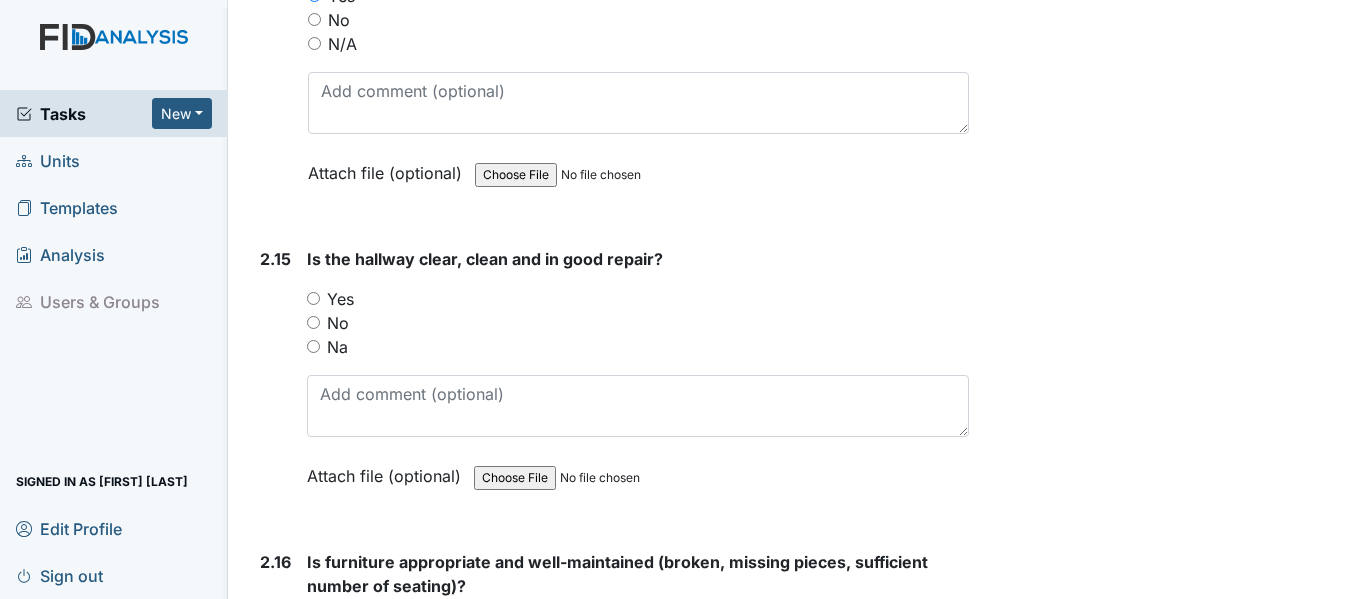click on "Yes" at bounding box center (313, 298) 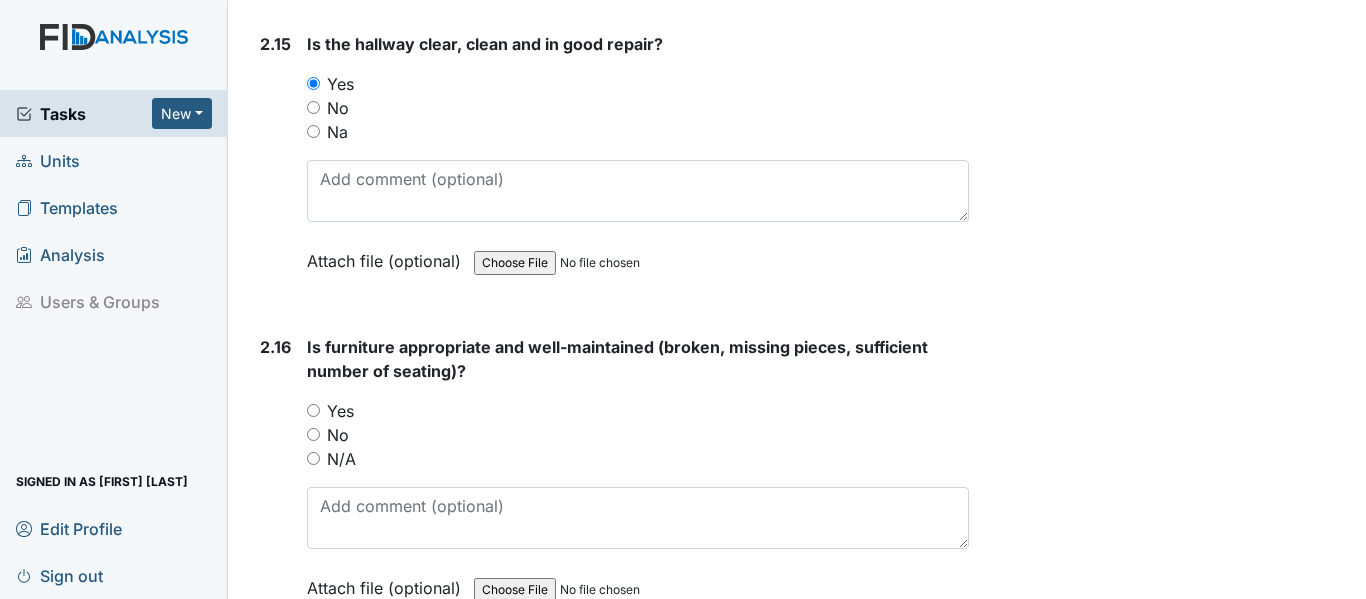 scroll, scrollTop: 6053, scrollLeft: 0, axis: vertical 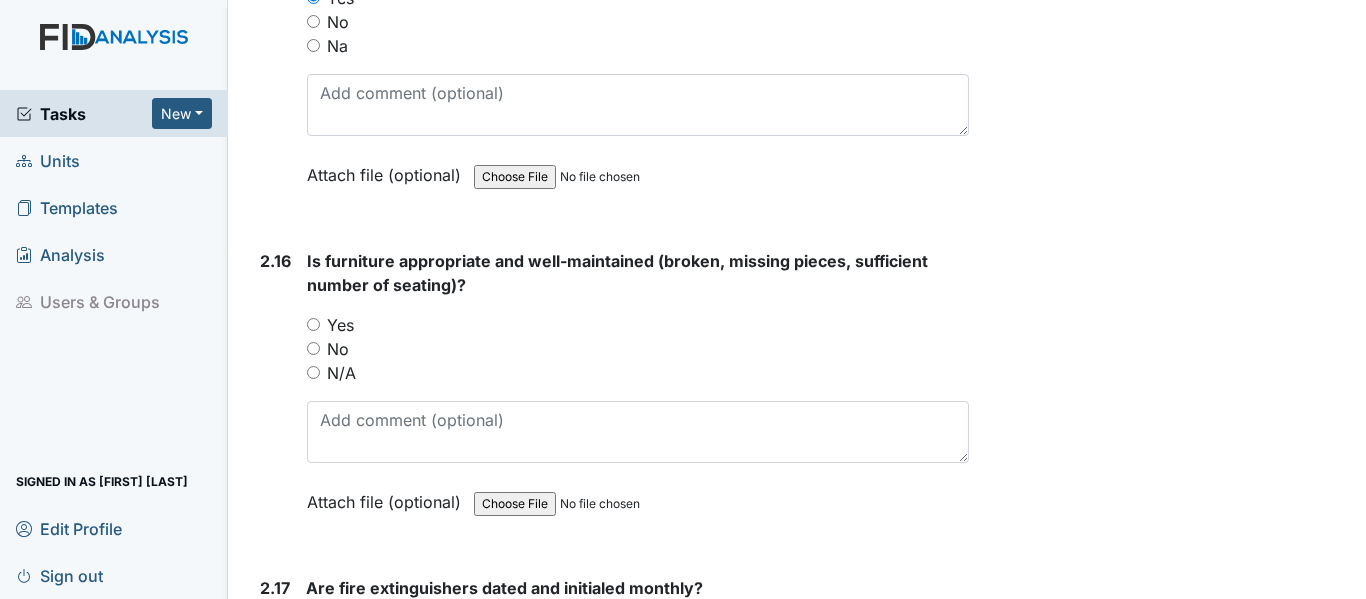 click on "Yes" at bounding box center [313, 324] 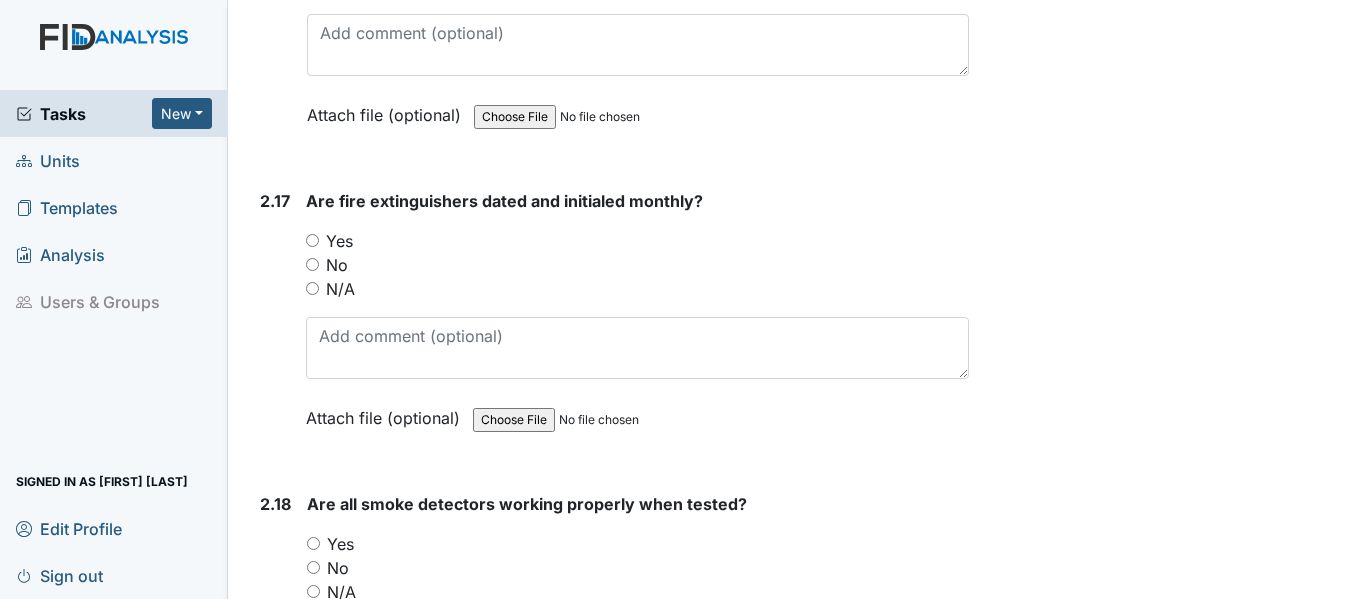 scroll, scrollTop: 6699, scrollLeft: 0, axis: vertical 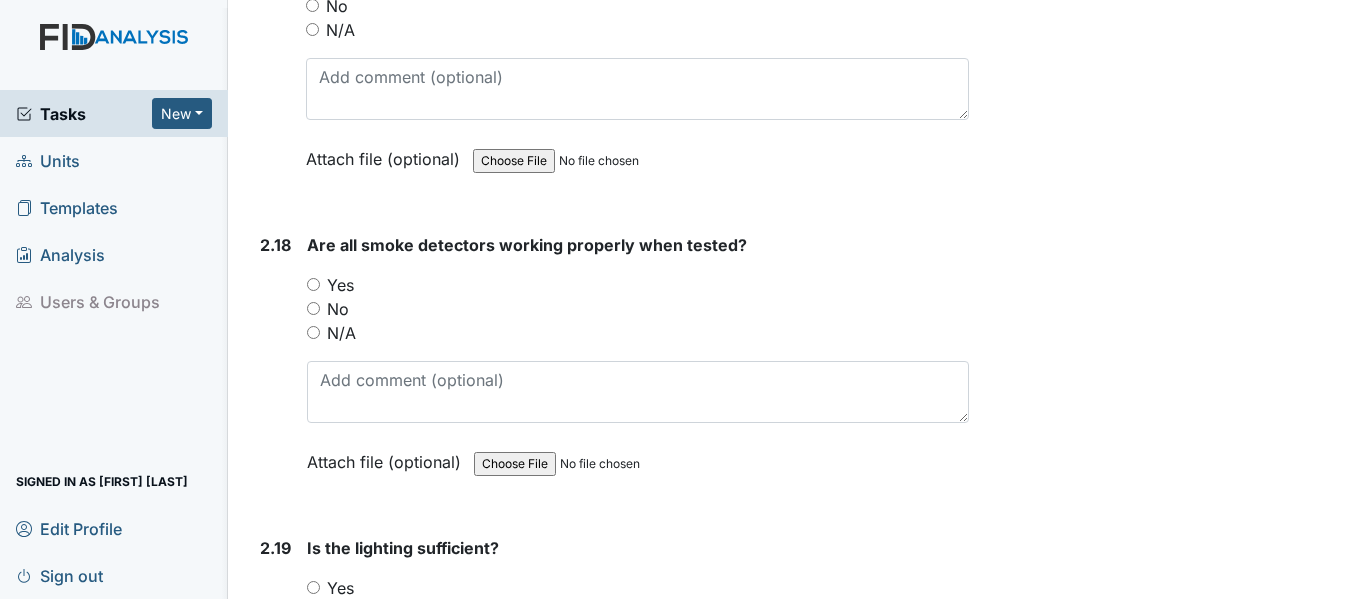 click on "Yes" at bounding box center [312, -19] 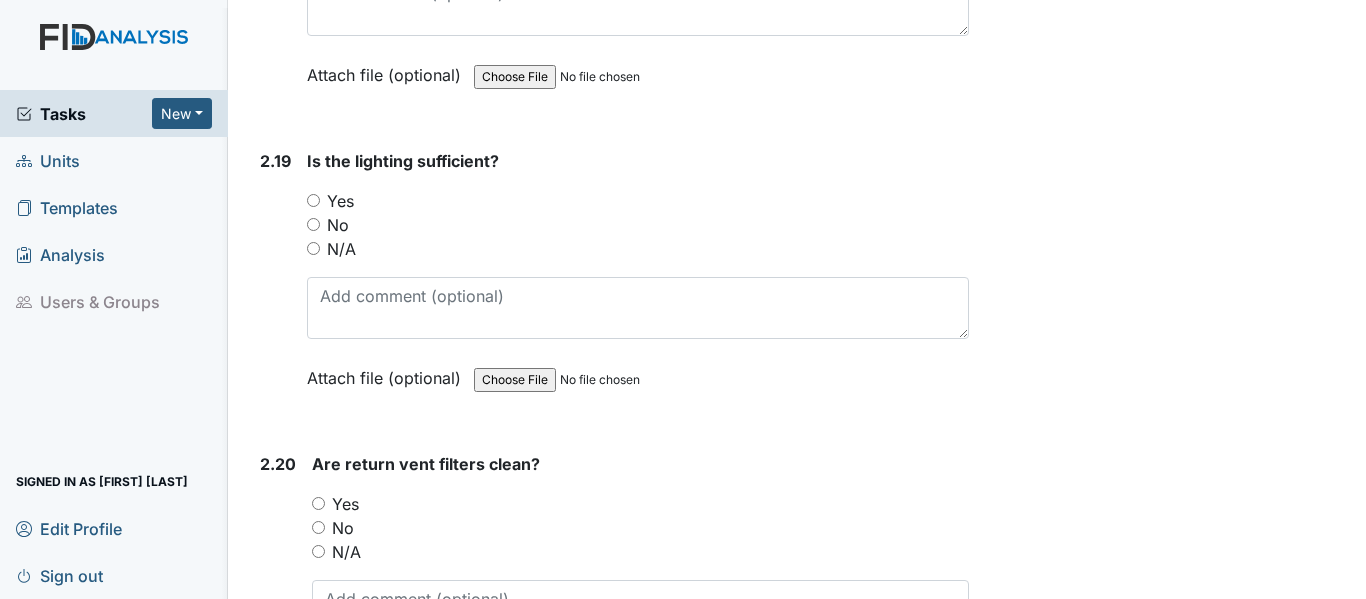 scroll, scrollTop: 7129, scrollLeft: 0, axis: vertical 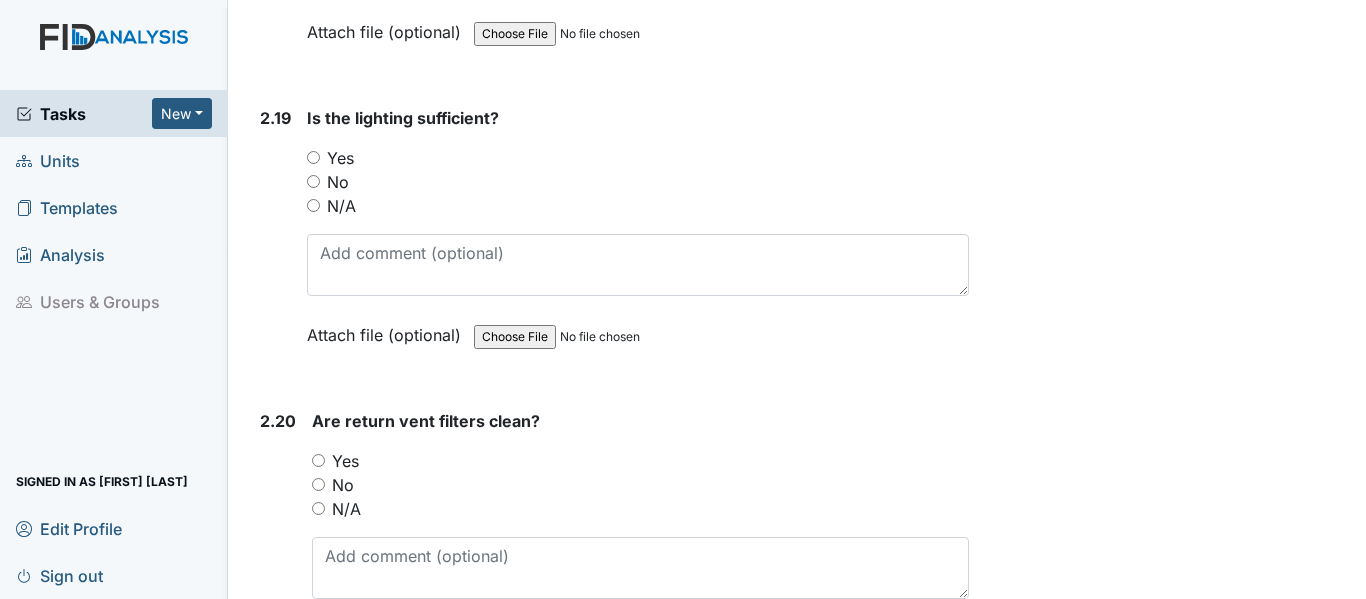 click on "Yes" at bounding box center [313, 157] 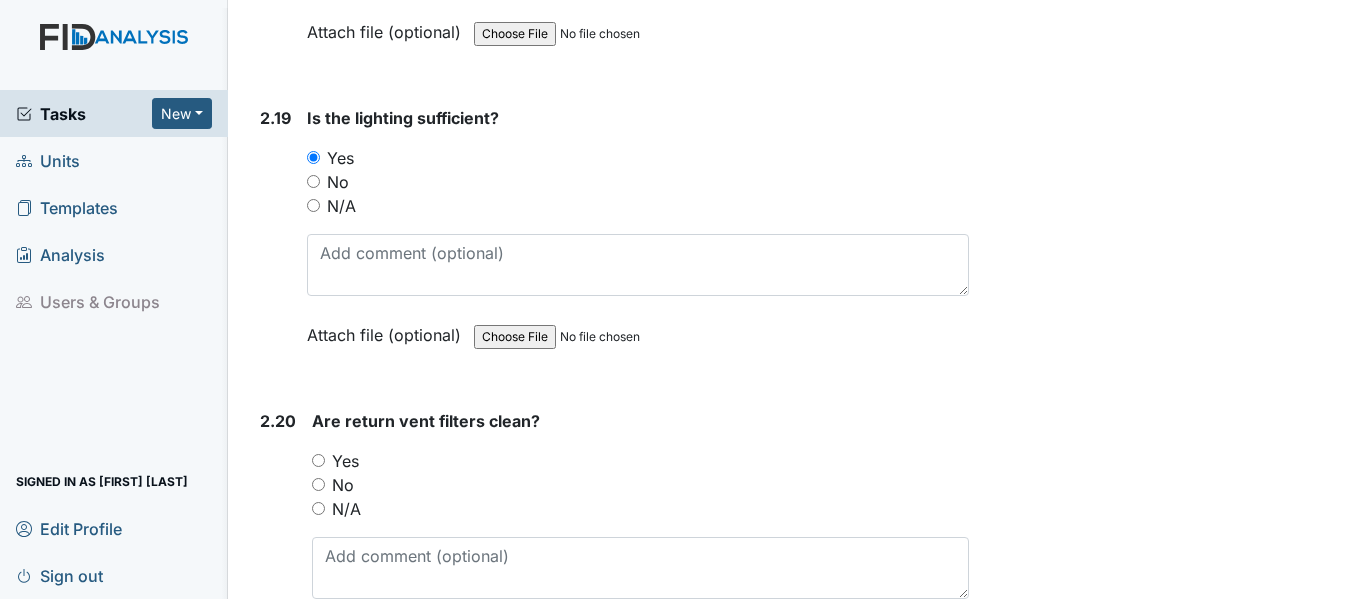 click on "Yes" at bounding box center (318, 460) 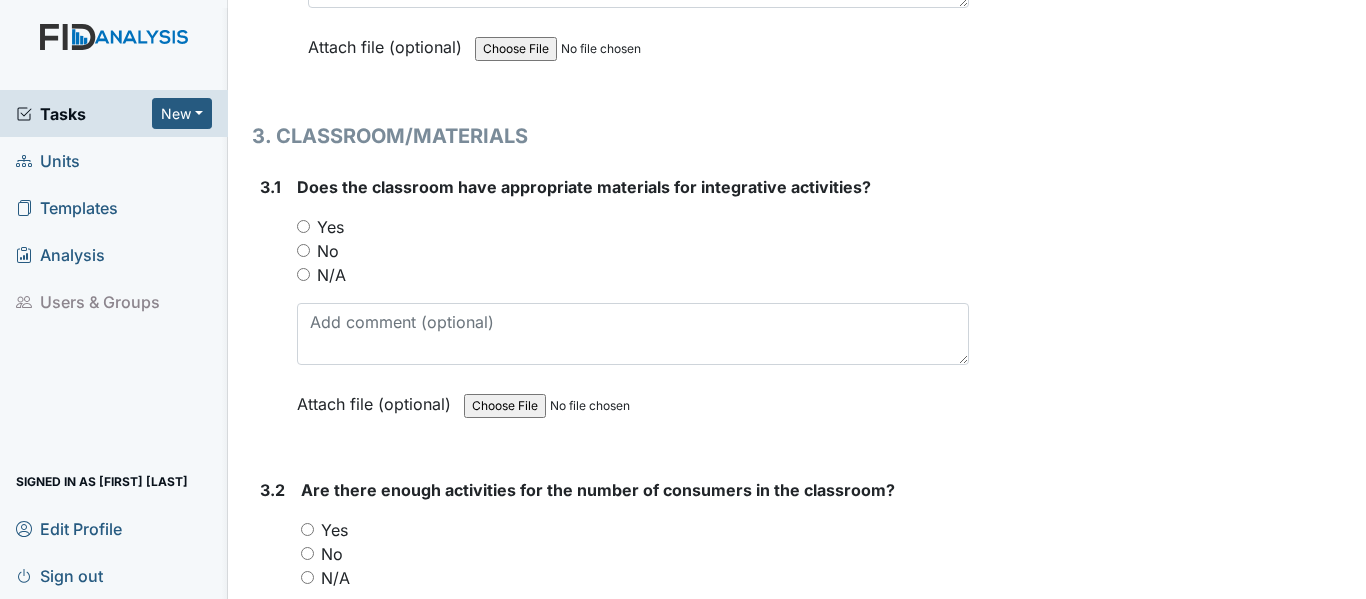 scroll, scrollTop: 8118, scrollLeft: 0, axis: vertical 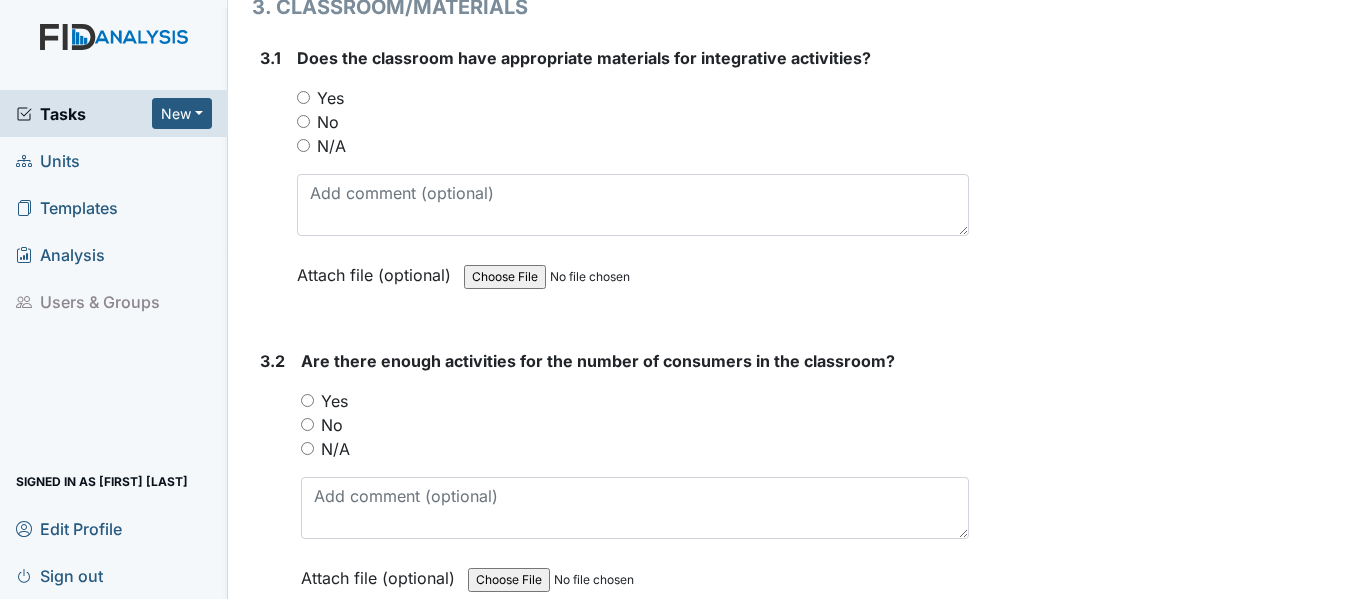 click on "Yes" at bounding box center [303, 97] 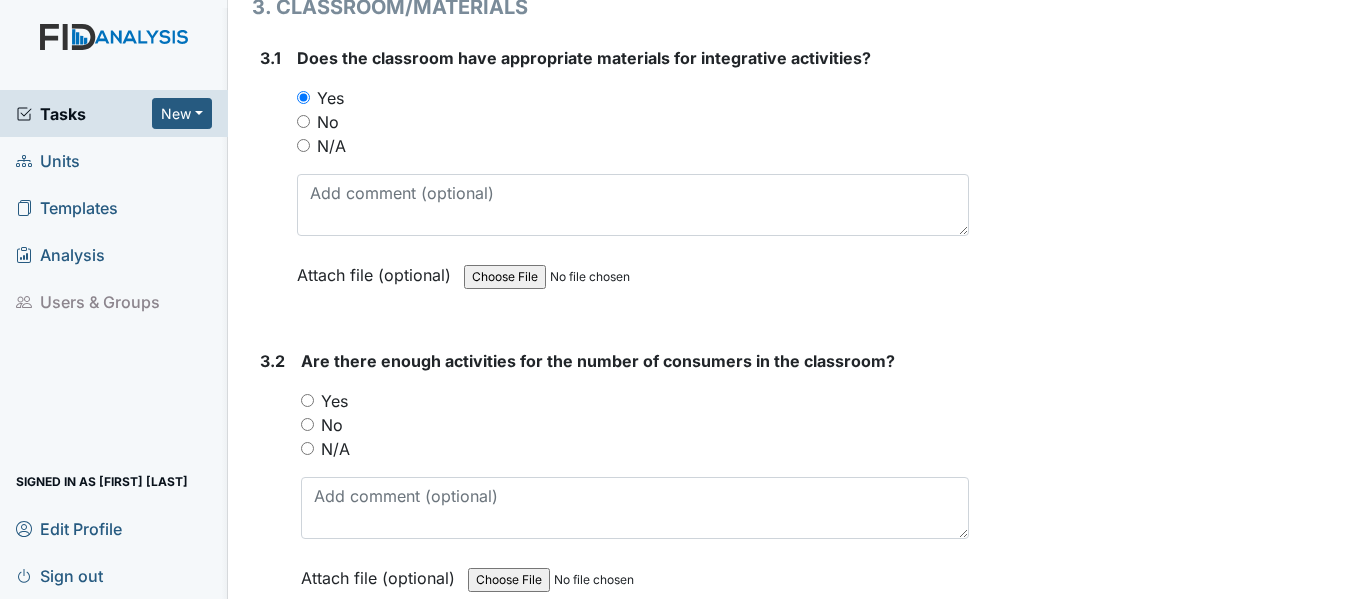 click on "Yes" at bounding box center (307, 400) 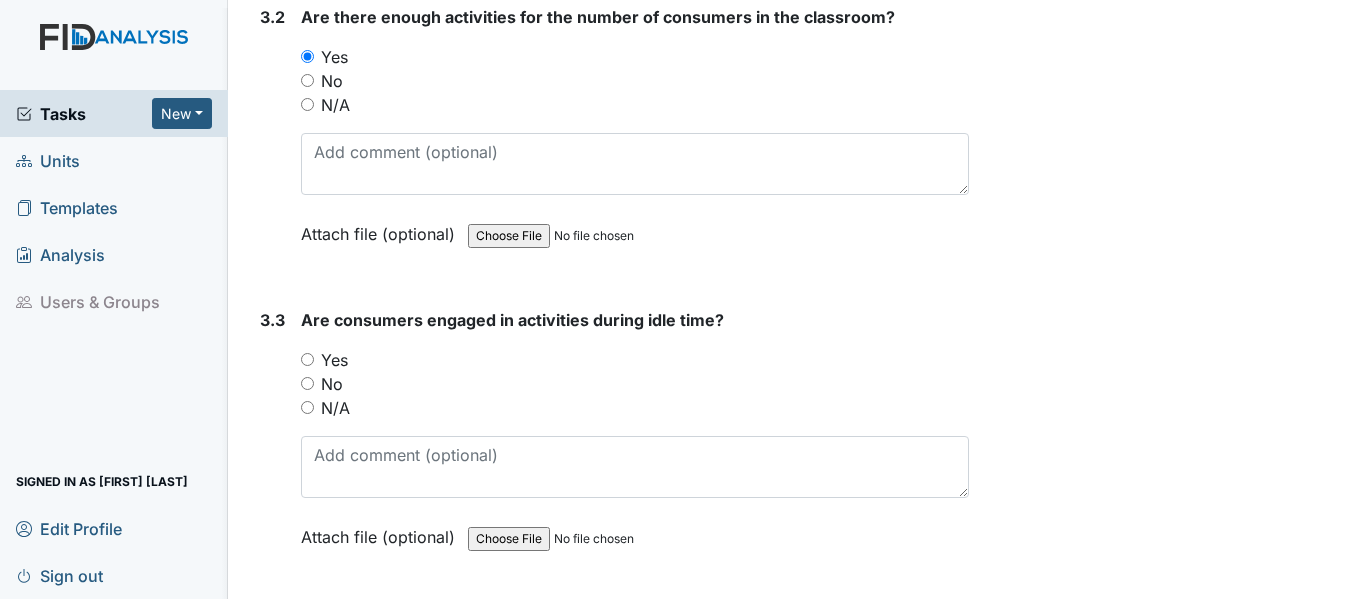 scroll, scrollTop: 8677, scrollLeft: 0, axis: vertical 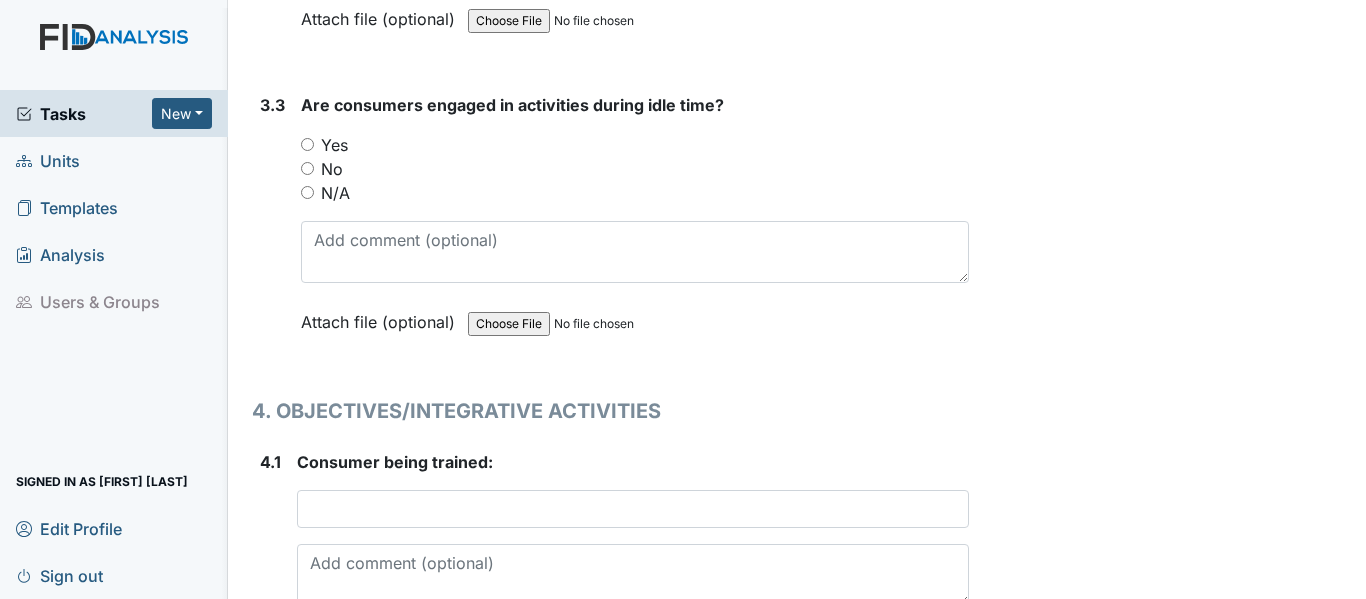 click on "Yes" at bounding box center (307, 144) 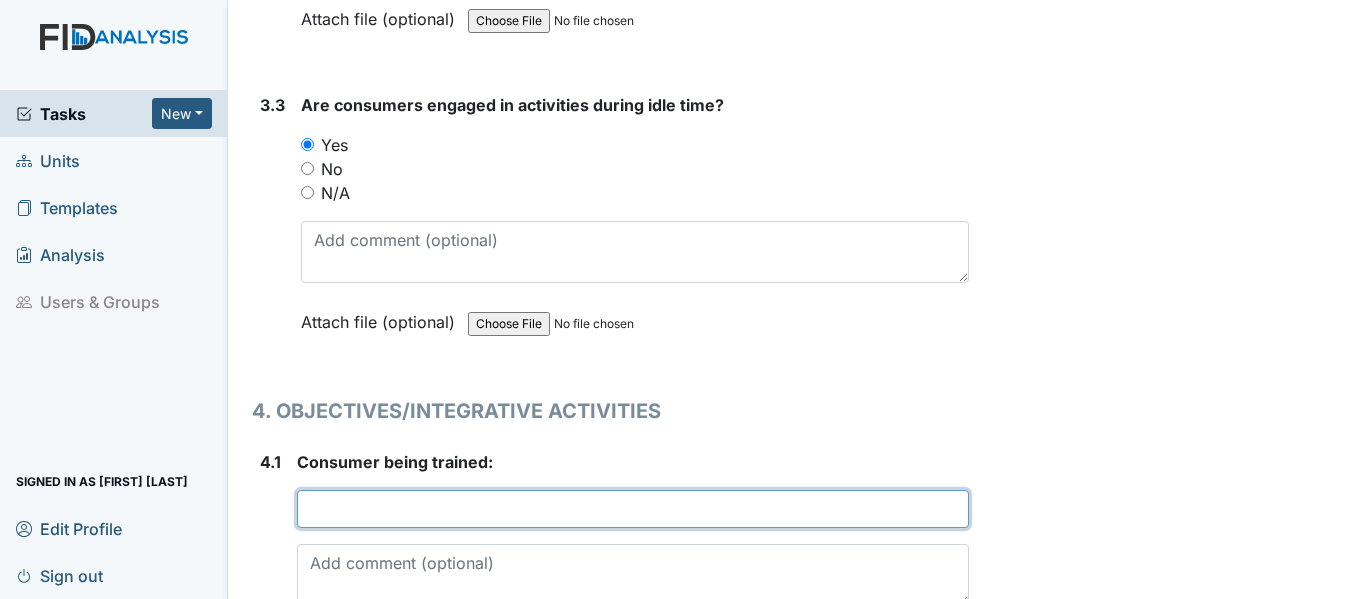 click at bounding box center (633, 509) 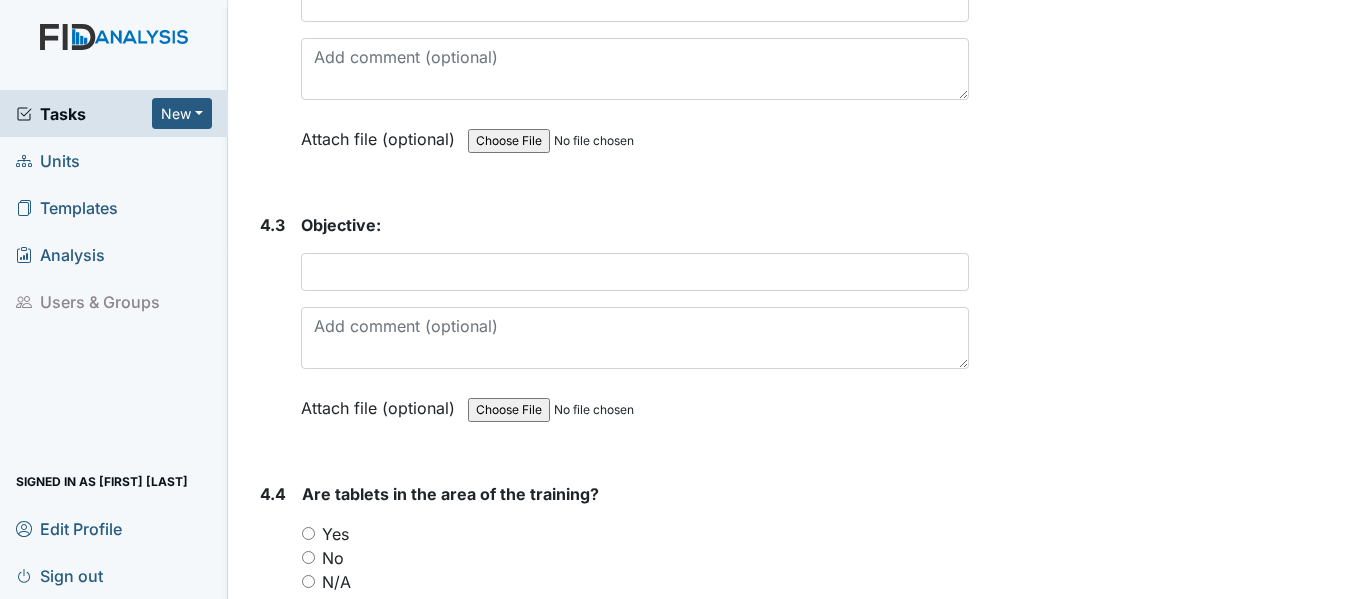 scroll, scrollTop: 9366, scrollLeft: 0, axis: vertical 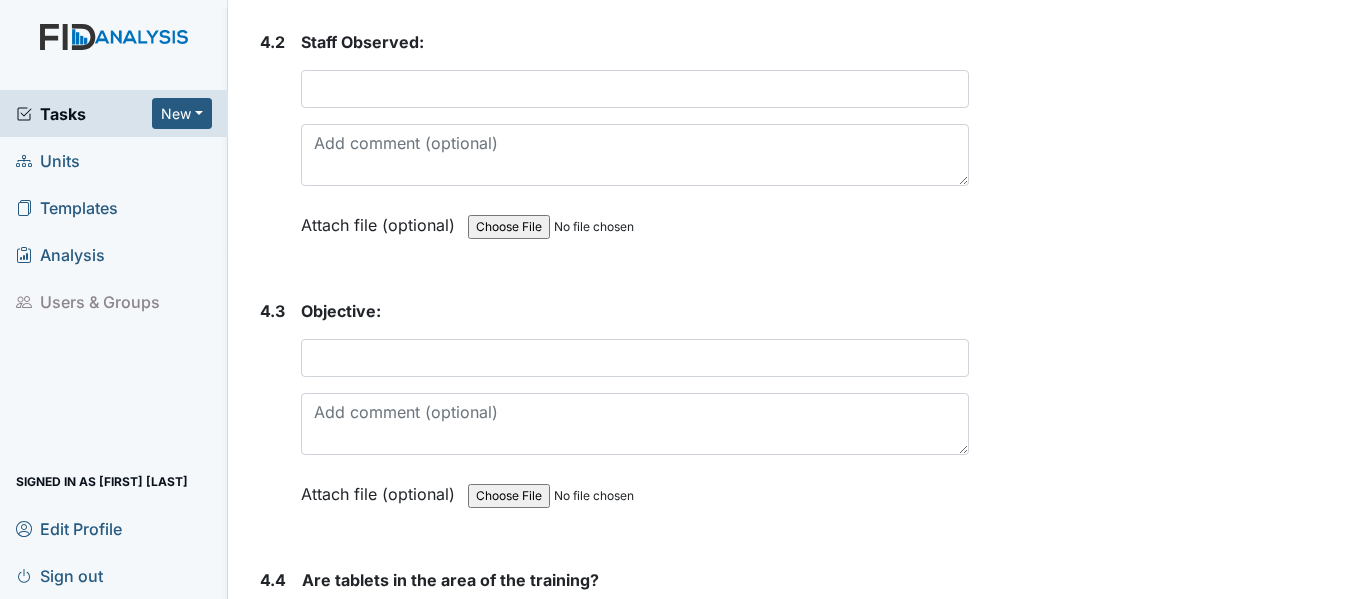 type on "[FIRST INITIAL]. [LAST]" 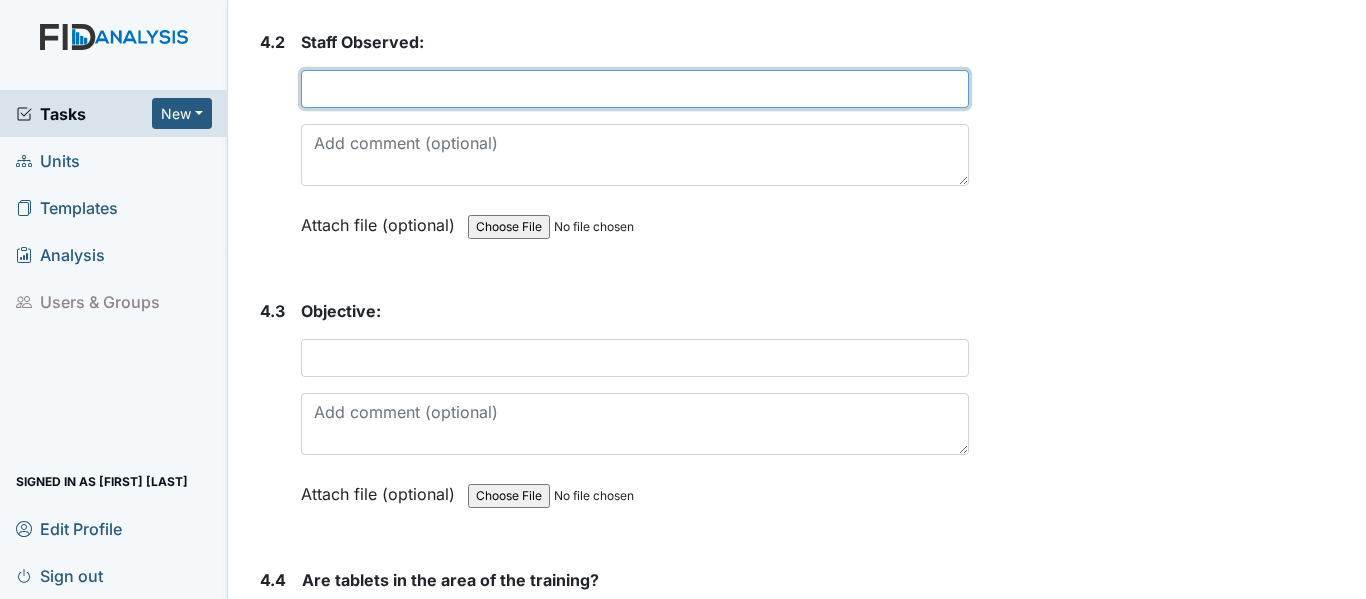 click at bounding box center (635, 89) 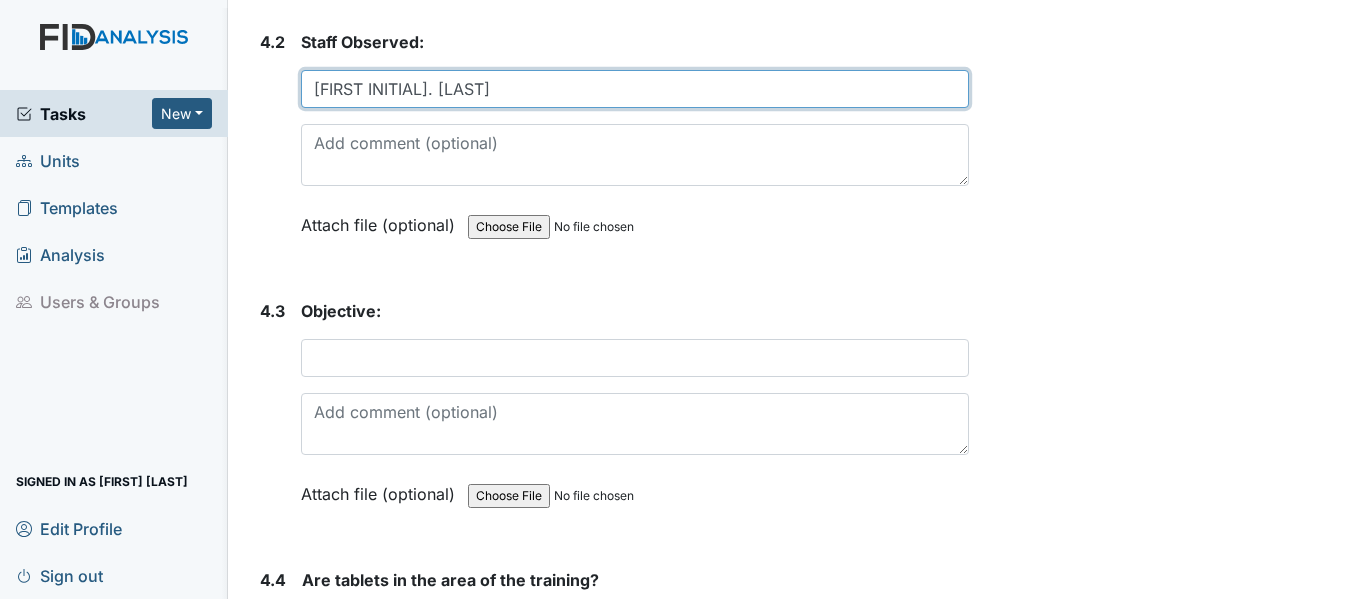 type on "[FIRST INITIAL]. [LAST]" 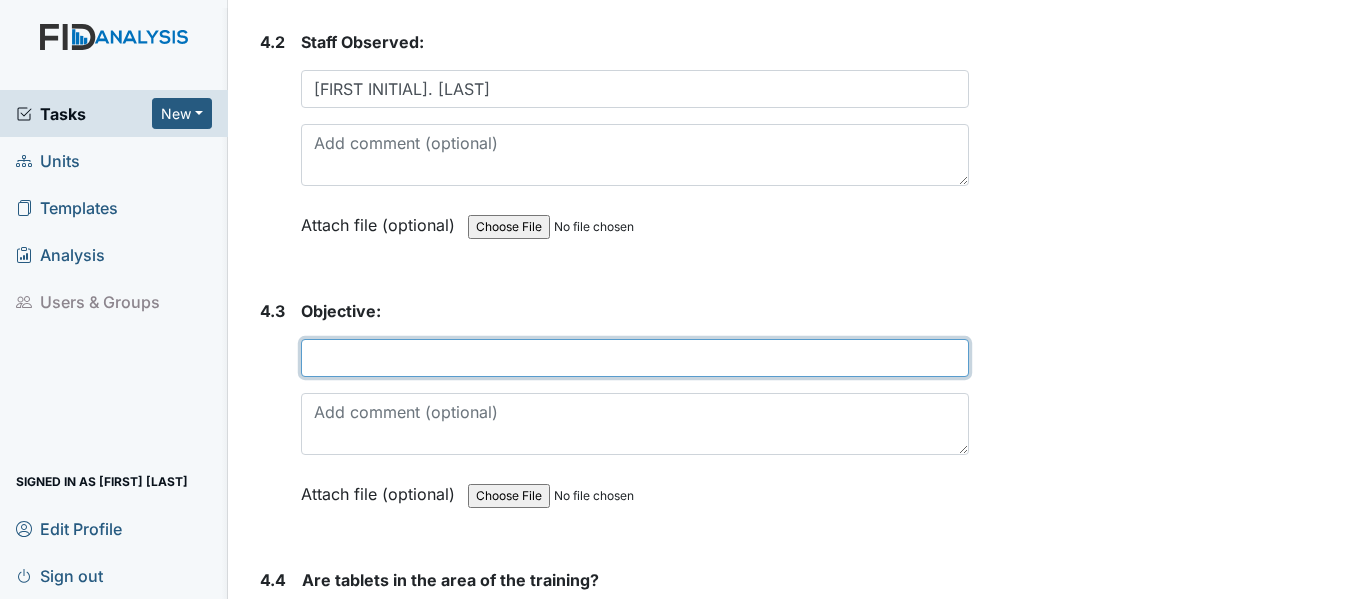 click at bounding box center (635, 358) 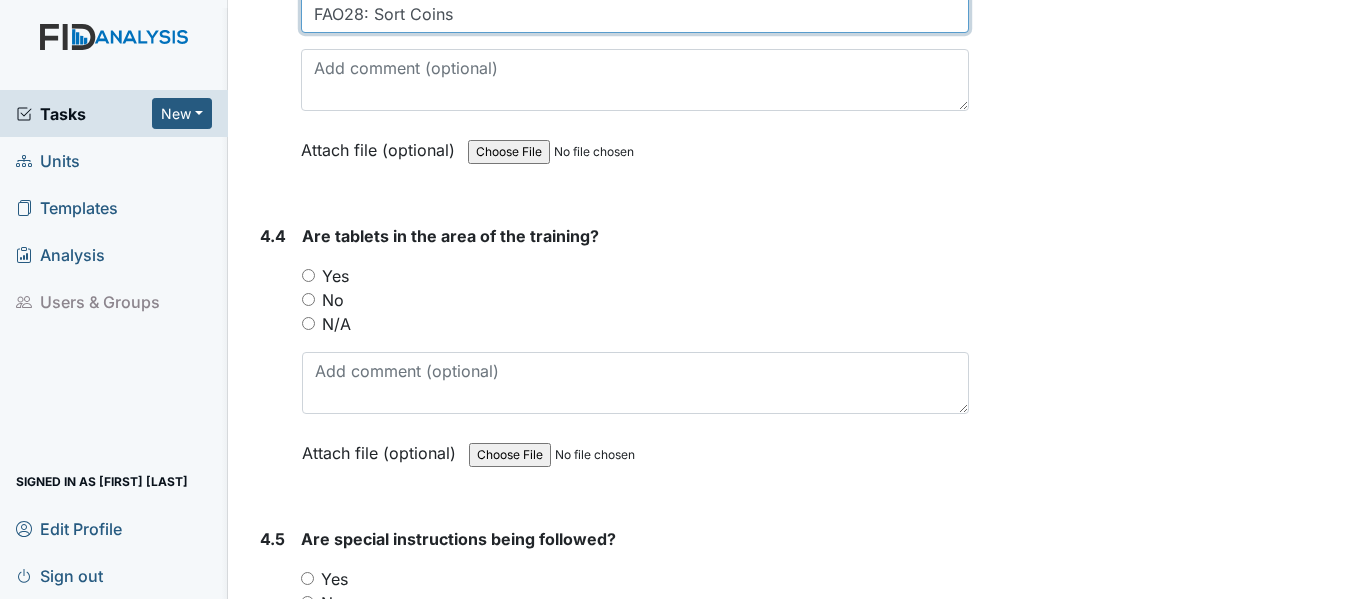 scroll, scrollTop: 9753, scrollLeft: 0, axis: vertical 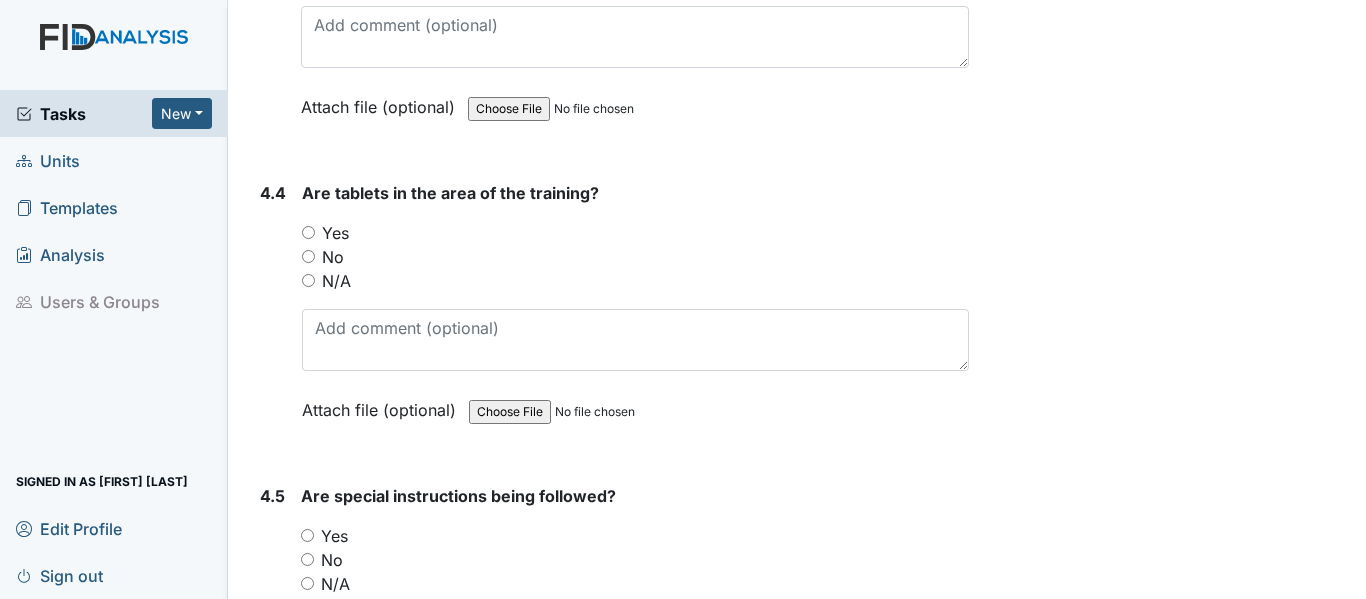 type on "FAO28: Sort Coins" 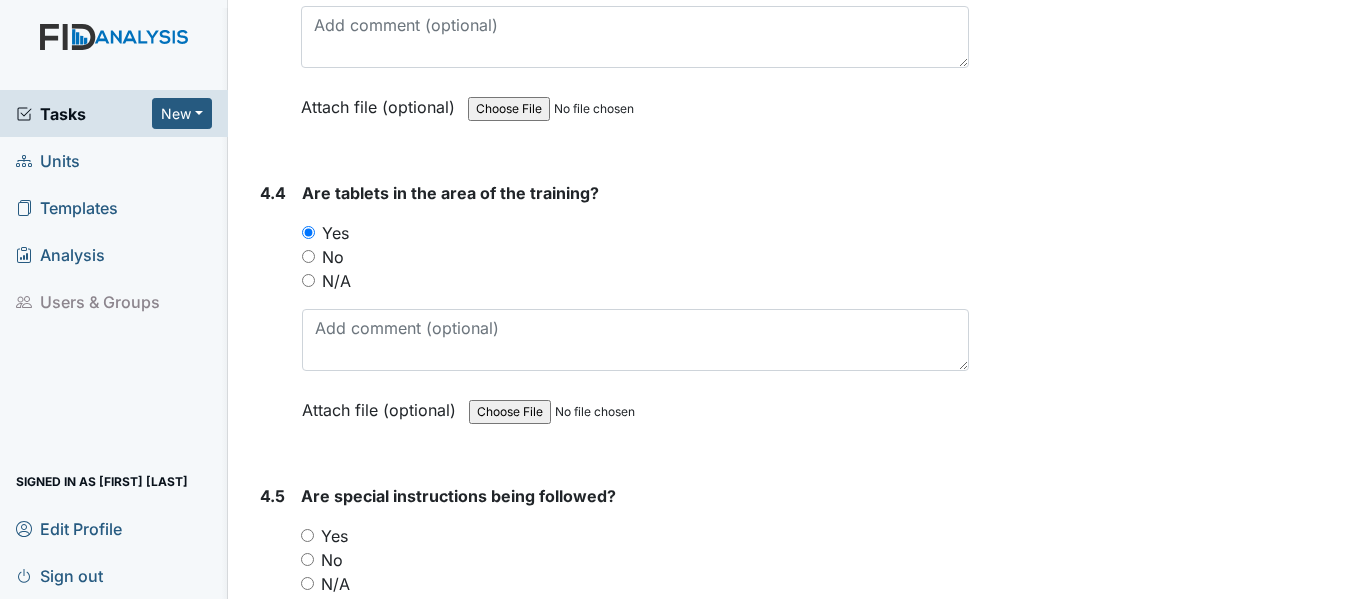 drag, startPoint x: 302, startPoint y: 585, endPoint x: 313, endPoint y: 584, distance: 11.045361 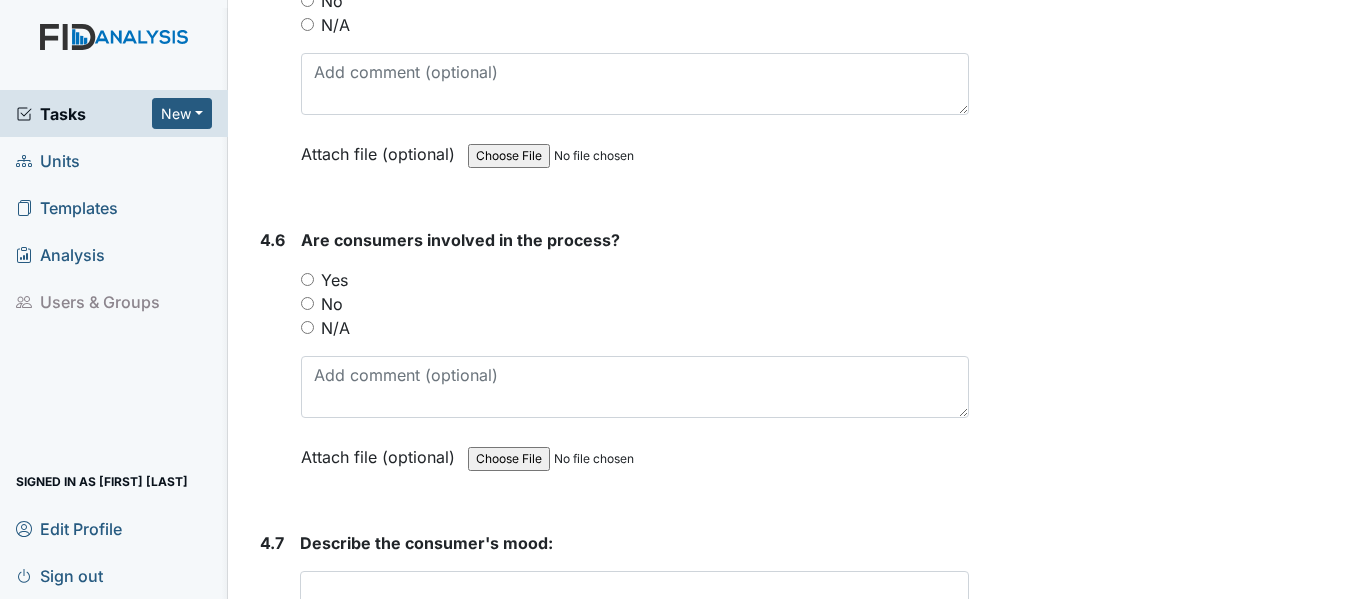 scroll, scrollTop: 10570, scrollLeft: 0, axis: vertical 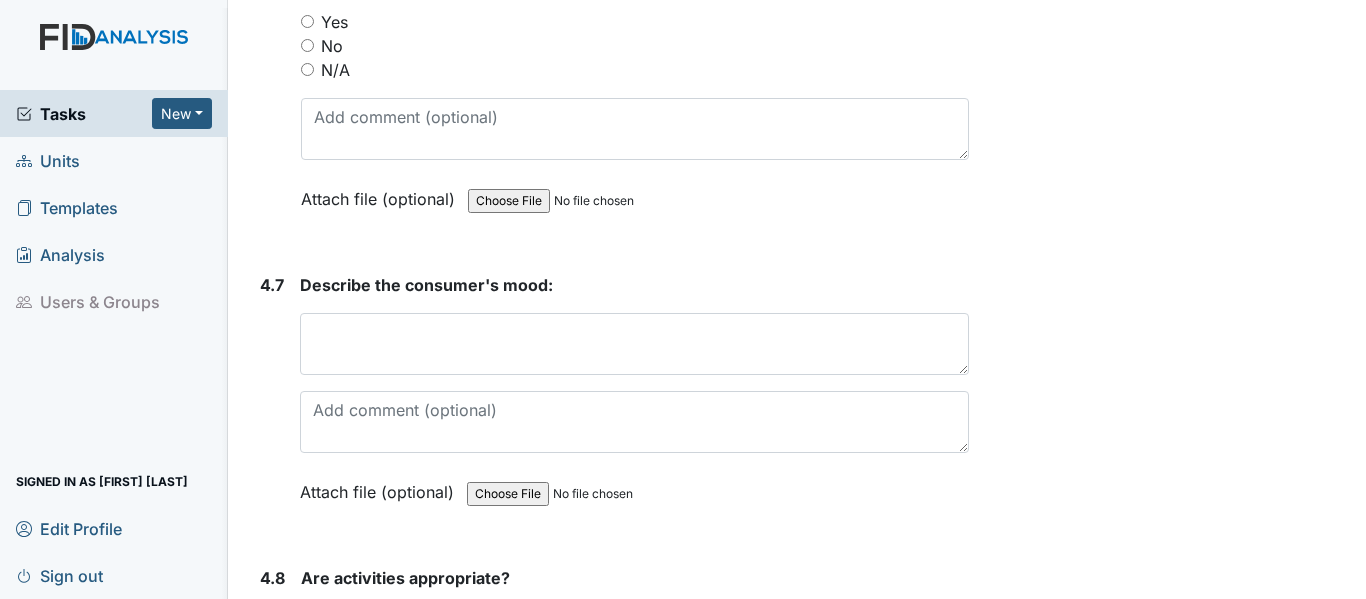 drag, startPoint x: 309, startPoint y: 69, endPoint x: 320, endPoint y: 155, distance: 86.70064 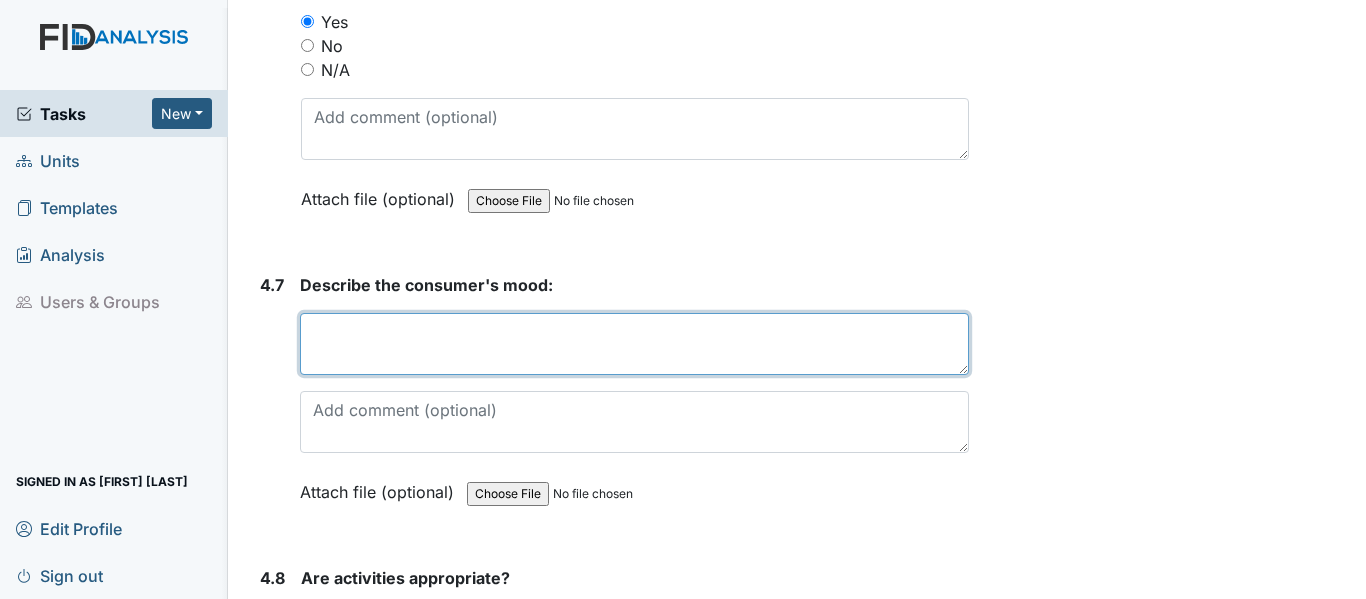 click at bounding box center [634, 344] 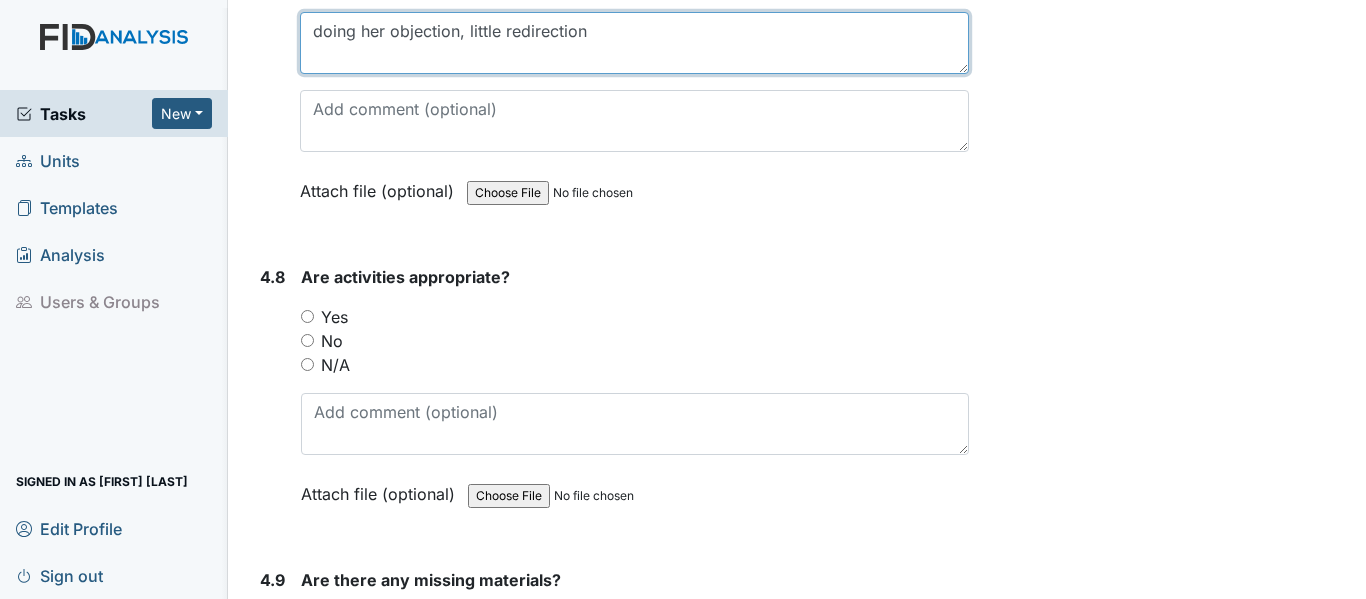 scroll, scrollTop: 10957, scrollLeft: 0, axis: vertical 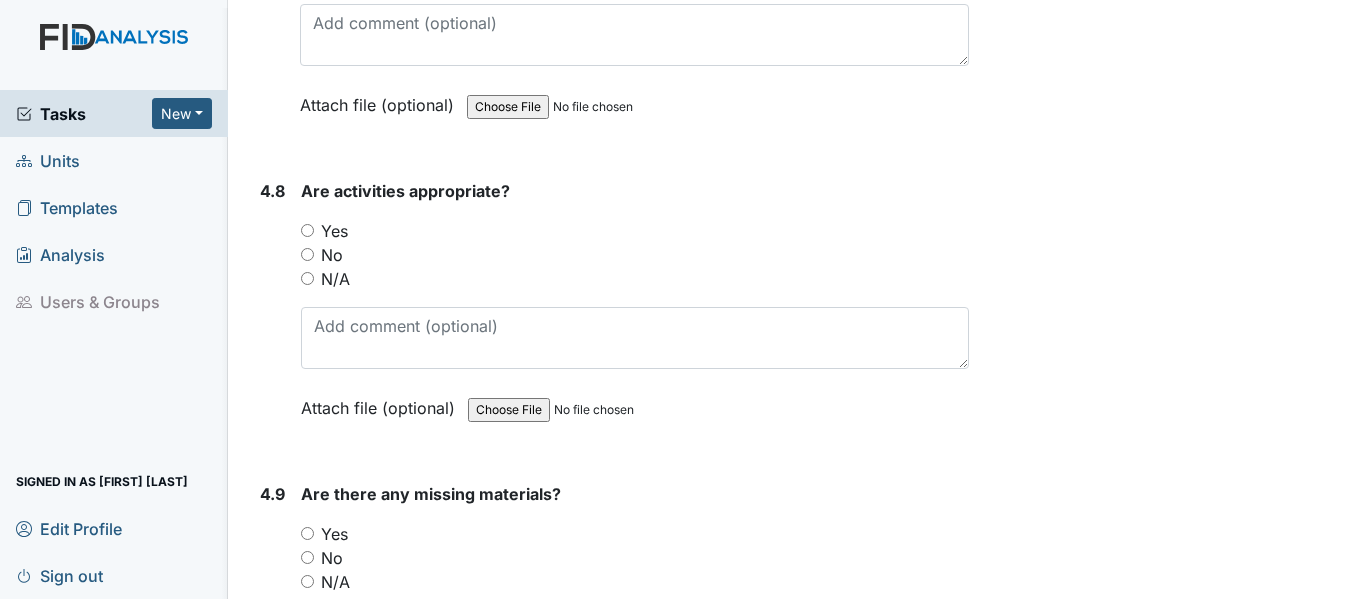 type on "doing her objection, little redirection" 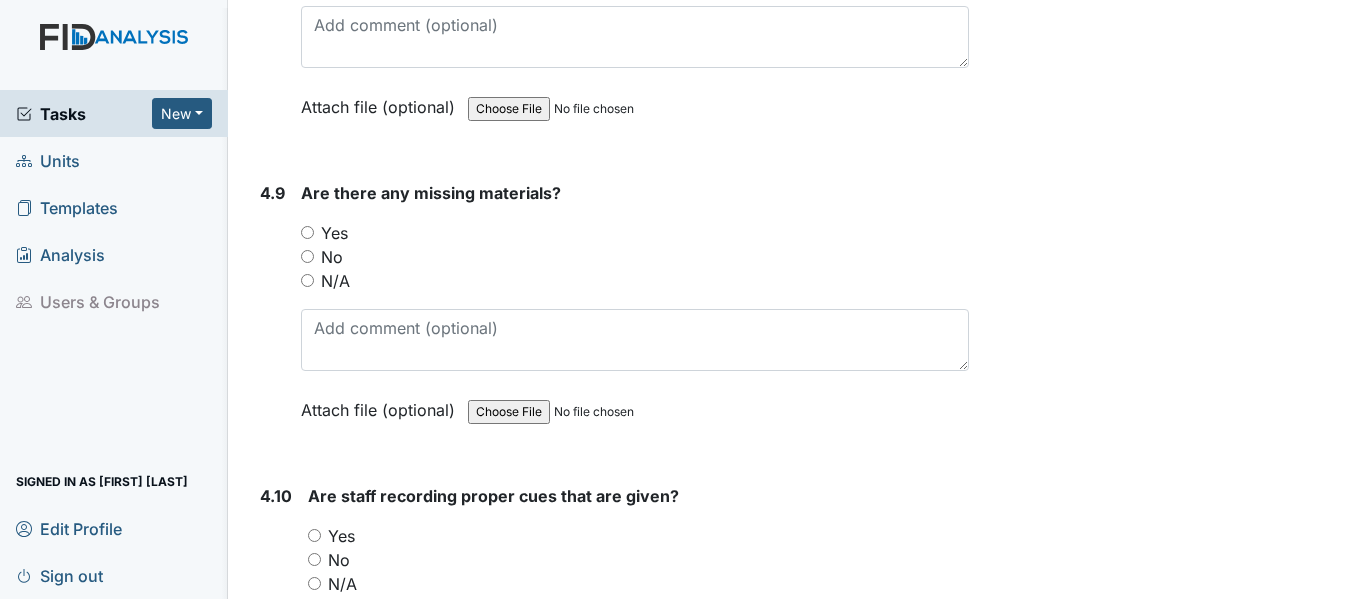 scroll, scrollTop: 11301, scrollLeft: 0, axis: vertical 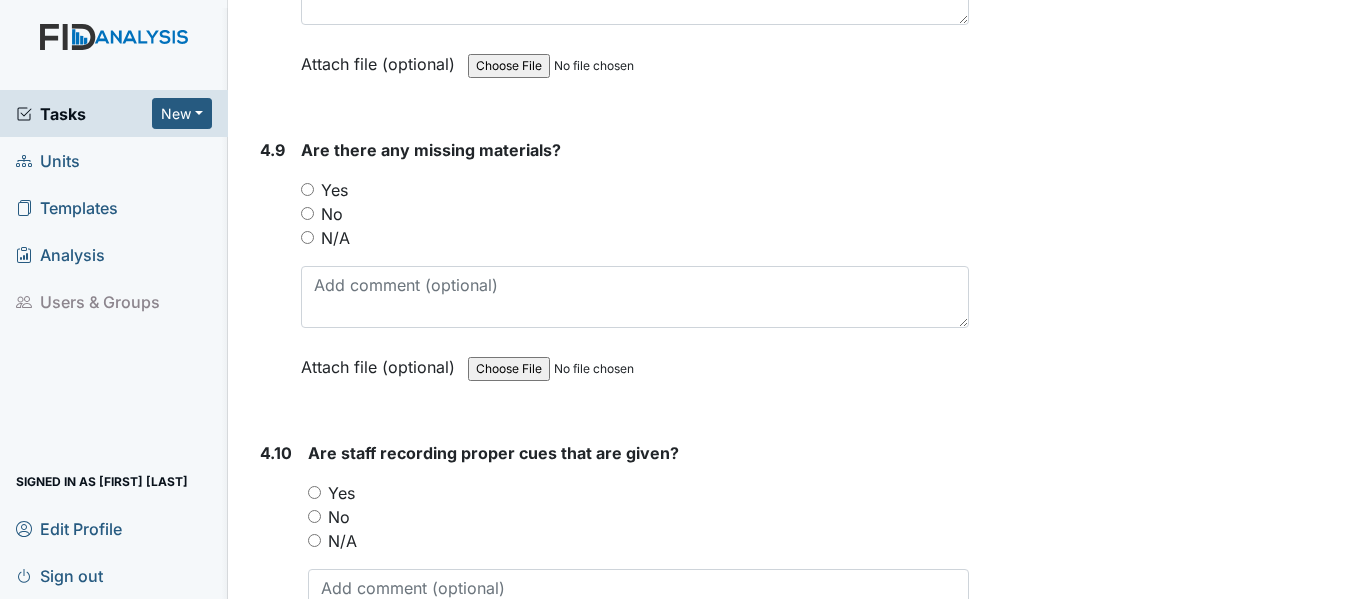 click on "No" at bounding box center [307, 213] 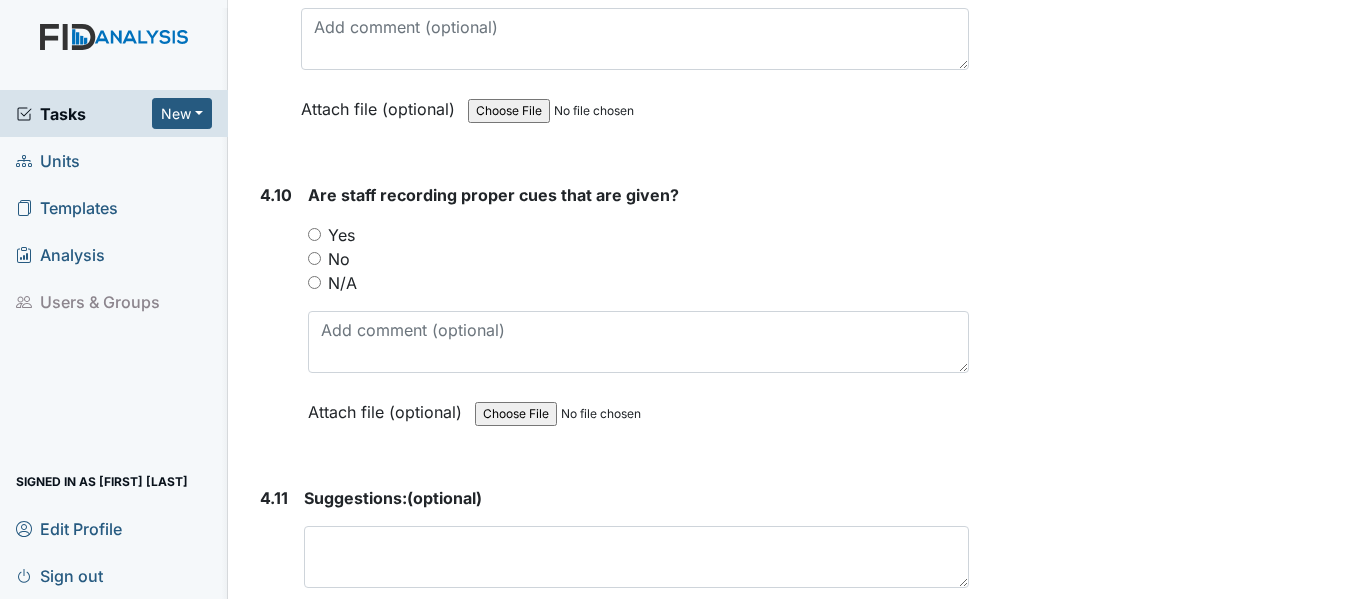 scroll, scrollTop: 11688, scrollLeft: 0, axis: vertical 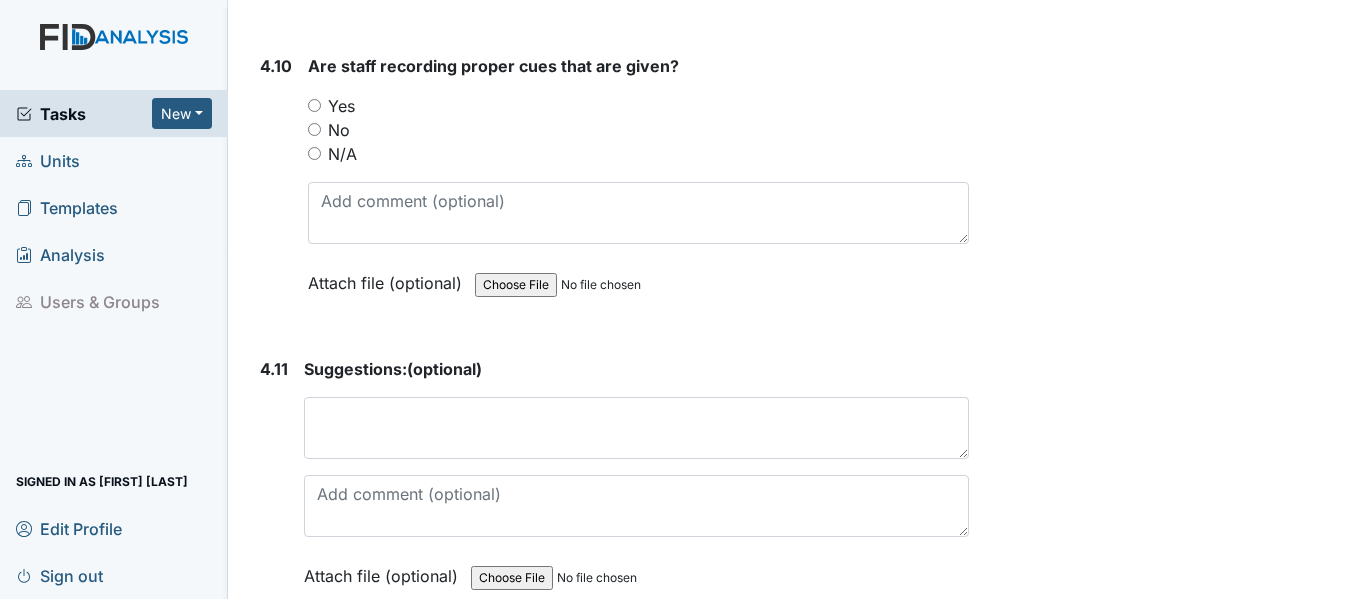click on "Yes" at bounding box center [314, 105] 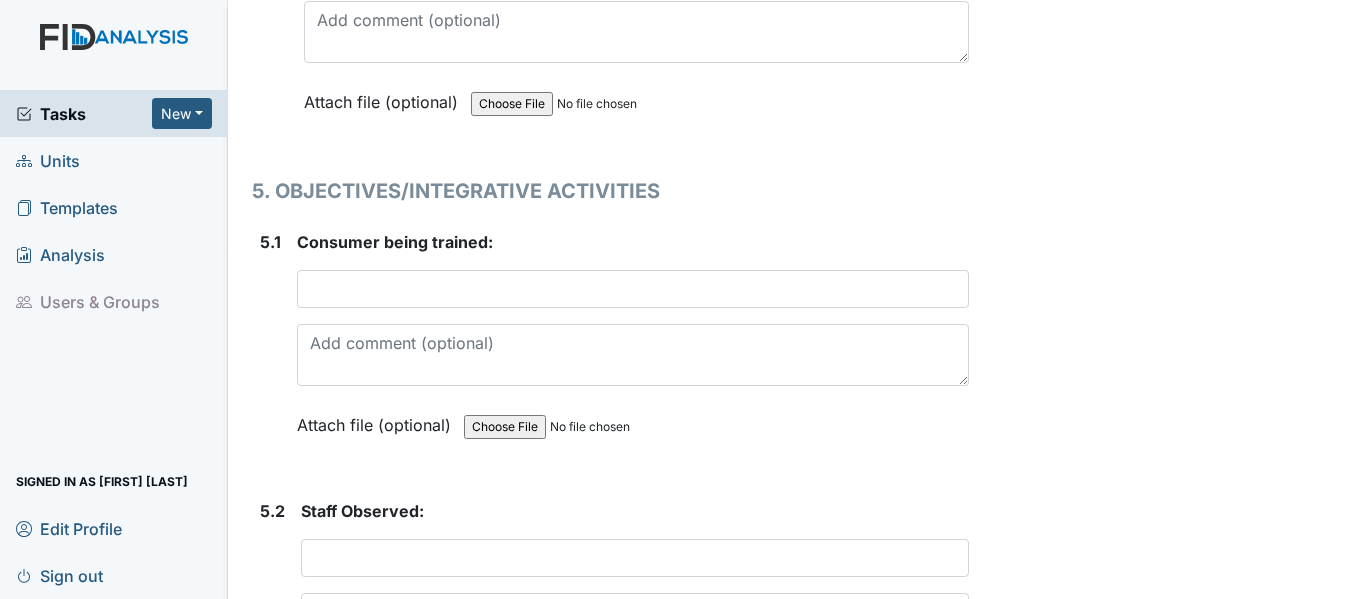 scroll, scrollTop: 12205, scrollLeft: 0, axis: vertical 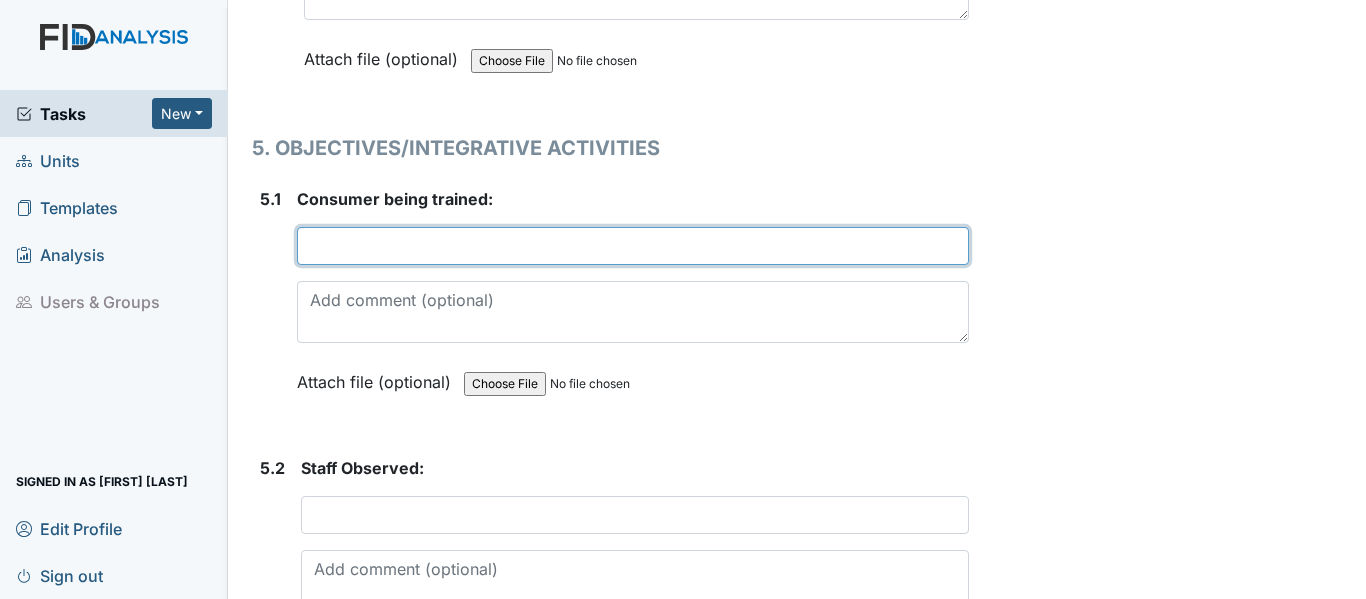 click at bounding box center [633, 246] 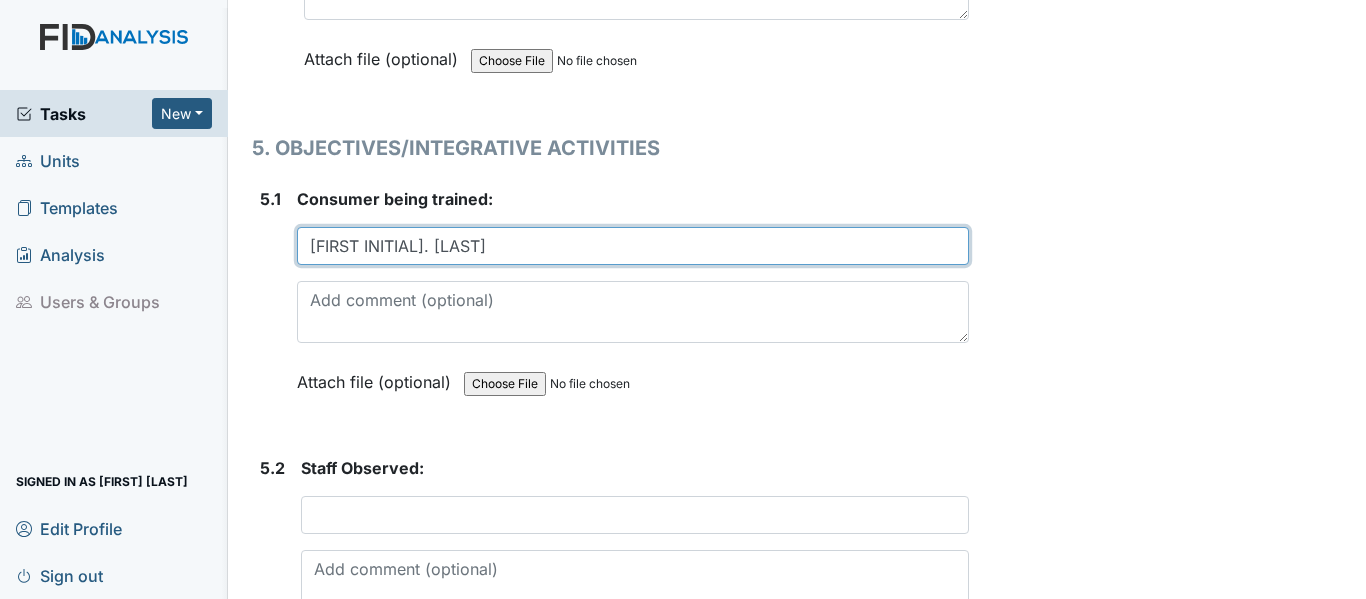 type on "[FIRST INITIAL]. [LAST]" 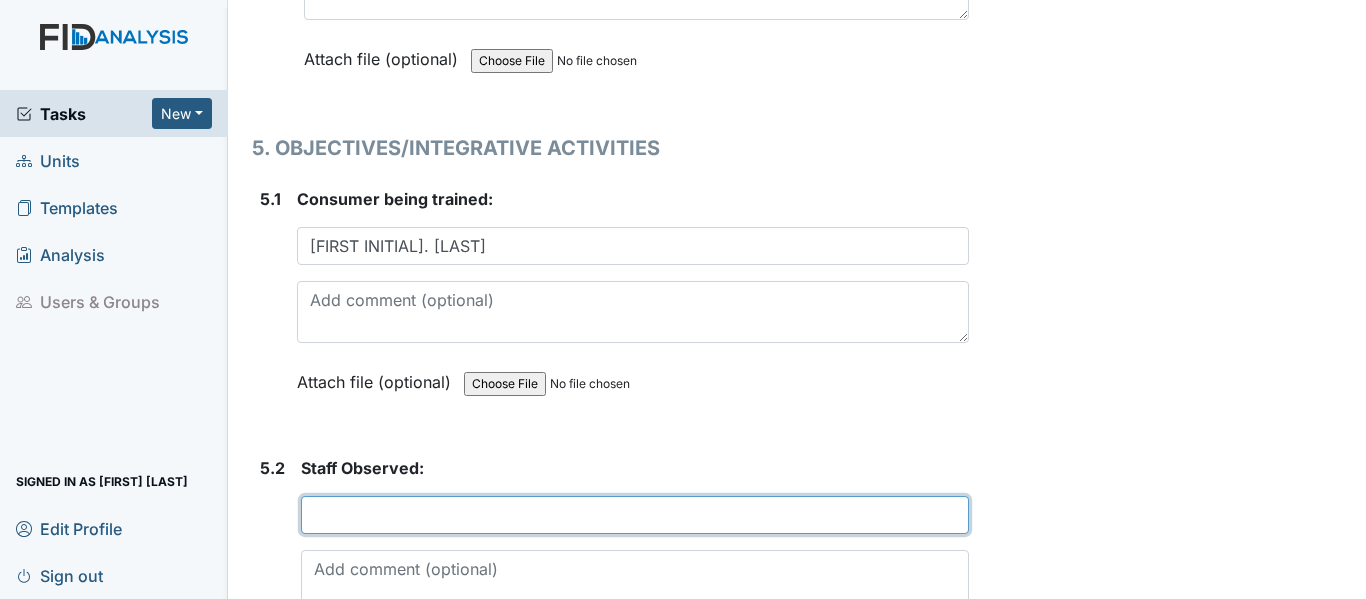 click at bounding box center (635, 515) 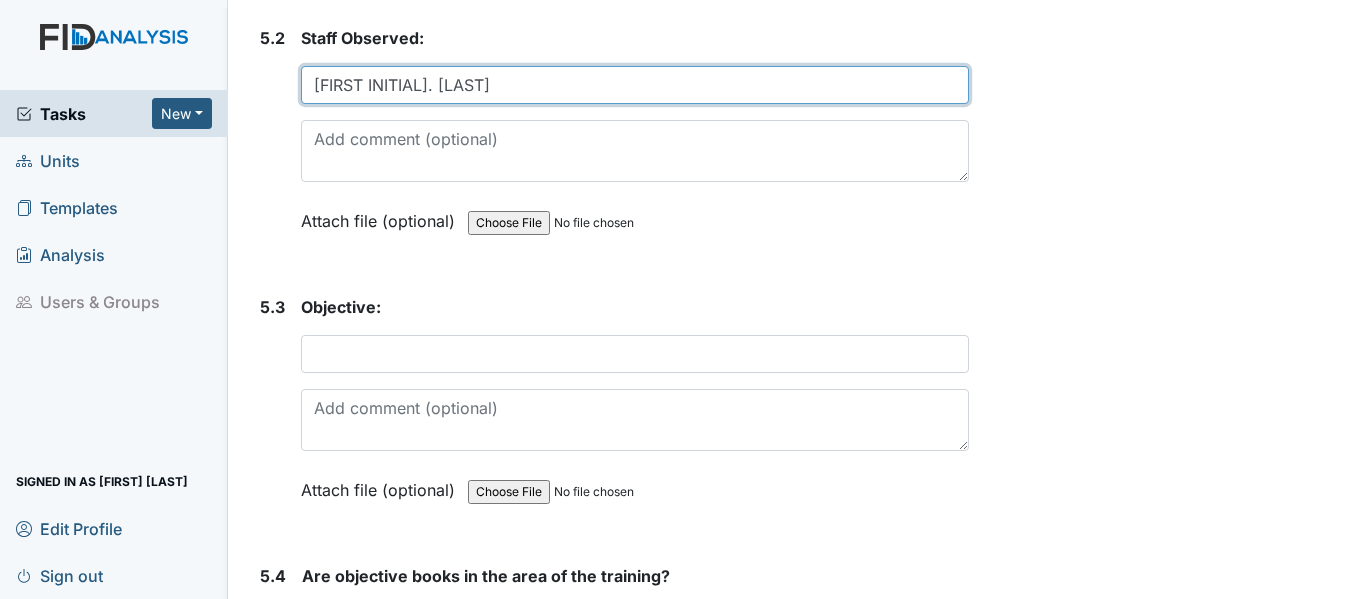 scroll, scrollTop: 12721, scrollLeft: 0, axis: vertical 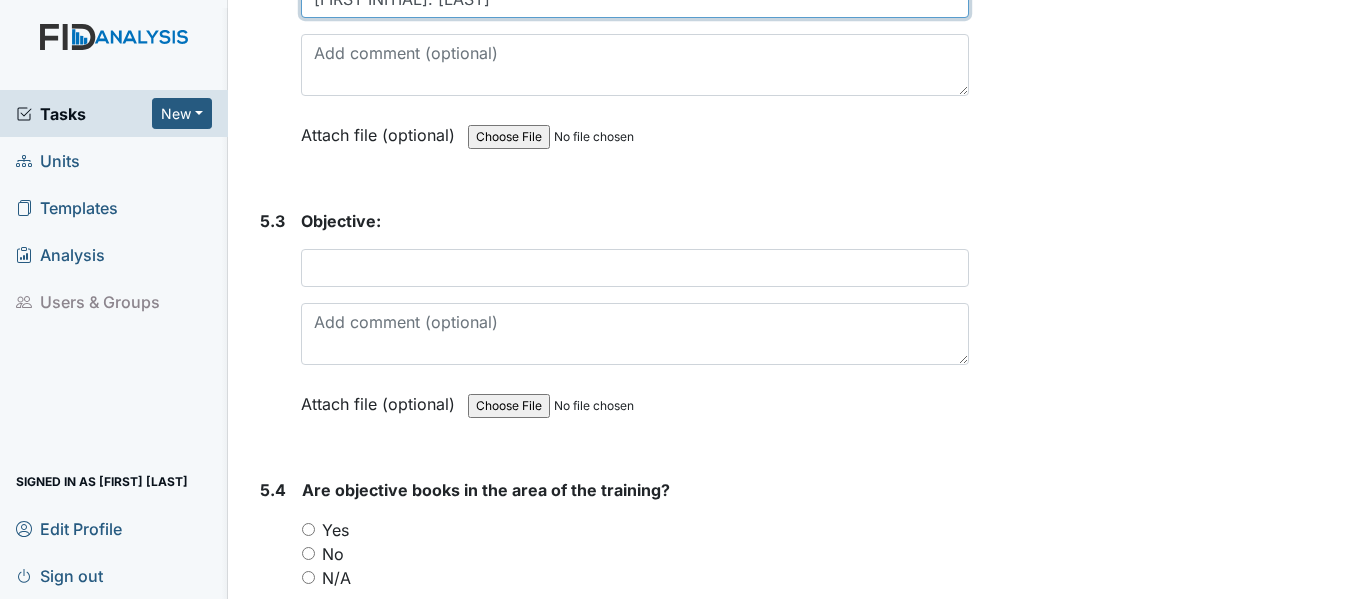 type on "[FIRST INITIAL]. [LAST]" 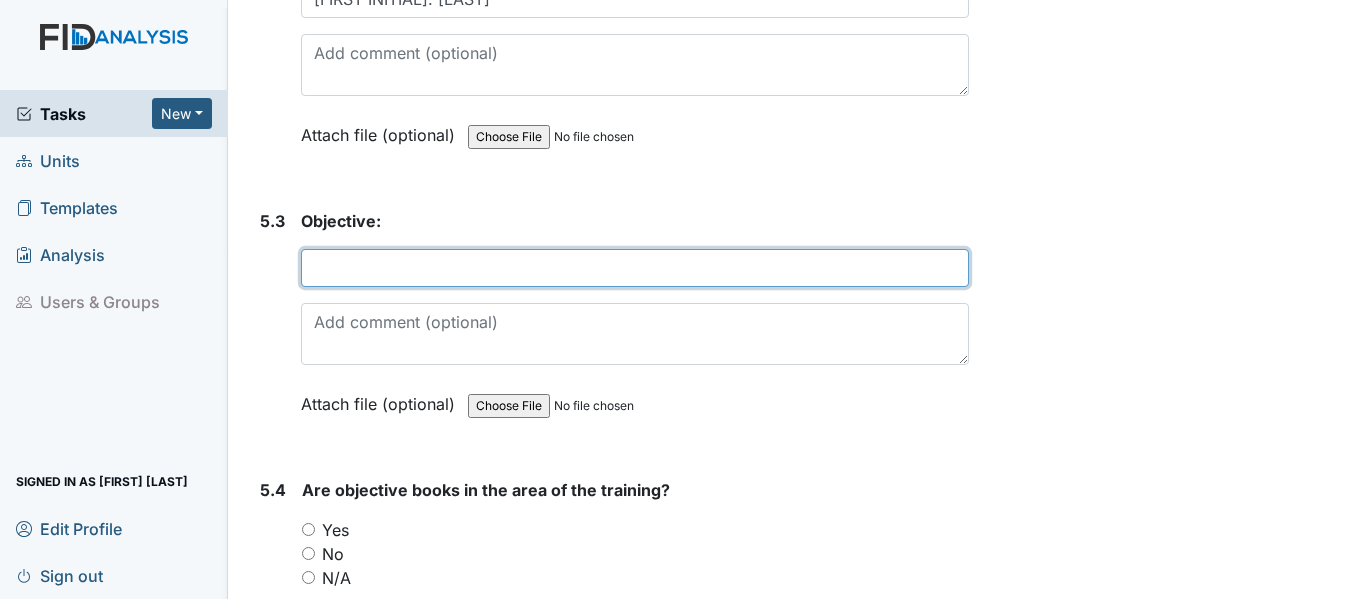 click at bounding box center [635, 268] 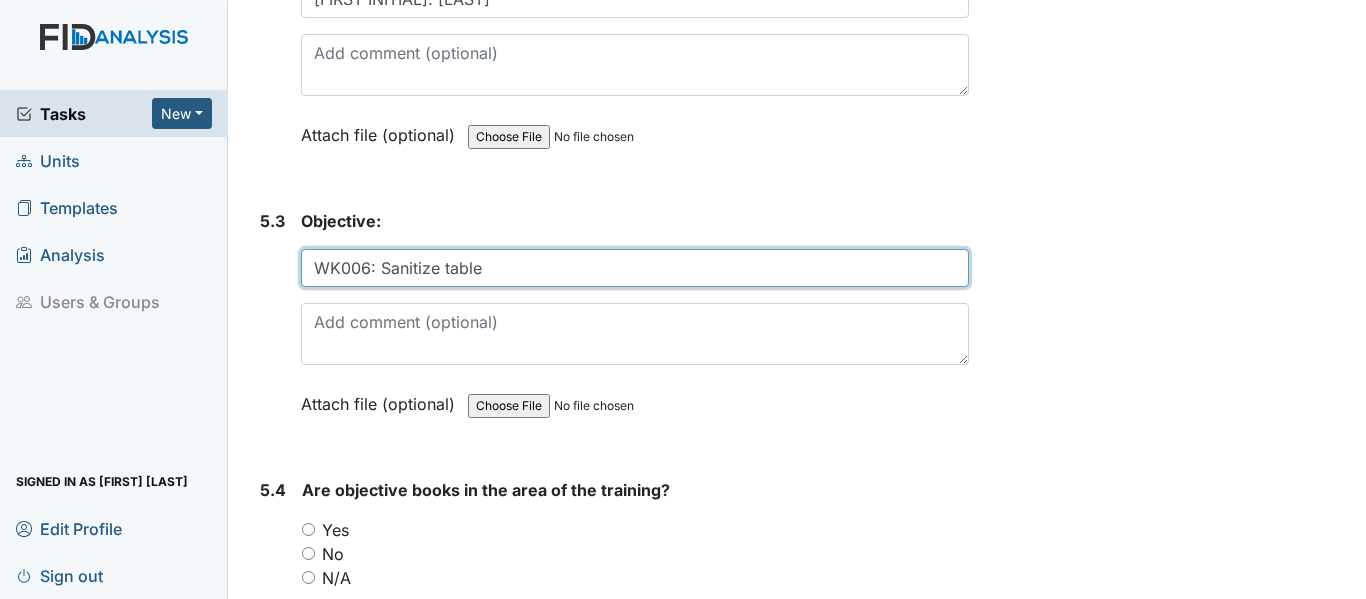 type on "WK006: Sanitize table" 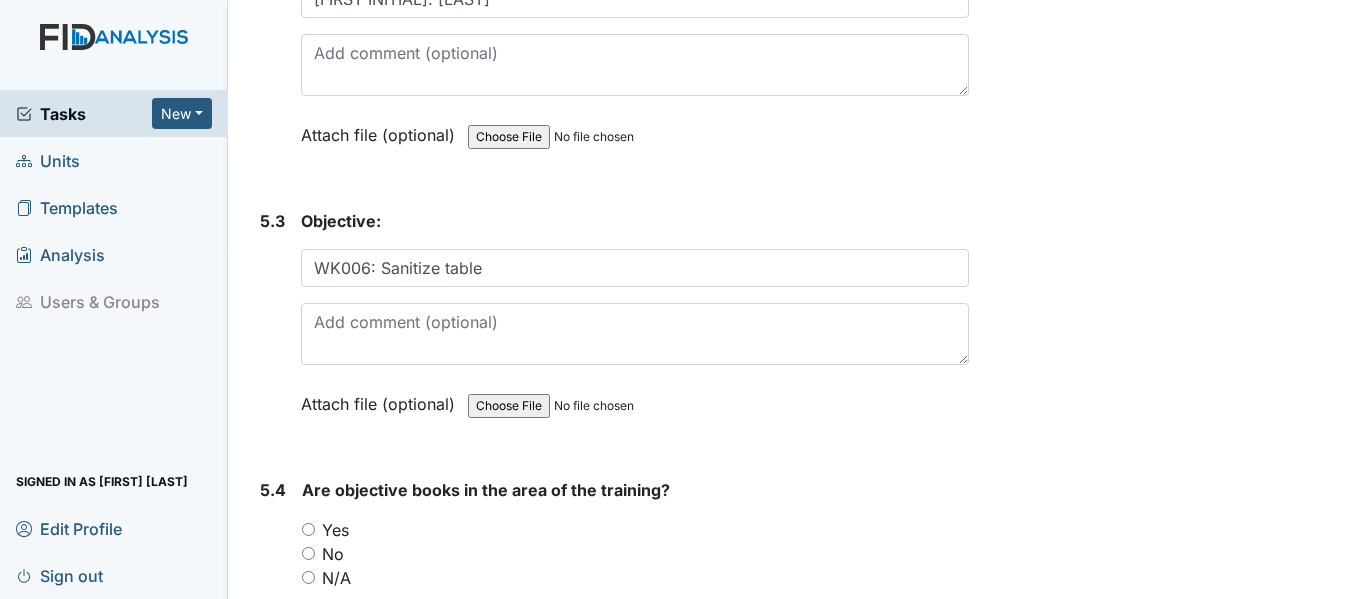 click on "Yes" at bounding box center (308, 529) 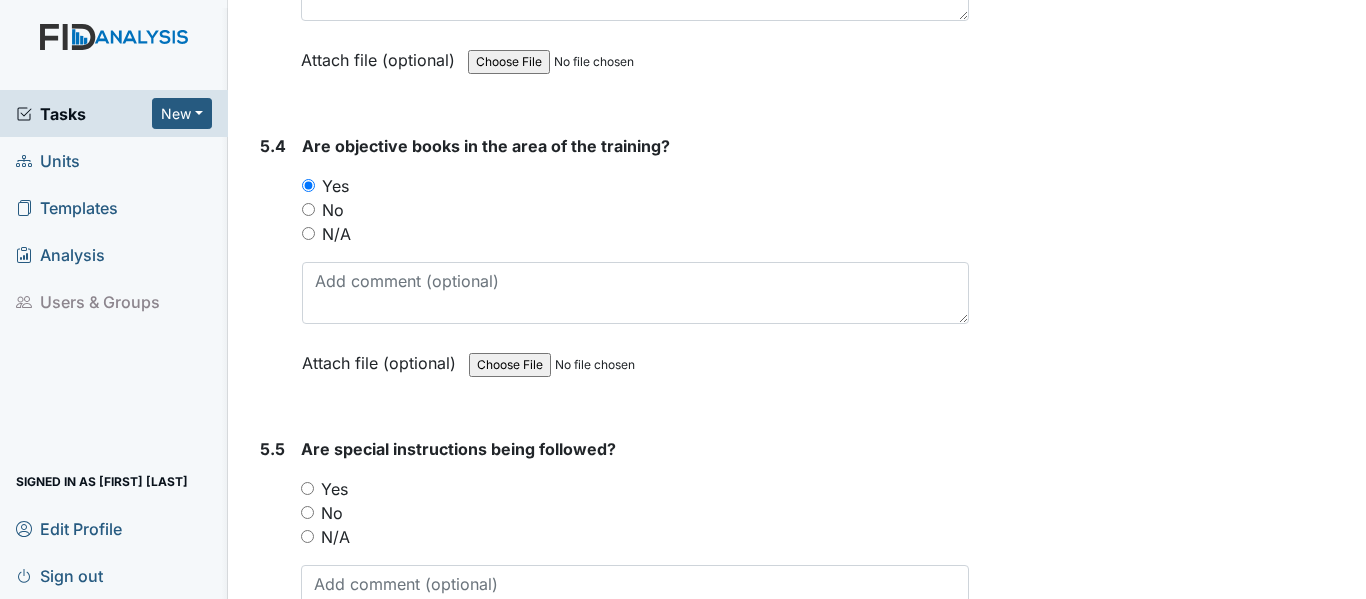 scroll, scrollTop: 13280, scrollLeft: 0, axis: vertical 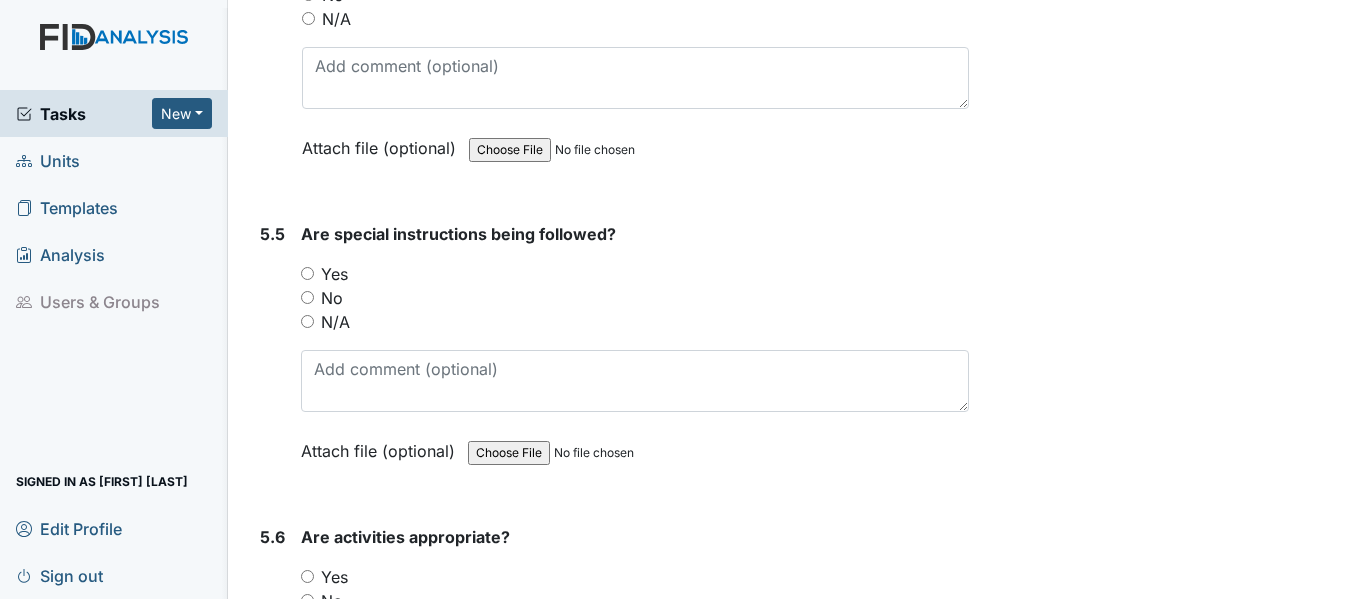click on "Yes" at bounding box center (635, 274) 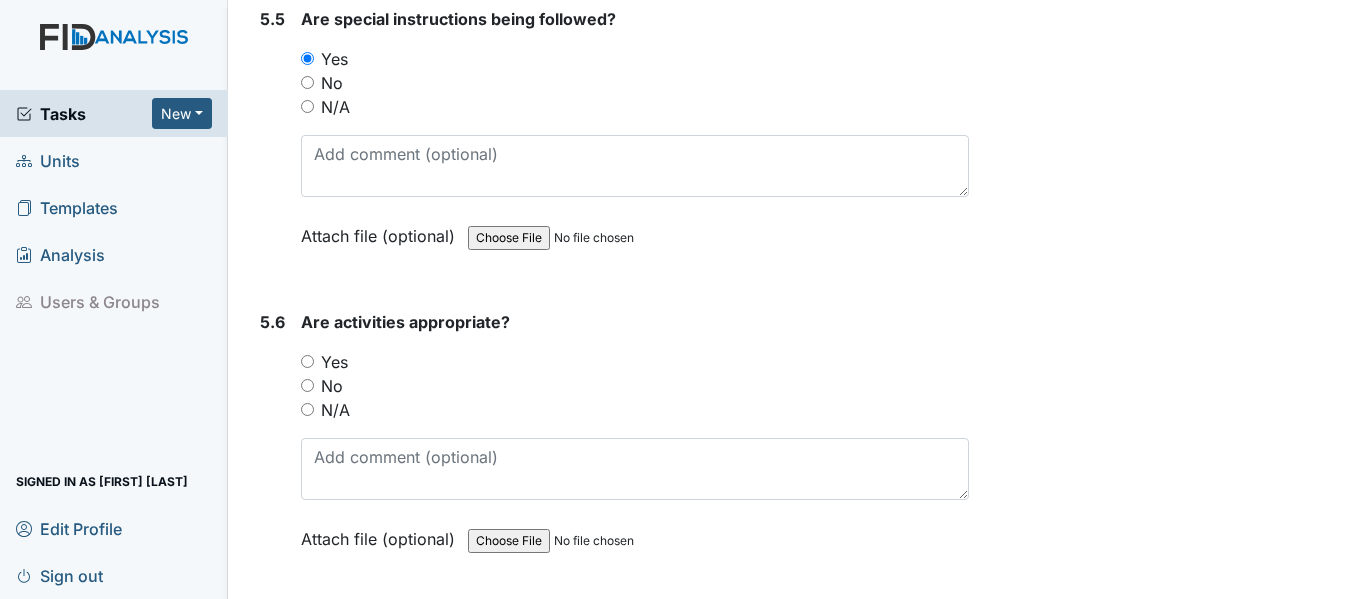 scroll, scrollTop: 13624, scrollLeft: 0, axis: vertical 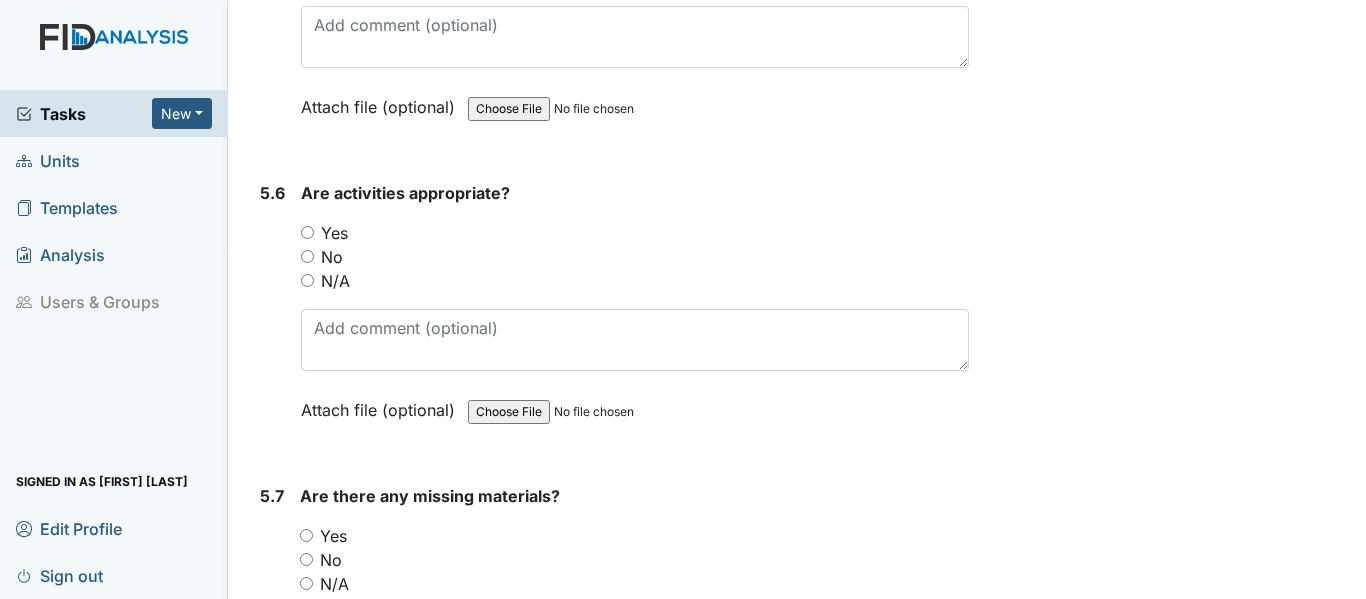 click on "Yes" at bounding box center [307, 232] 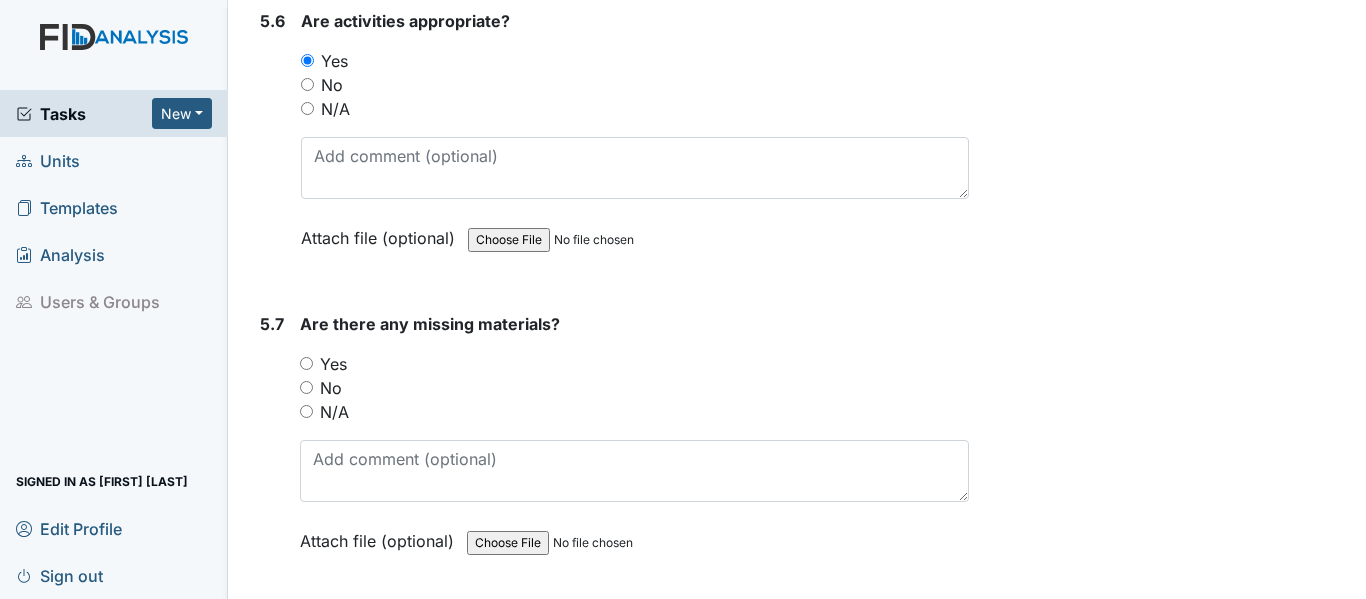 scroll, scrollTop: 13968, scrollLeft: 0, axis: vertical 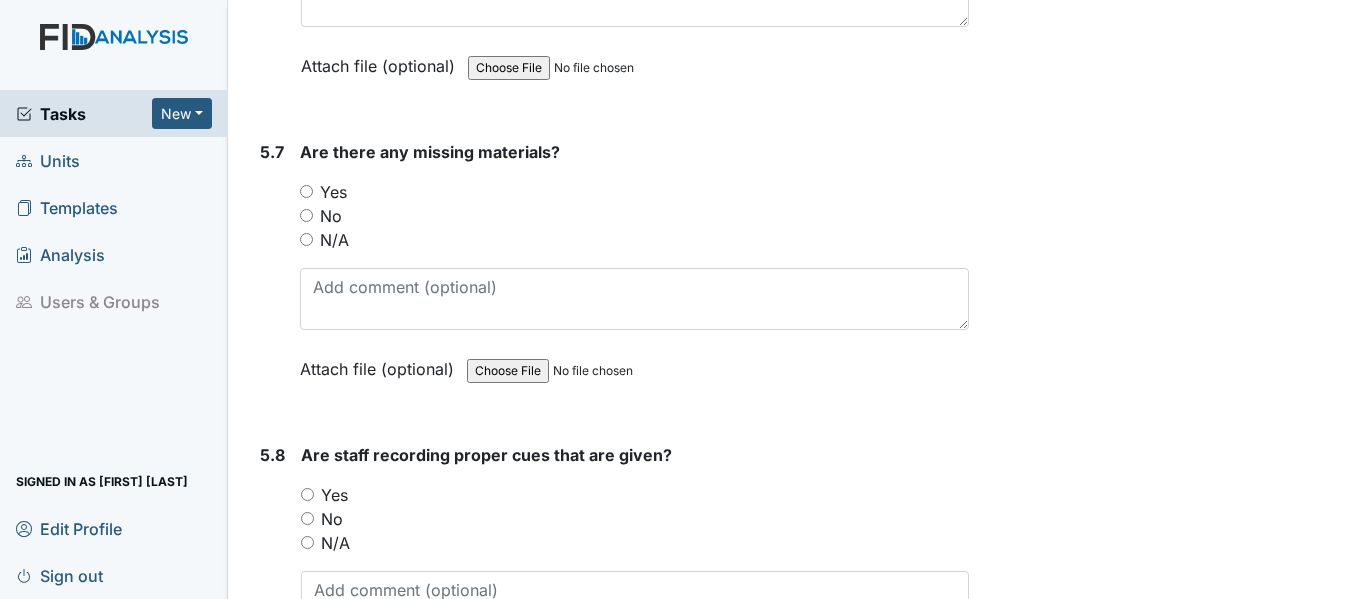click on "No" at bounding box center [306, 215] 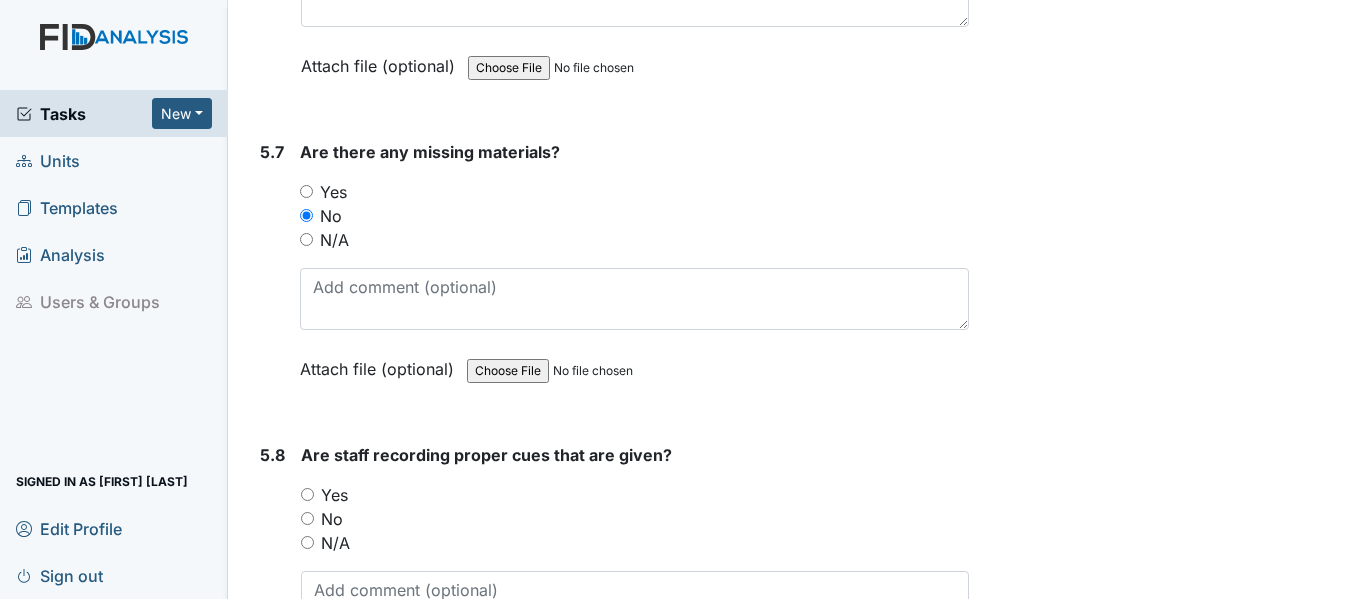 click on "Yes" at bounding box center (307, 494) 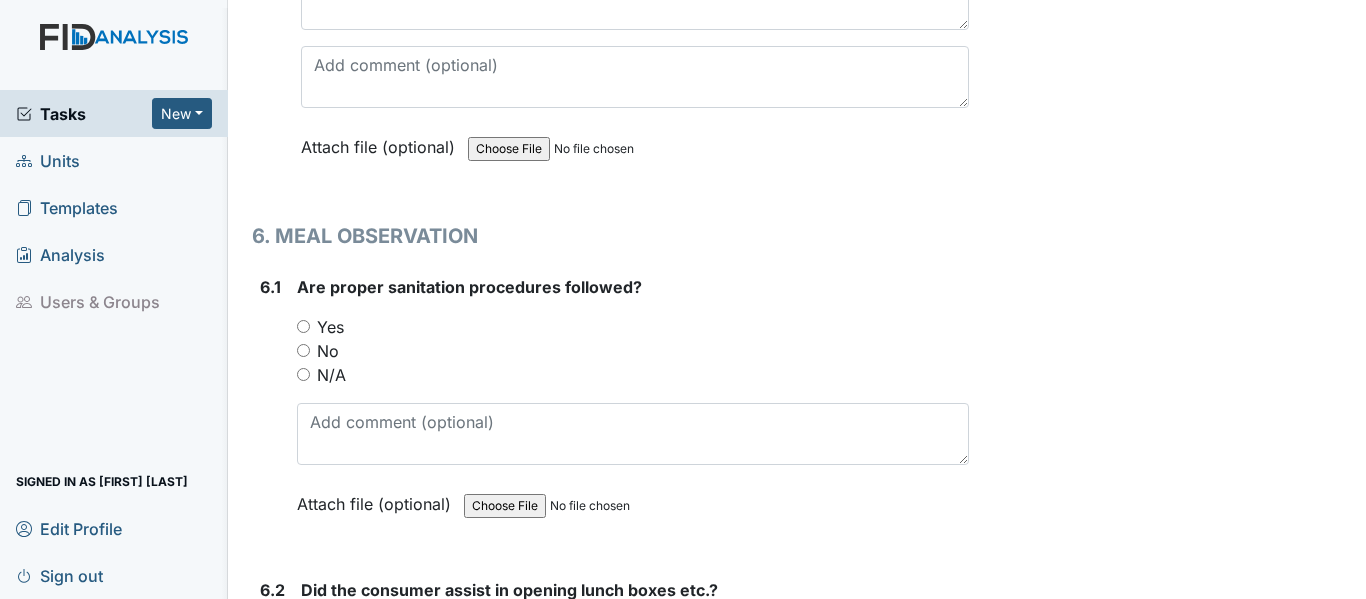 scroll, scrollTop: 14829, scrollLeft: 0, axis: vertical 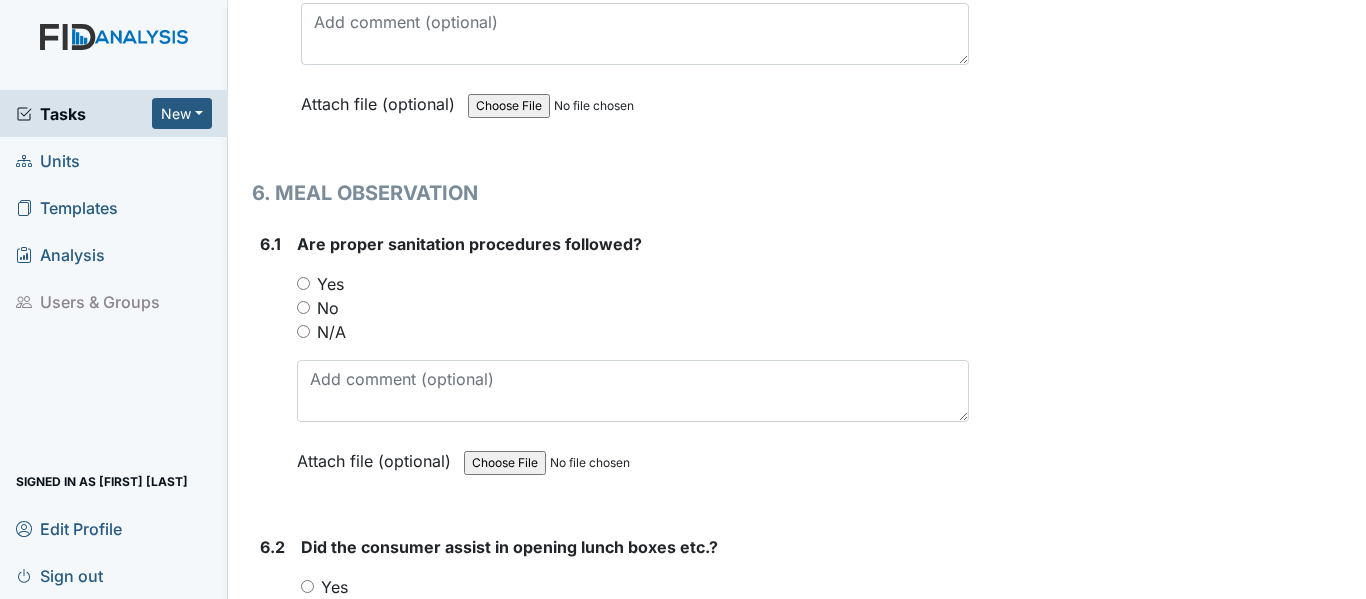 click on "Yes" at bounding box center [303, 283] 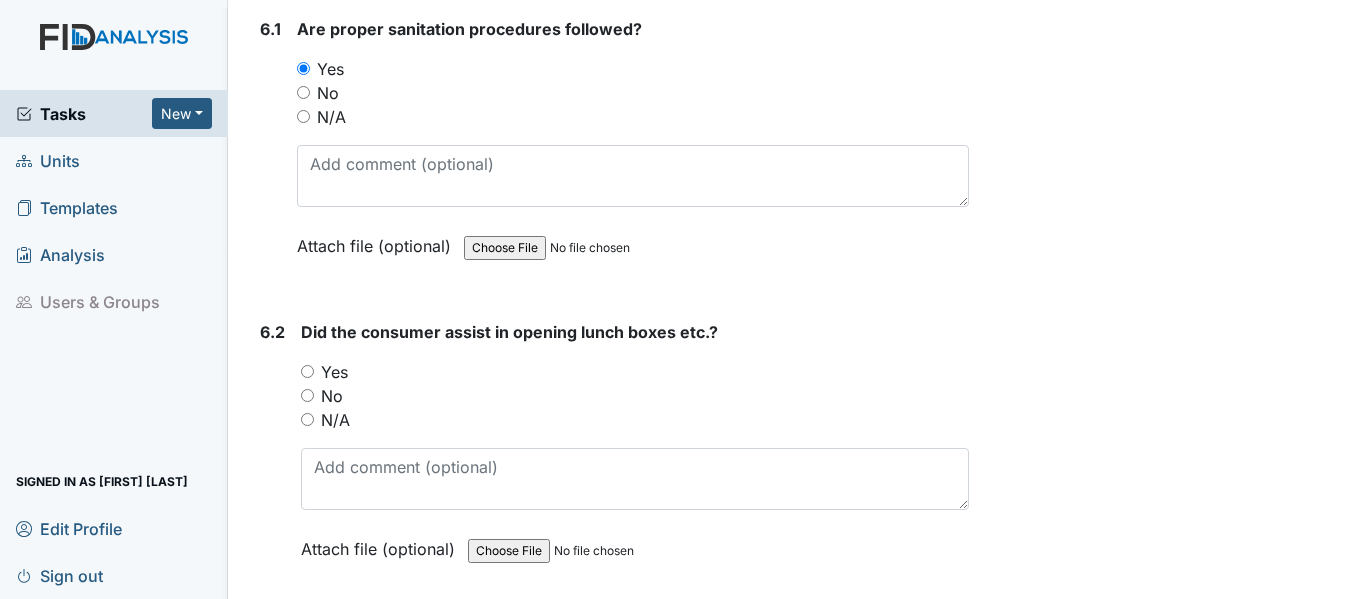 scroll, scrollTop: 15216, scrollLeft: 0, axis: vertical 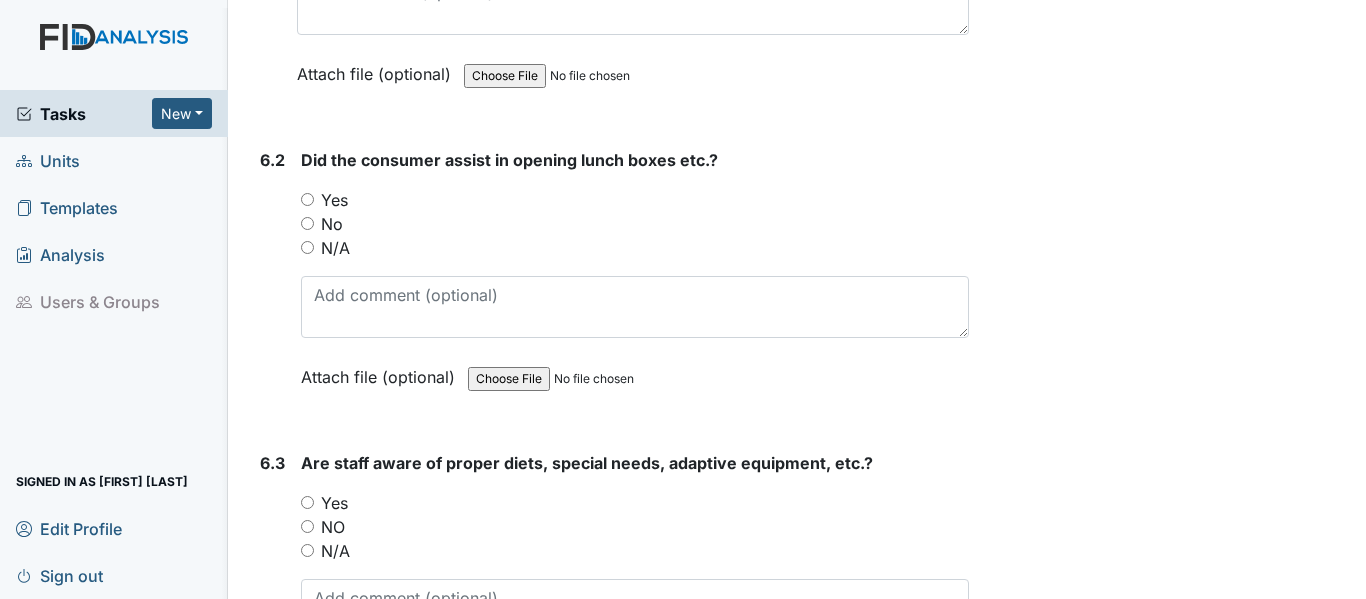 click on "Yes" at bounding box center (307, 199) 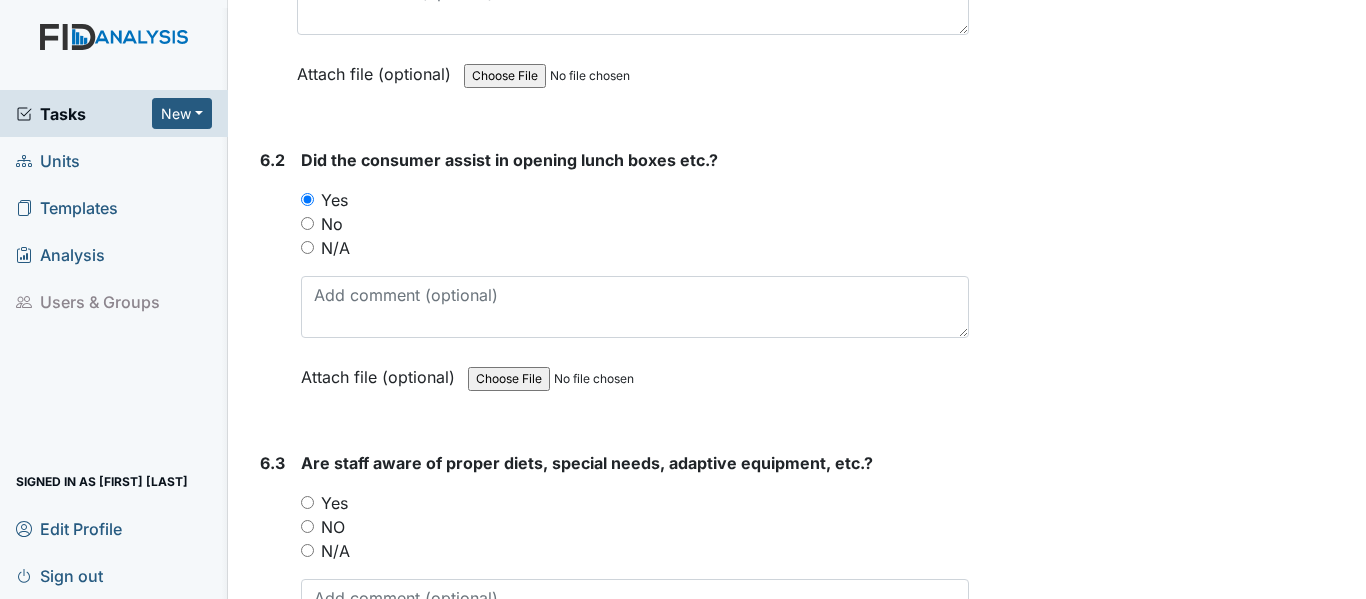 click on "Yes" at bounding box center (307, 502) 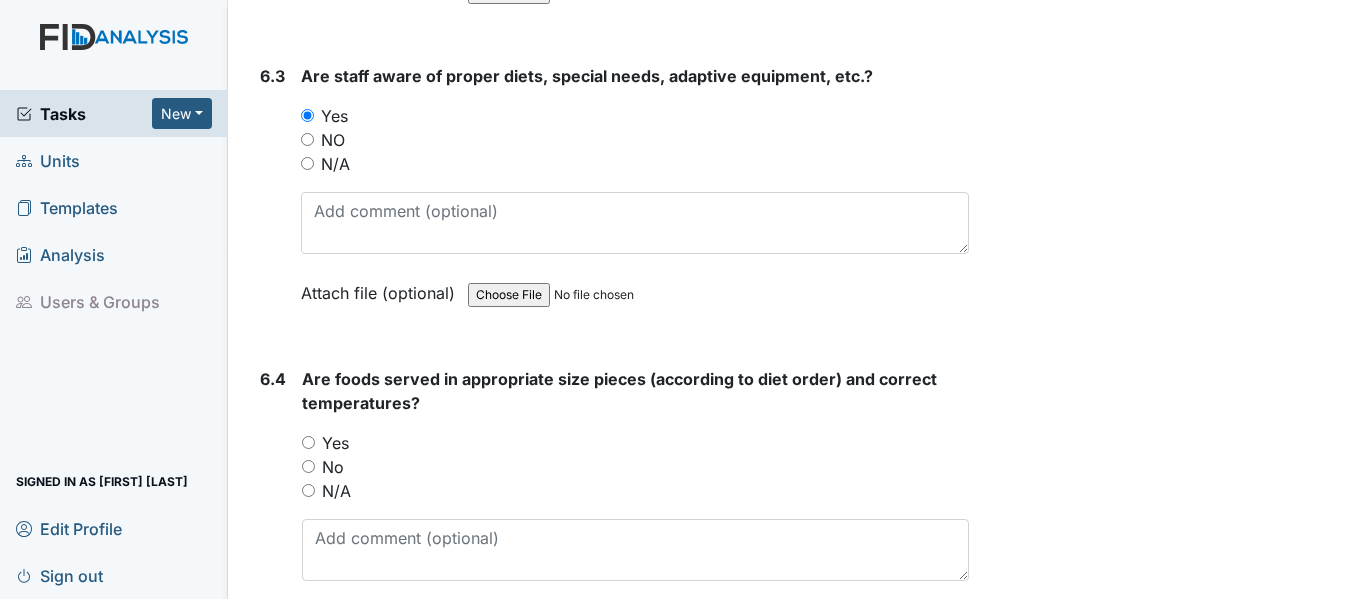 scroll, scrollTop: 15775, scrollLeft: 0, axis: vertical 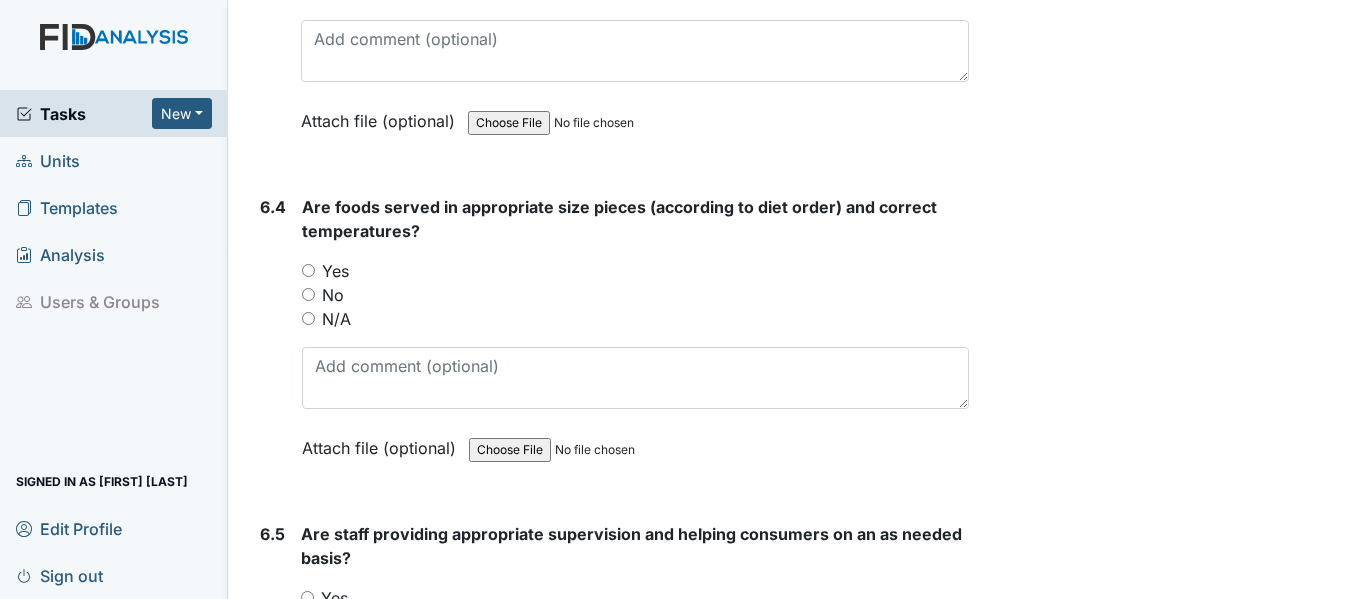 click on "Yes" at bounding box center (308, 270) 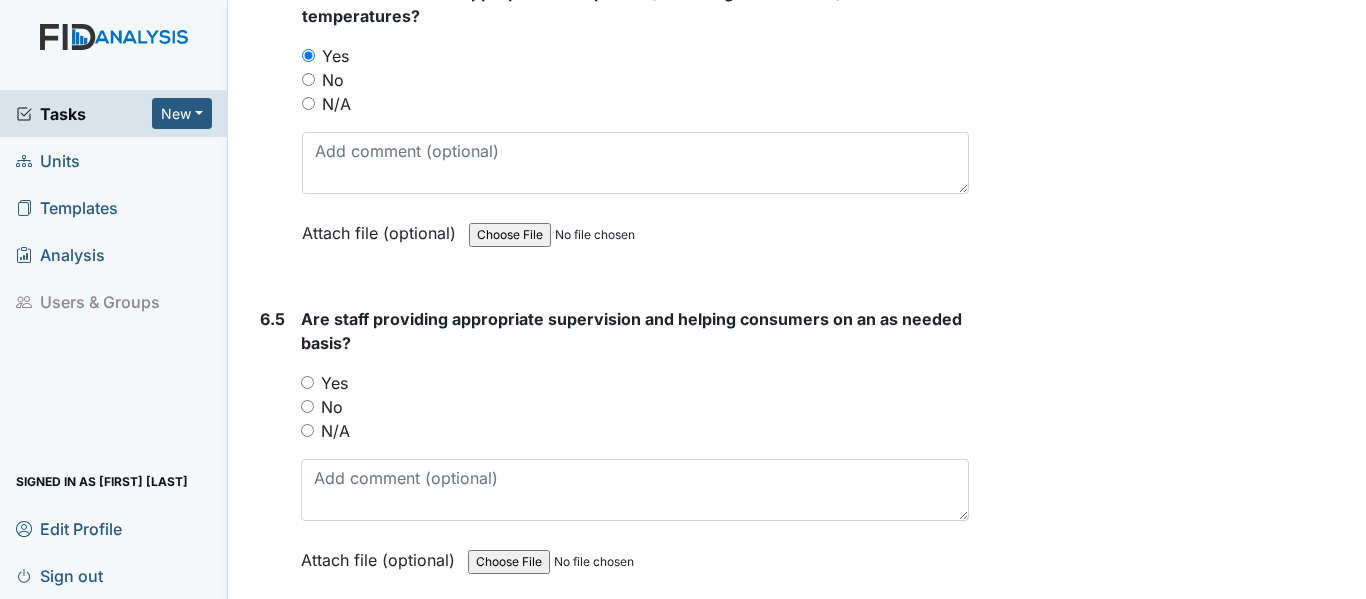 scroll, scrollTop: 16248, scrollLeft: 0, axis: vertical 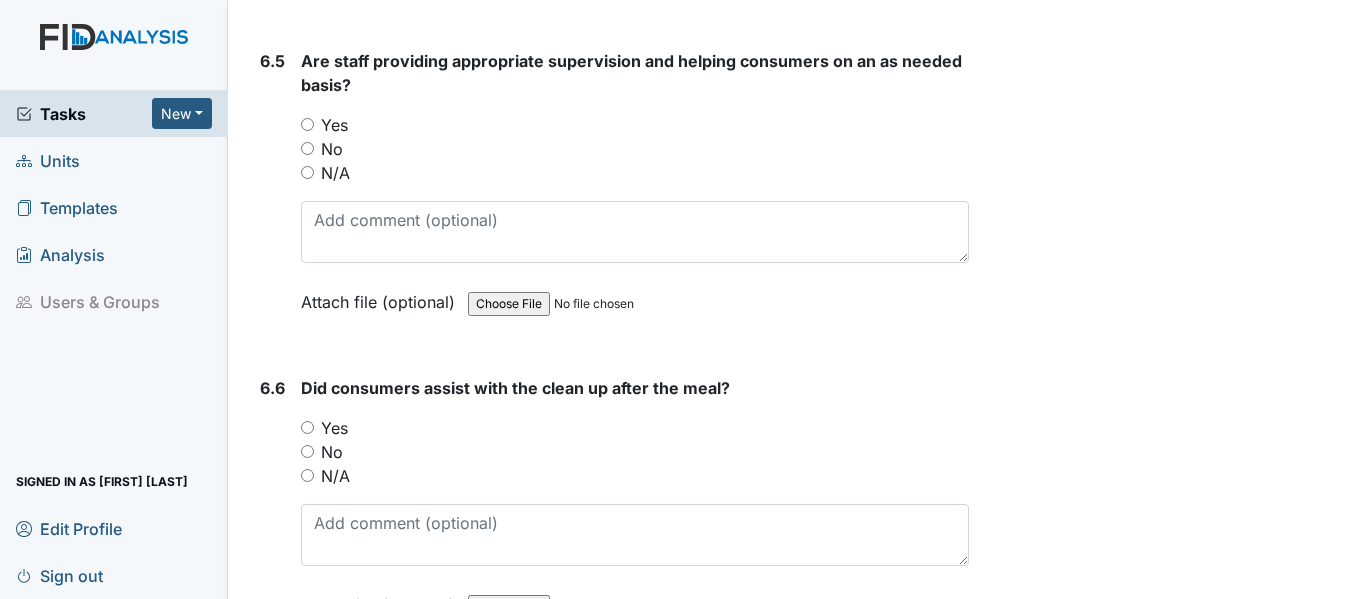 click on "Yes" at bounding box center (307, 124) 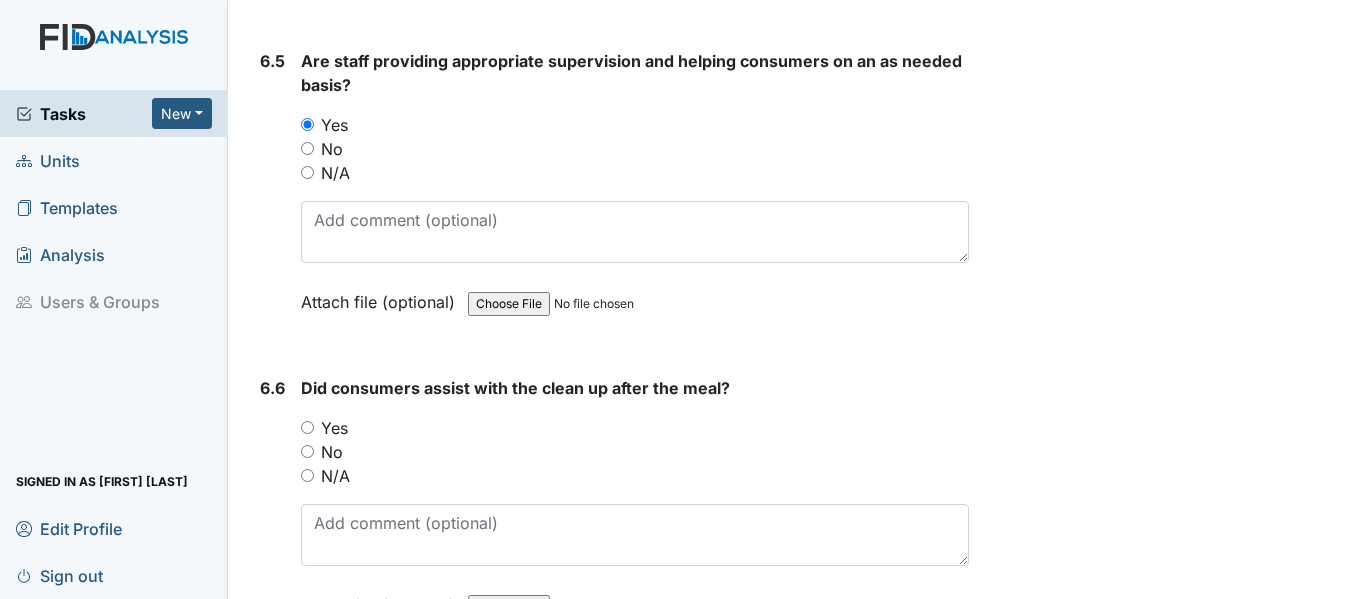 click on "Yes" at bounding box center [307, 427] 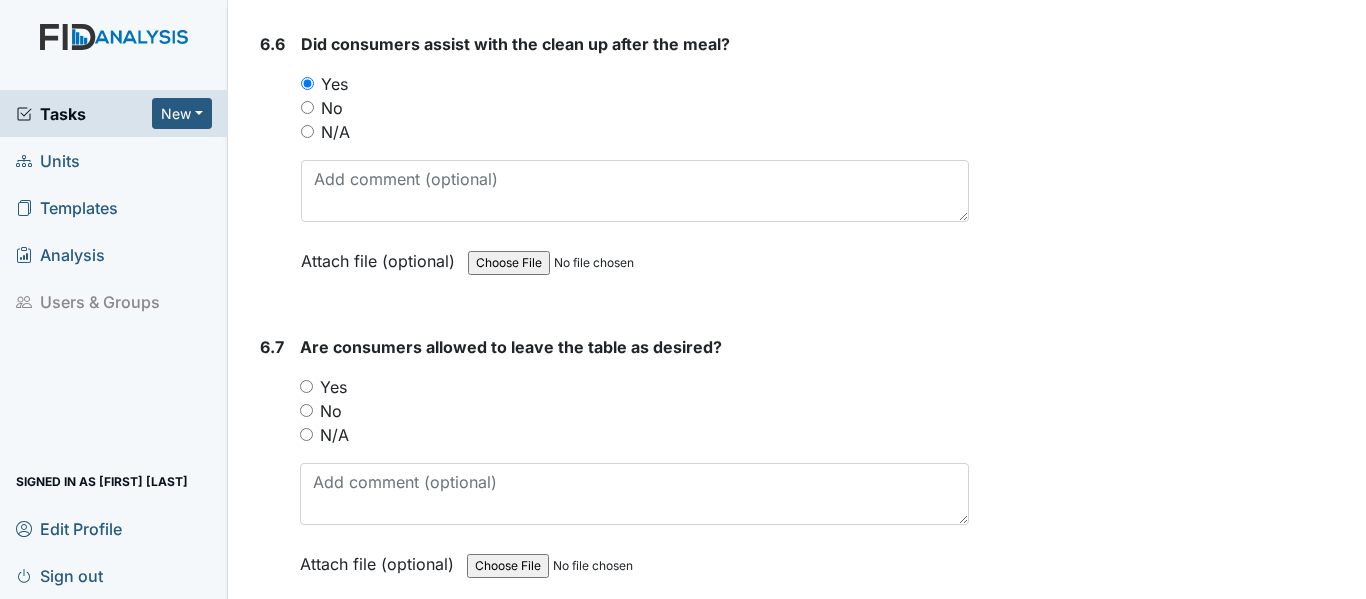 scroll, scrollTop: 16678, scrollLeft: 0, axis: vertical 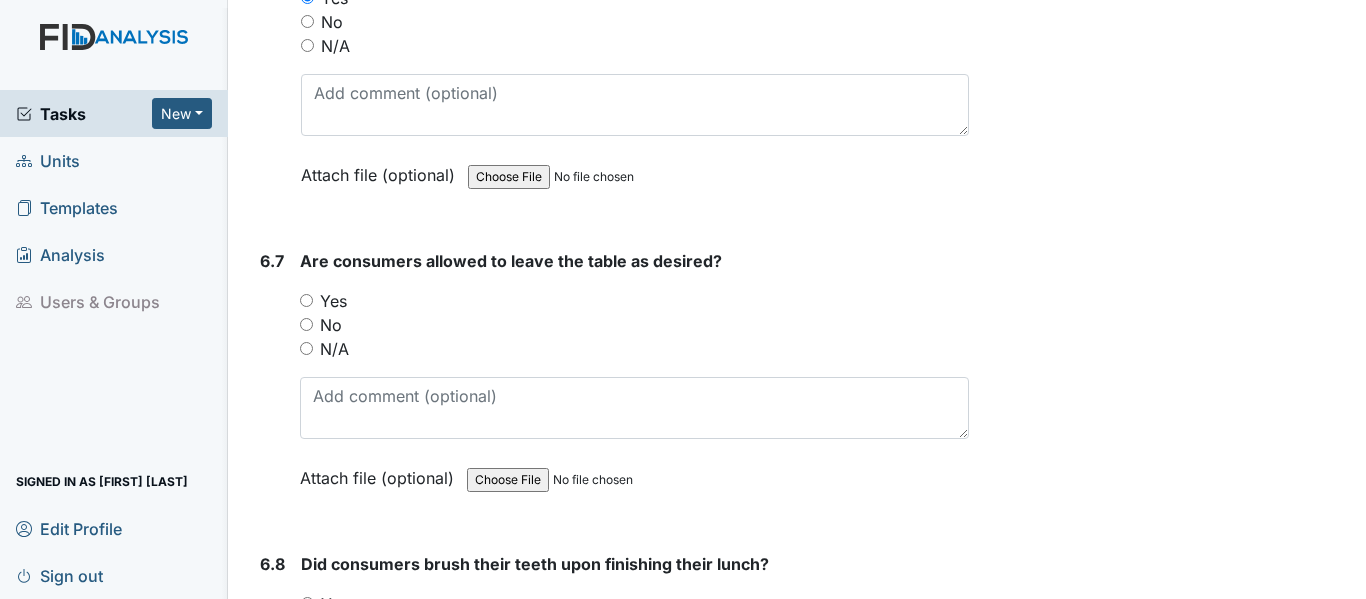 click on "Yes" at bounding box center [306, 300] 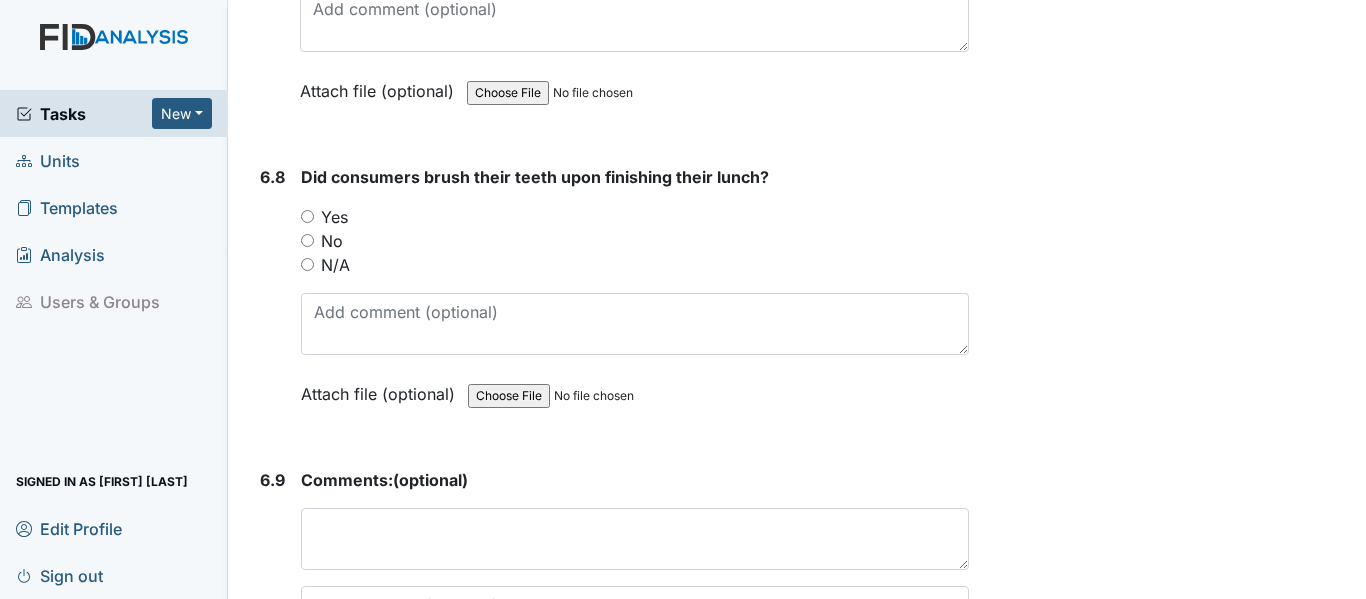 scroll, scrollTop: 17108, scrollLeft: 0, axis: vertical 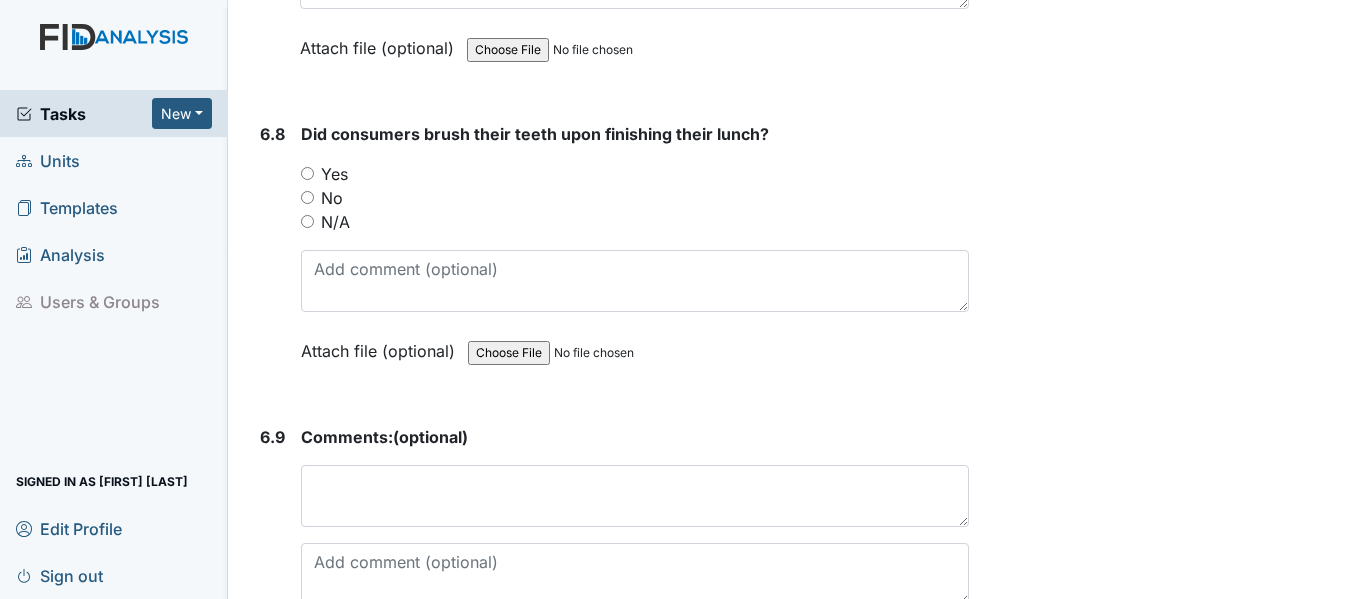 click on "Yes" at bounding box center (635, 174) 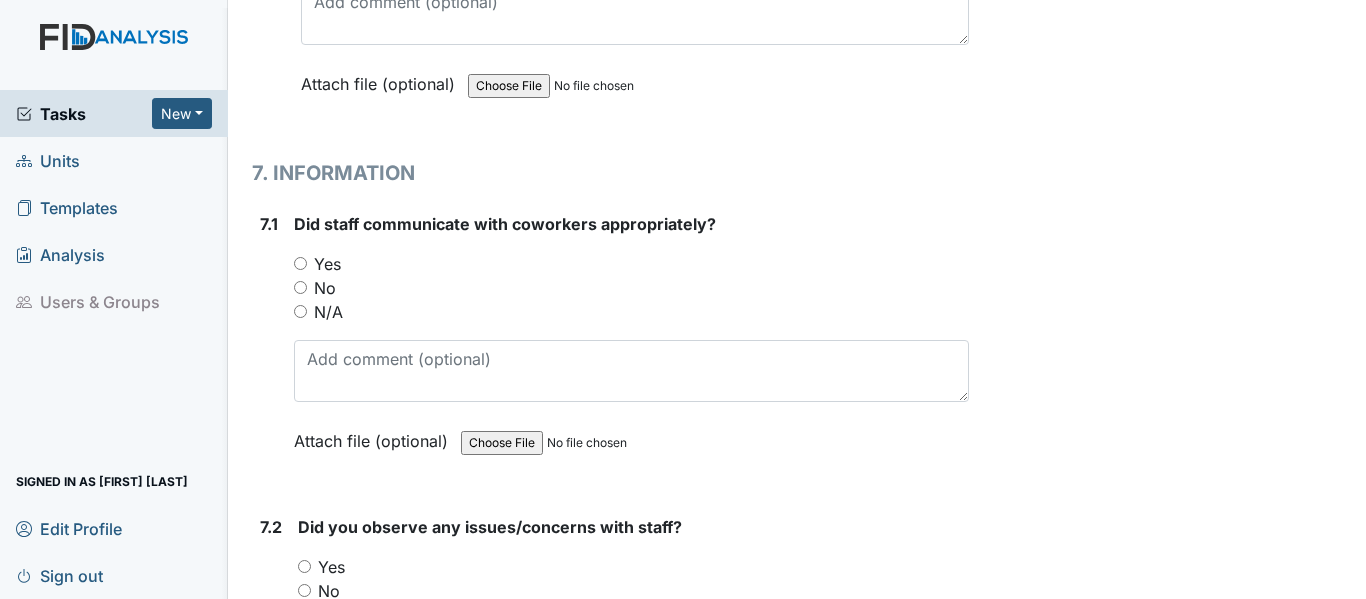 scroll, scrollTop: 17711, scrollLeft: 0, axis: vertical 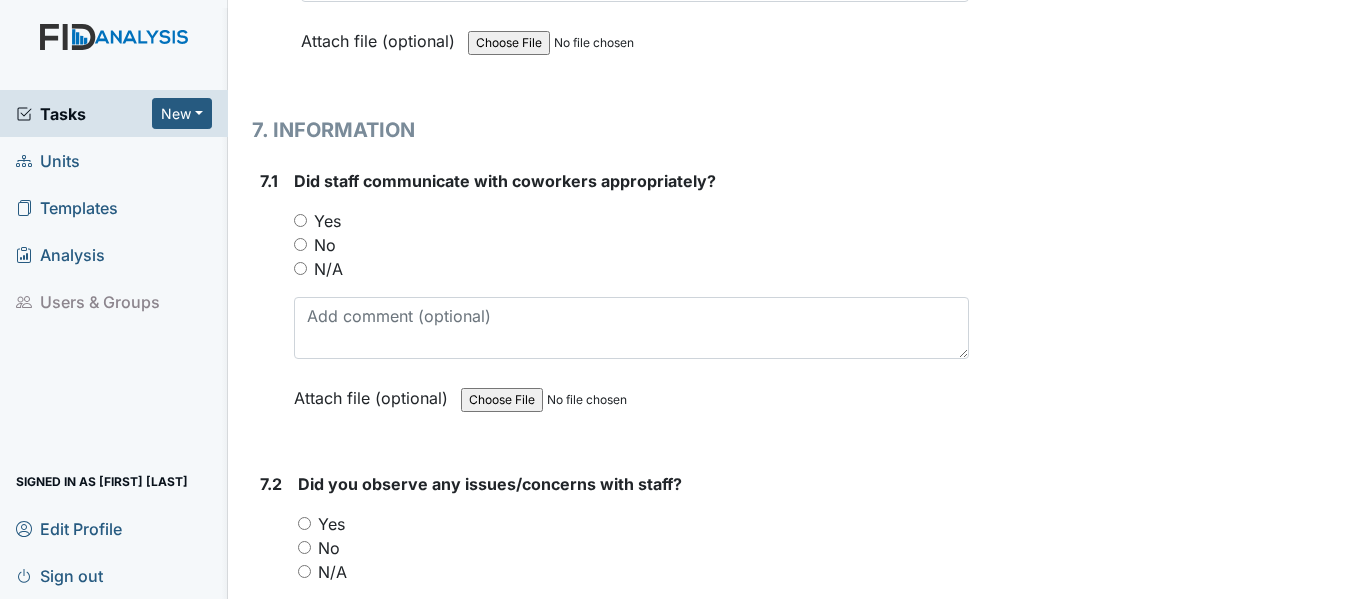 click on "Yes" at bounding box center (300, 220) 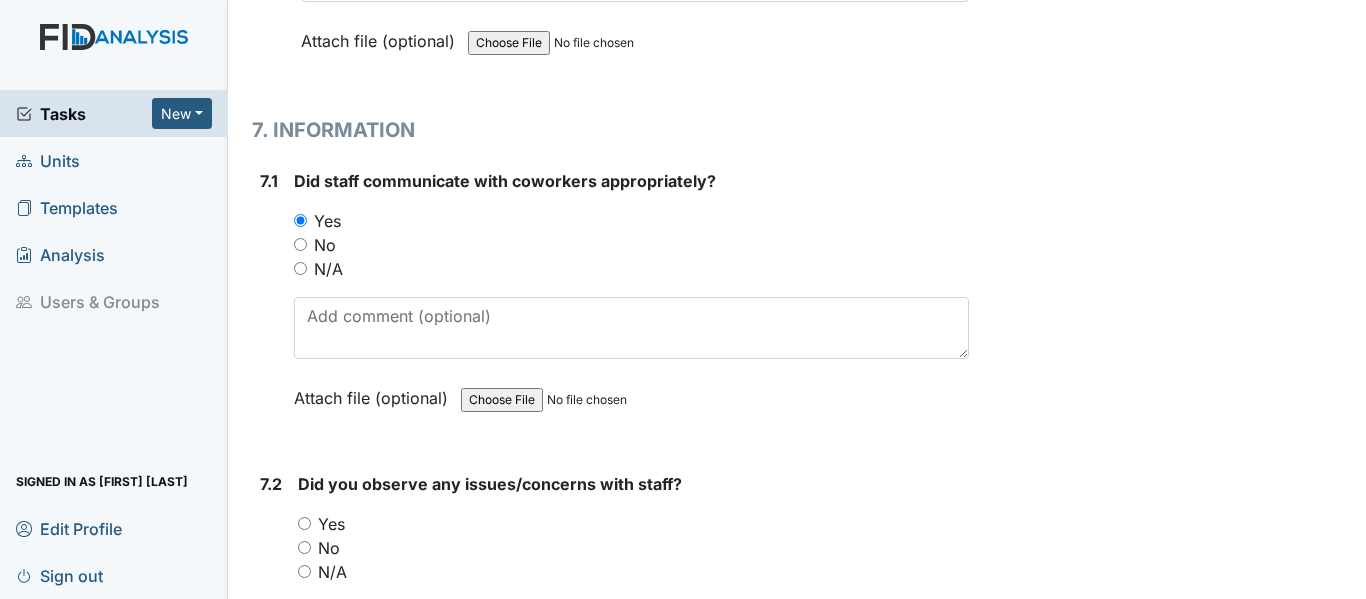 click on "No" at bounding box center (304, 547) 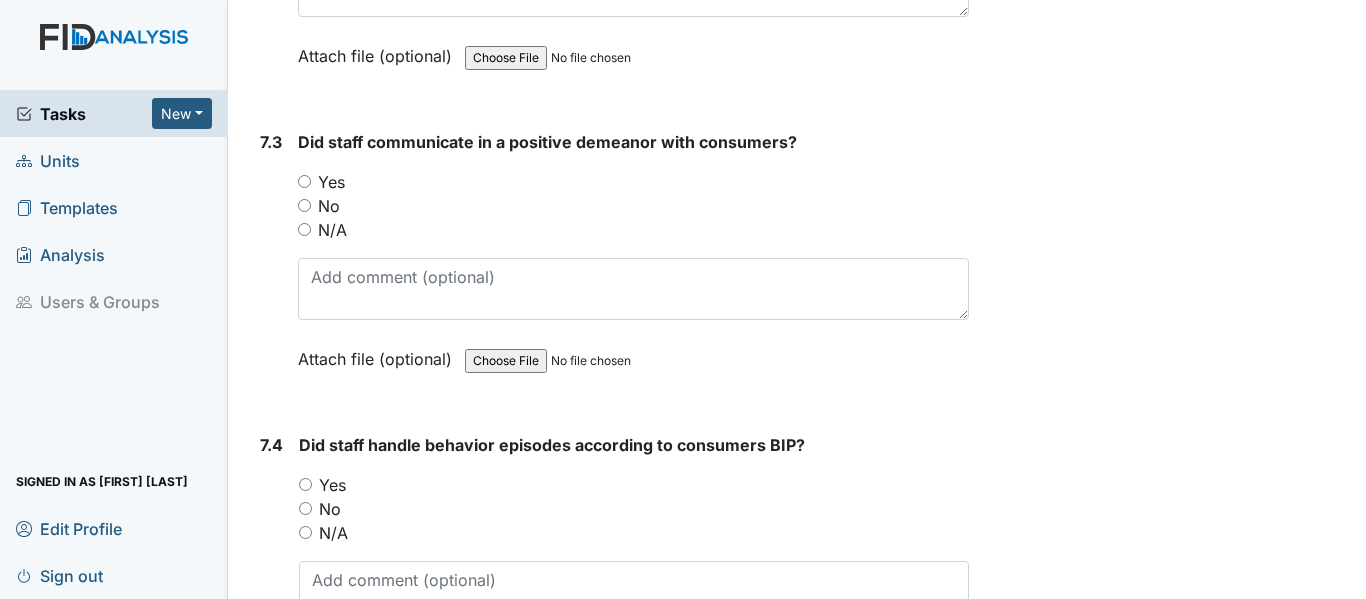 scroll, scrollTop: 18399, scrollLeft: 0, axis: vertical 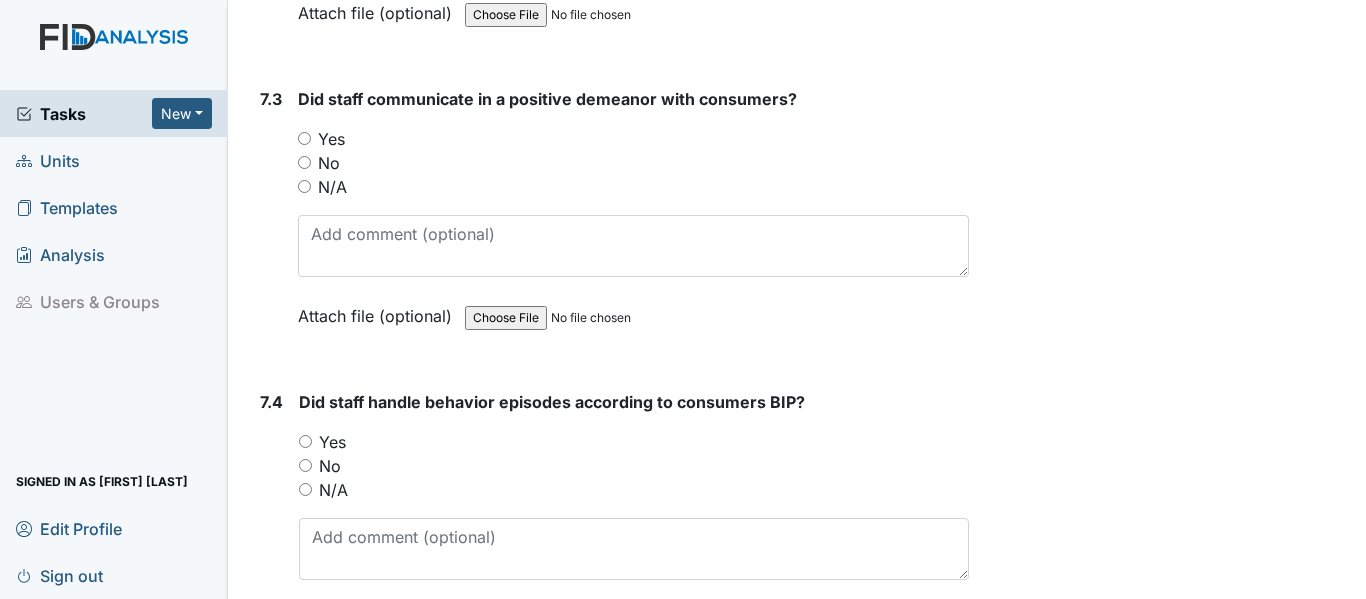 drag, startPoint x: 306, startPoint y: 183, endPoint x: 343, endPoint y: 253, distance: 79.17702 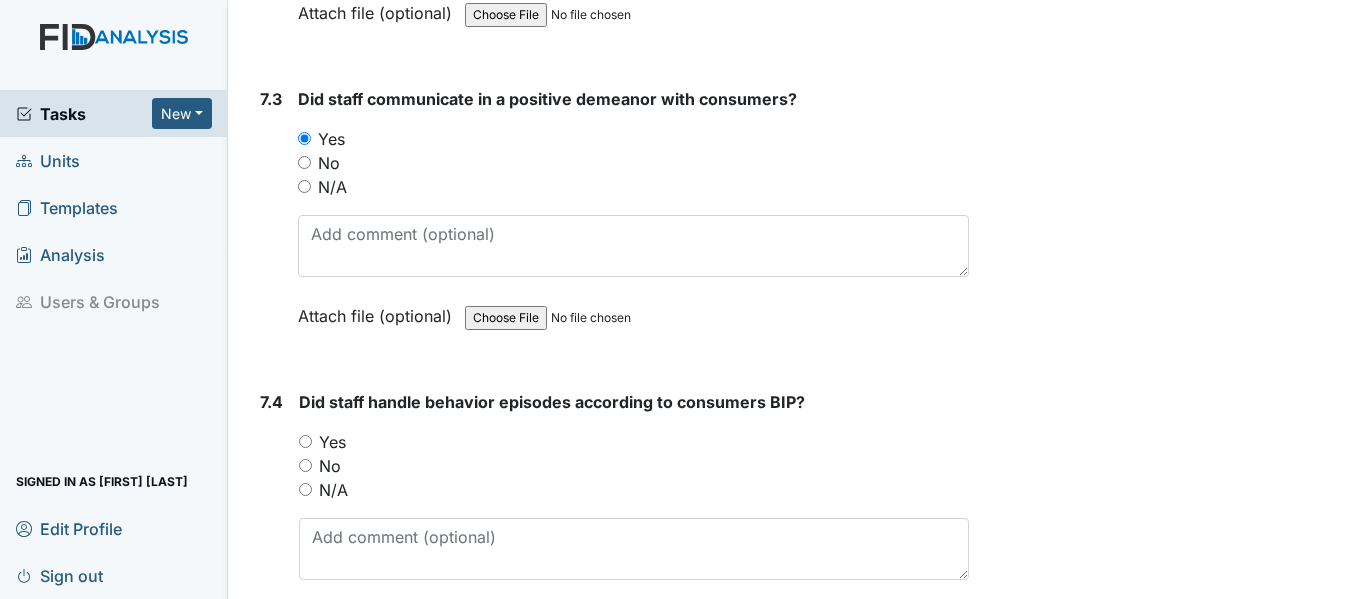 click on "Yes" at bounding box center [305, 441] 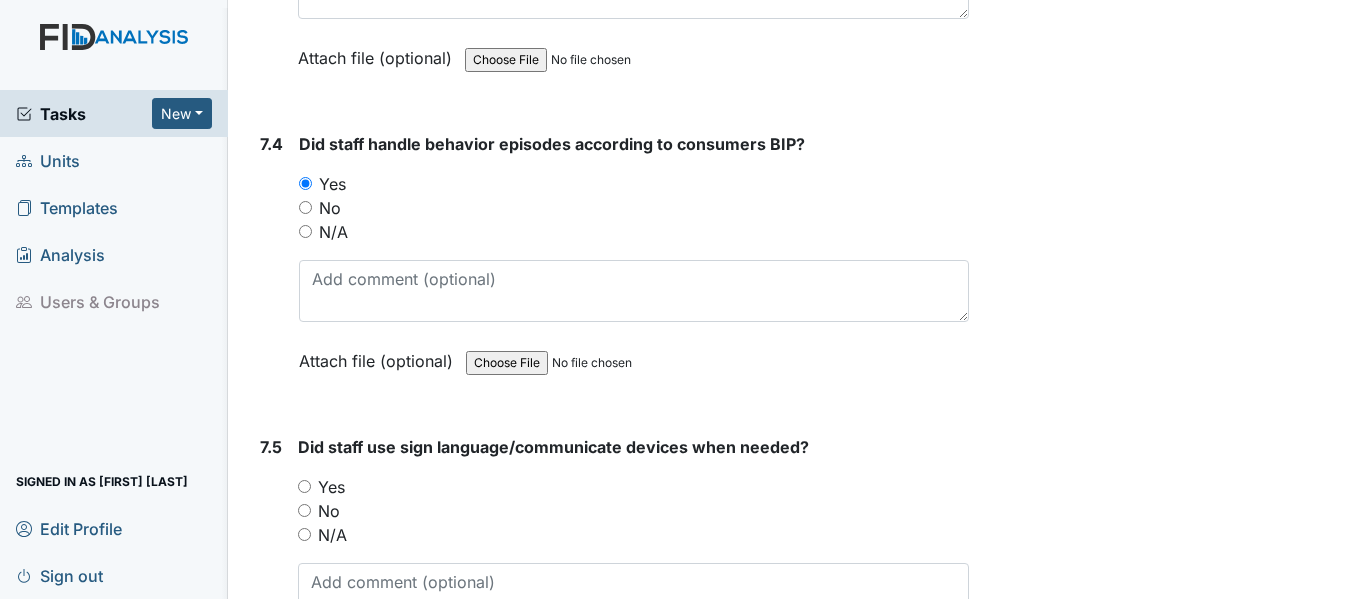 scroll, scrollTop: 18743, scrollLeft: 0, axis: vertical 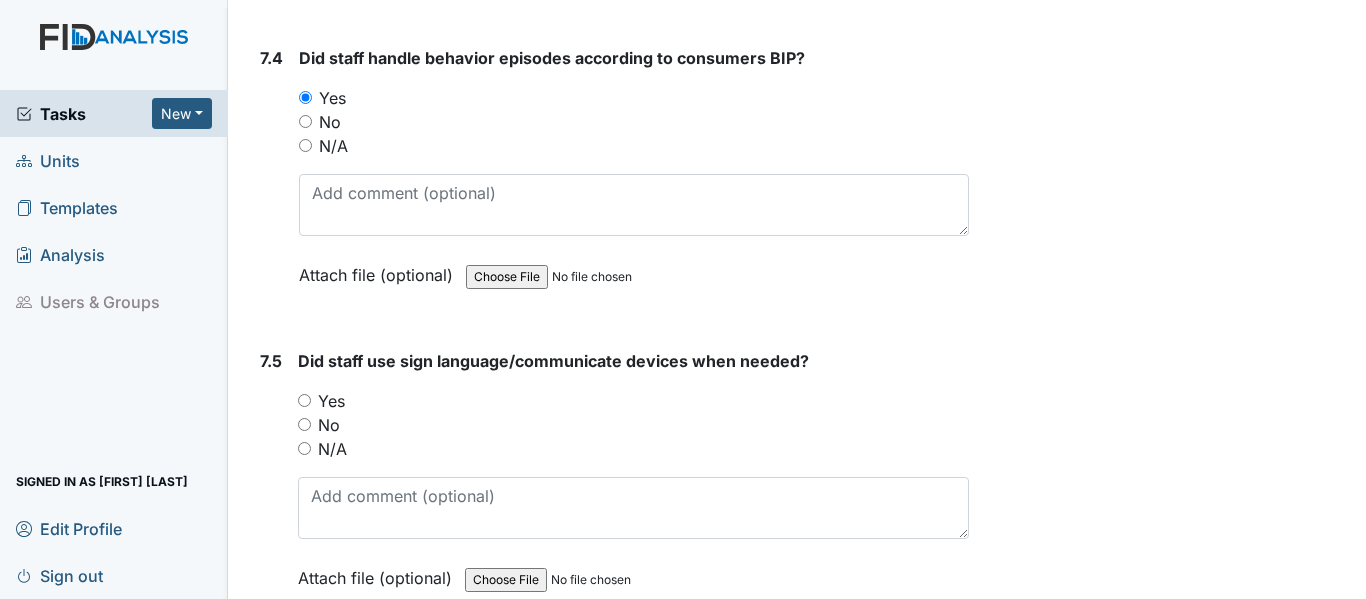 click on "Yes" at bounding box center [304, 400] 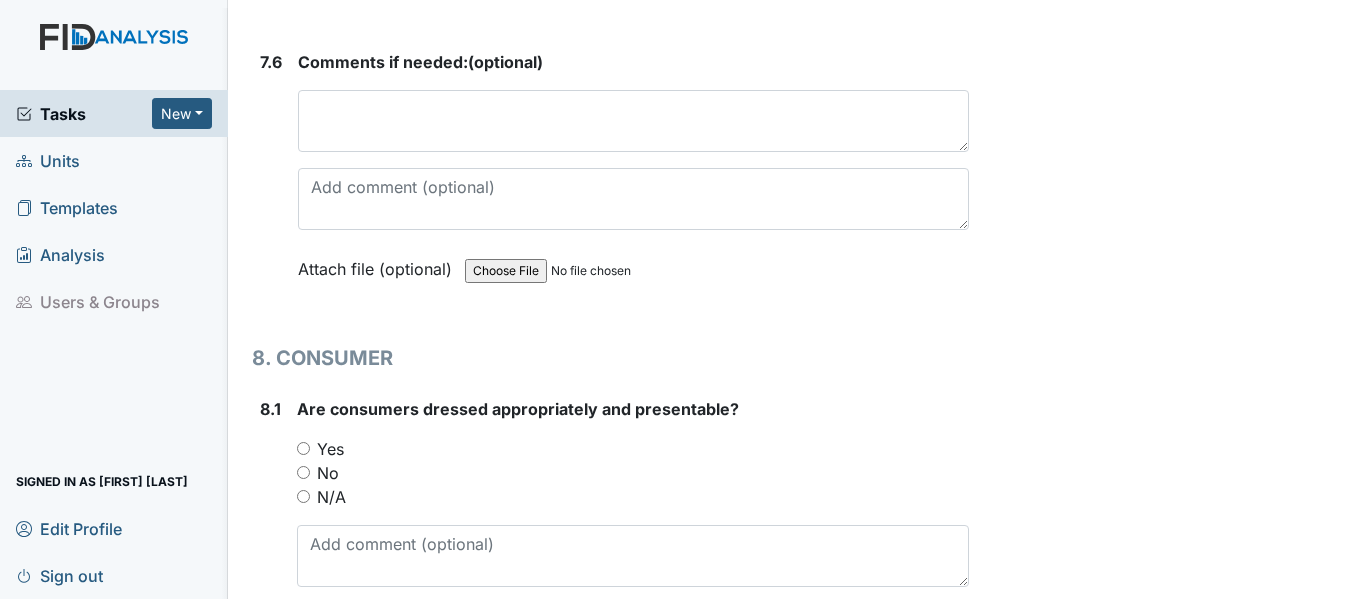 scroll, scrollTop: 19431, scrollLeft: 0, axis: vertical 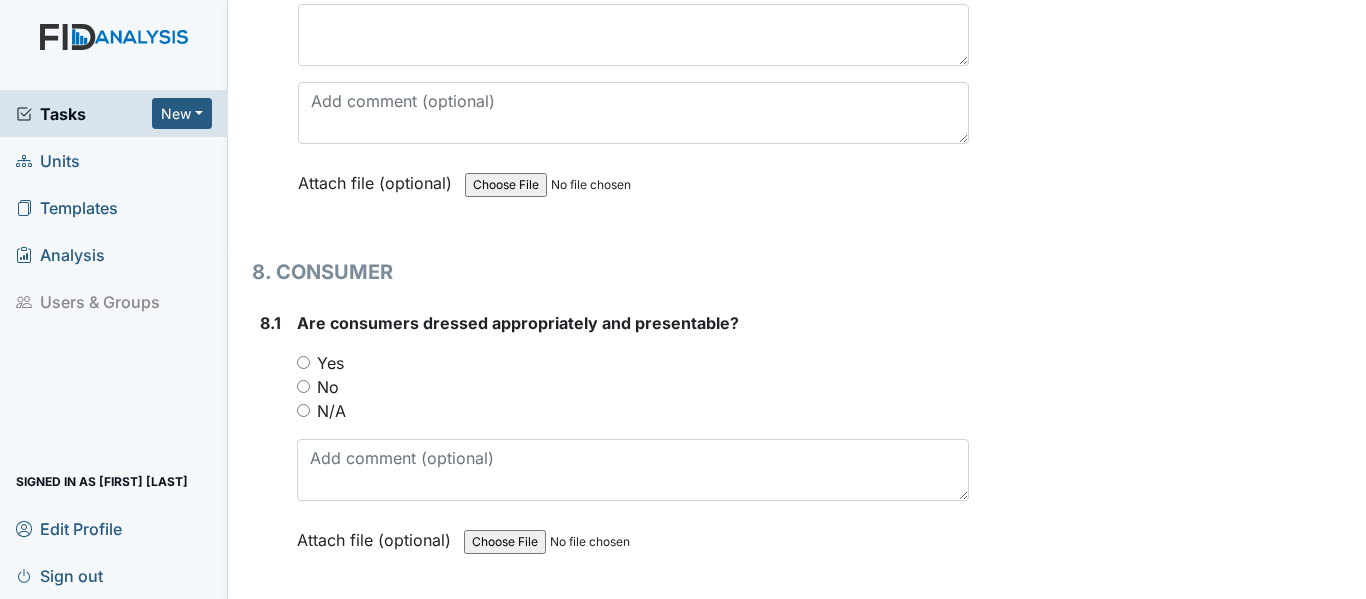 click on "Yes" at bounding box center (303, 362) 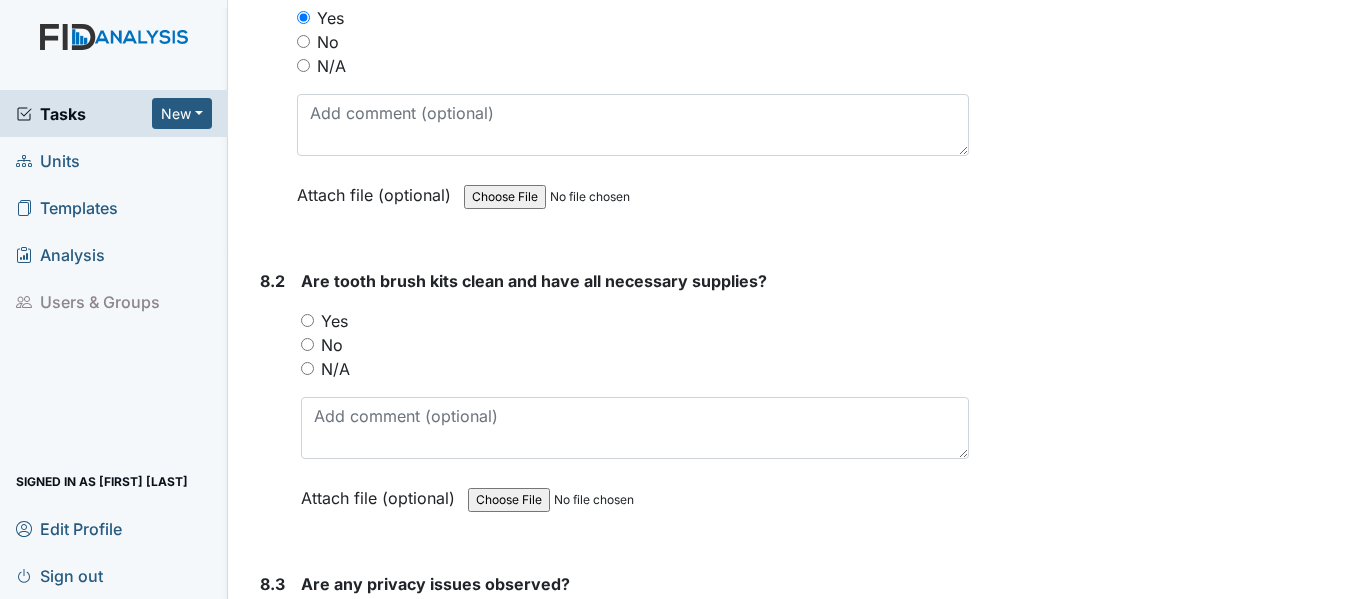 scroll, scrollTop: 19862, scrollLeft: 0, axis: vertical 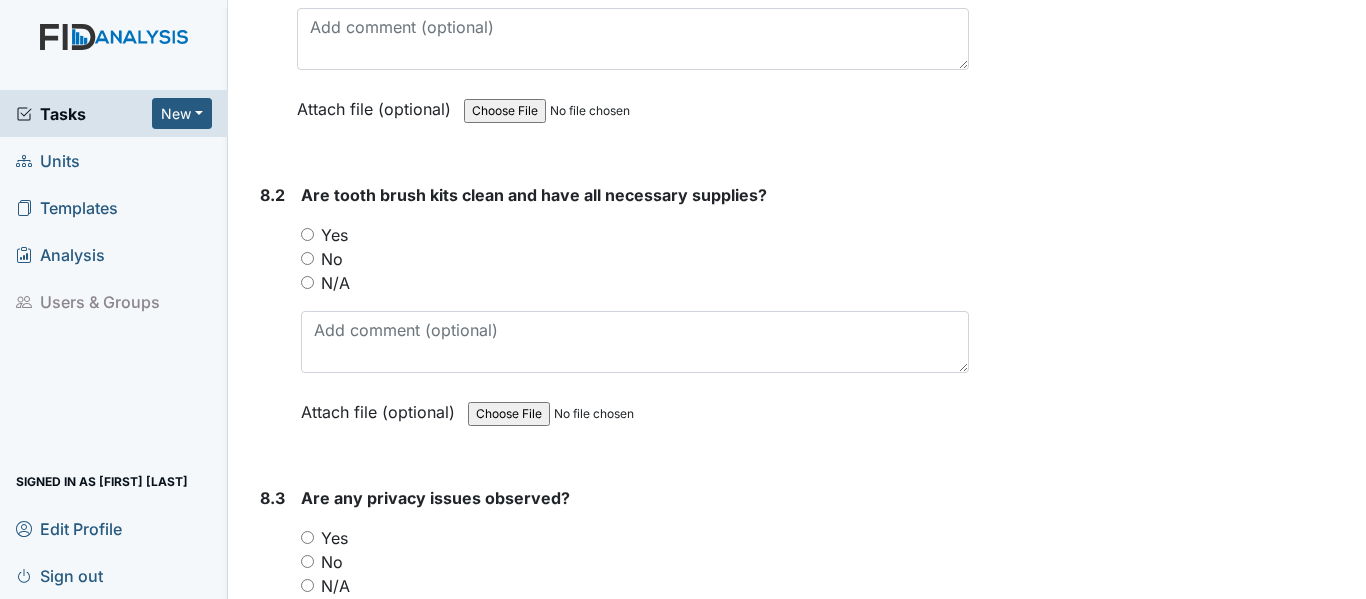 click on "Yes" at bounding box center [307, 234] 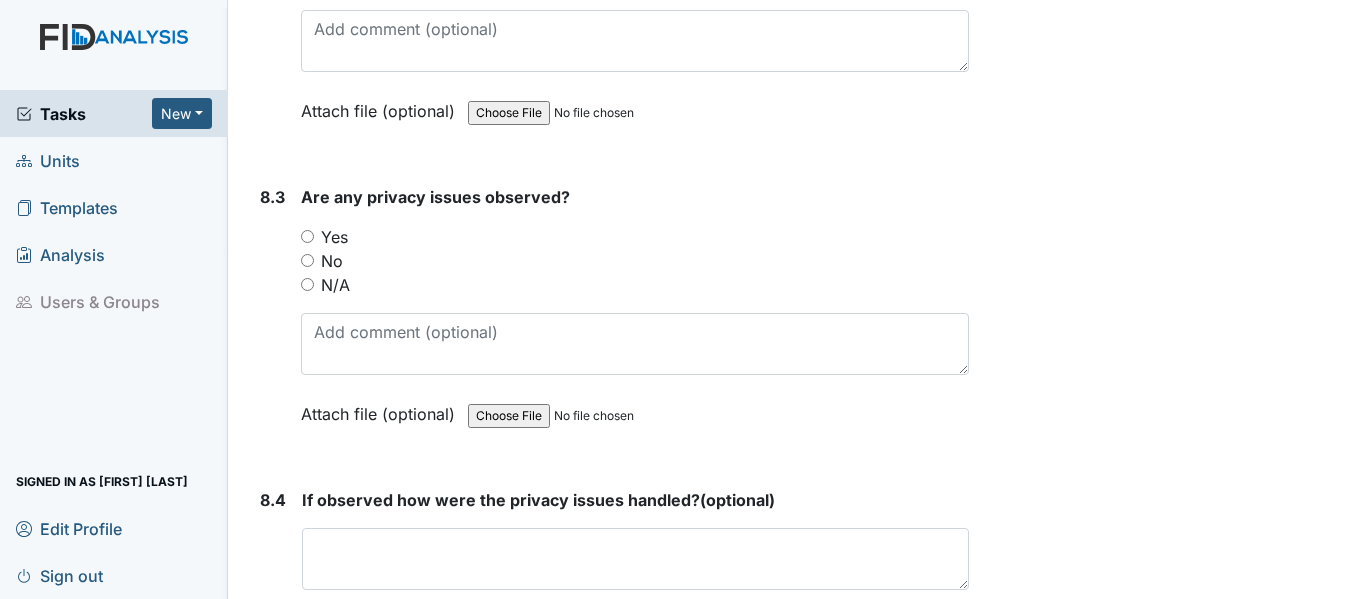 scroll, scrollTop: 20249, scrollLeft: 0, axis: vertical 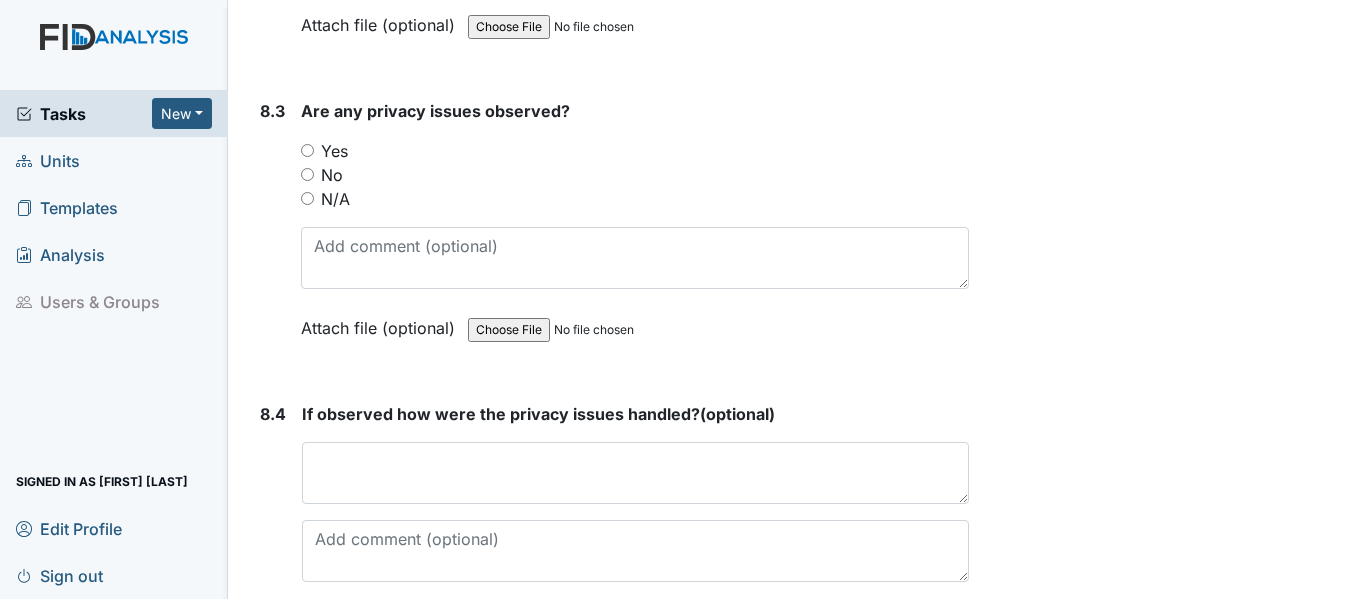 click on "No" at bounding box center (307, 174) 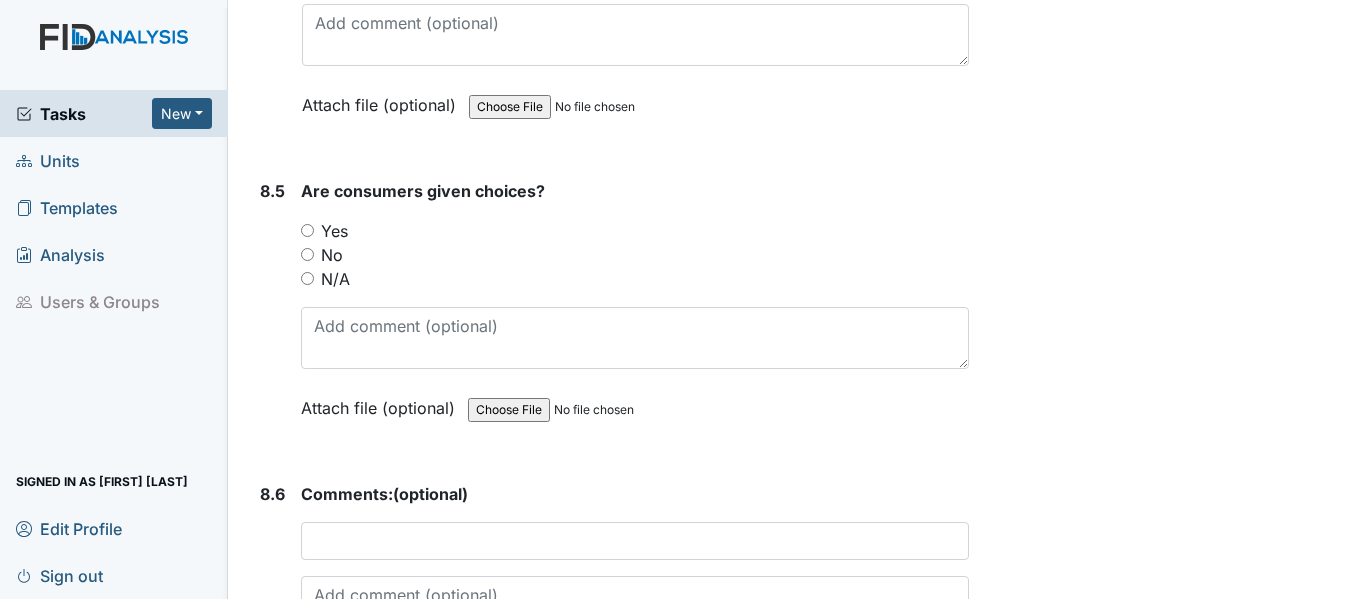 scroll, scrollTop: 20808, scrollLeft: 0, axis: vertical 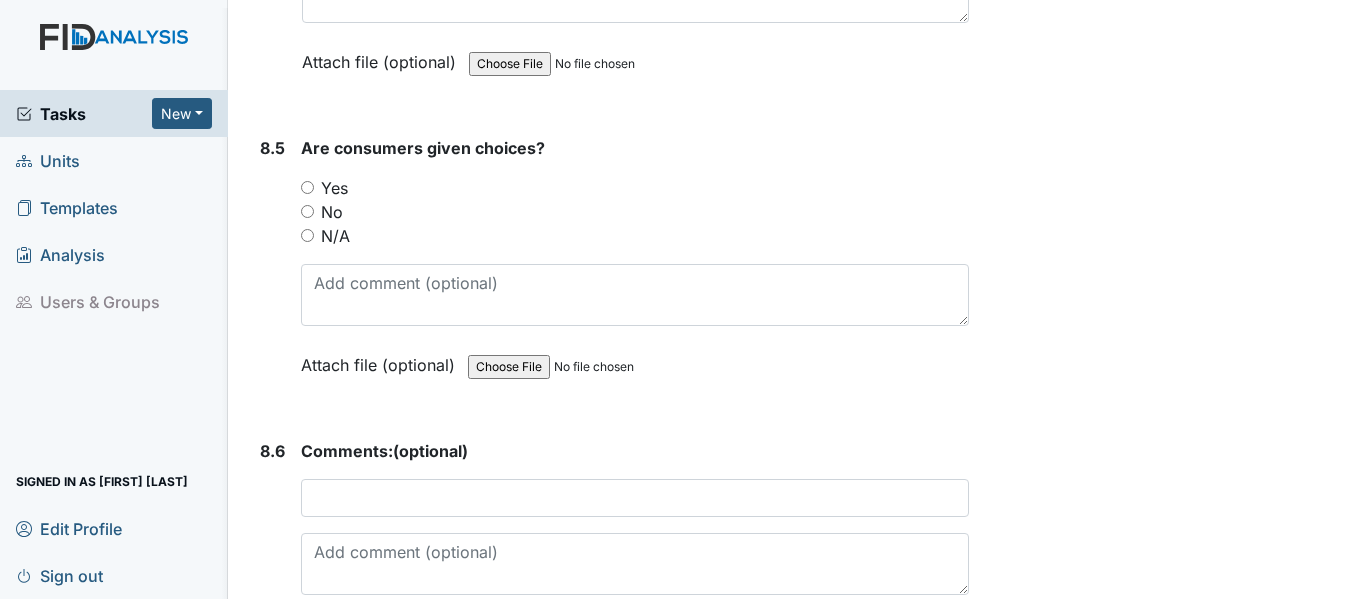 click on "Yes" at bounding box center (307, 187) 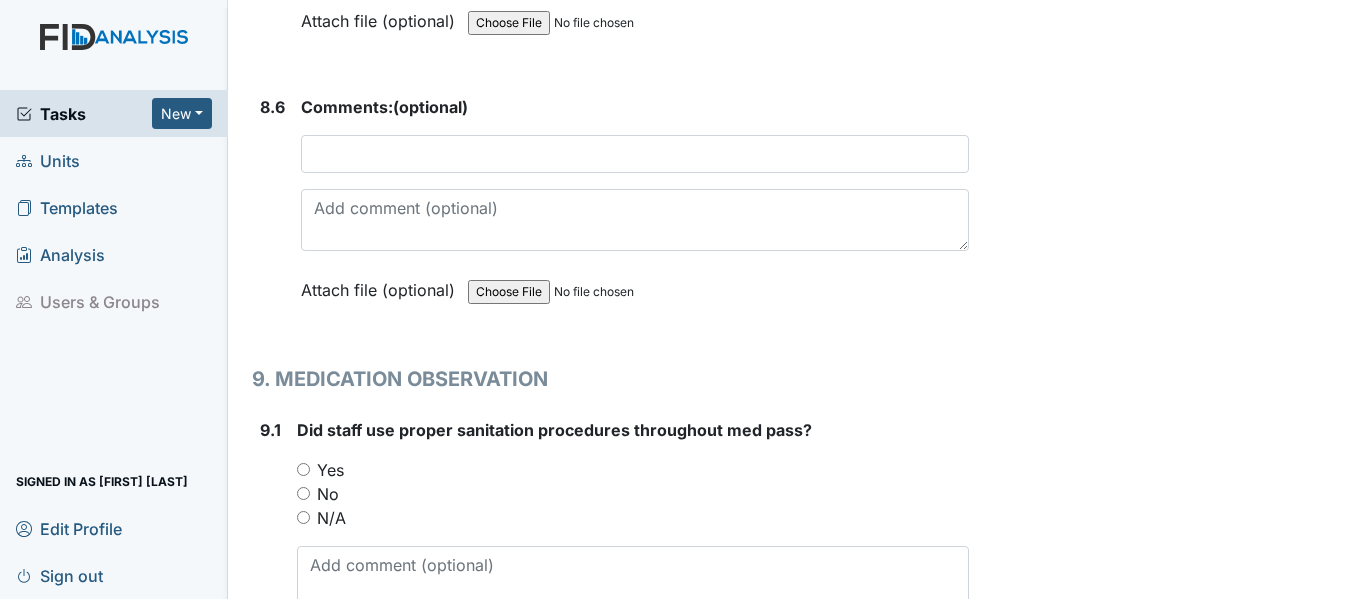 scroll, scrollTop: 21410, scrollLeft: 0, axis: vertical 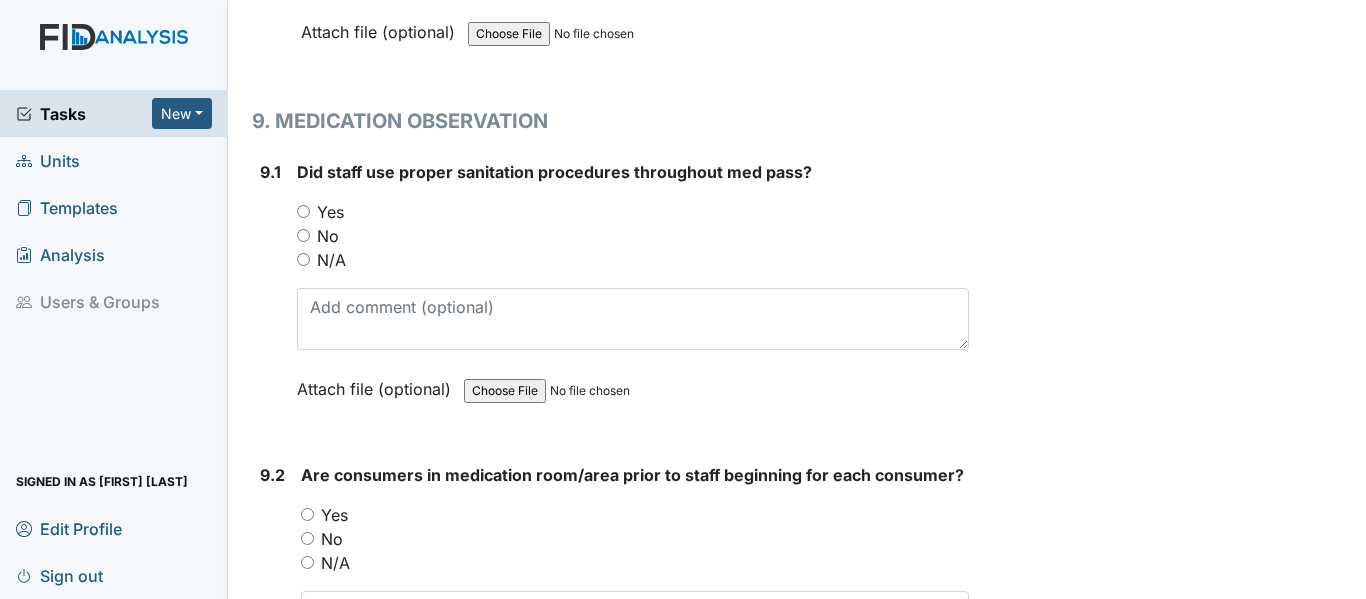 click on "Yes" at bounding box center [303, 211] 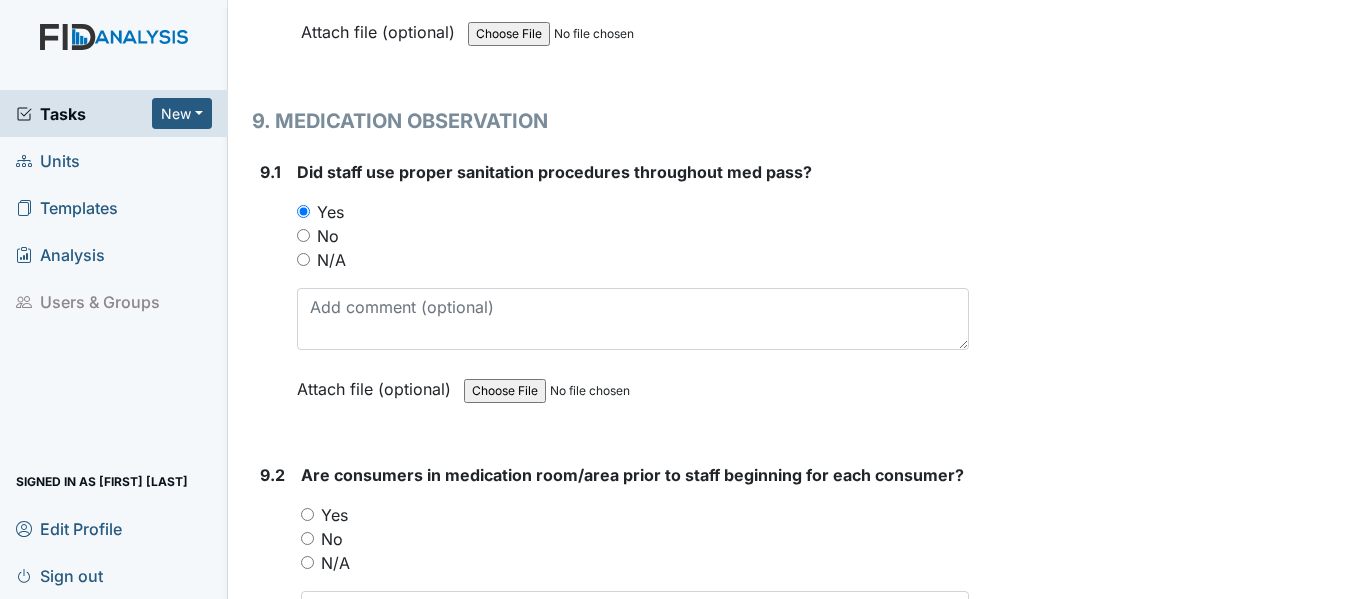 click on "Yes" at bounding box center [307, 514] 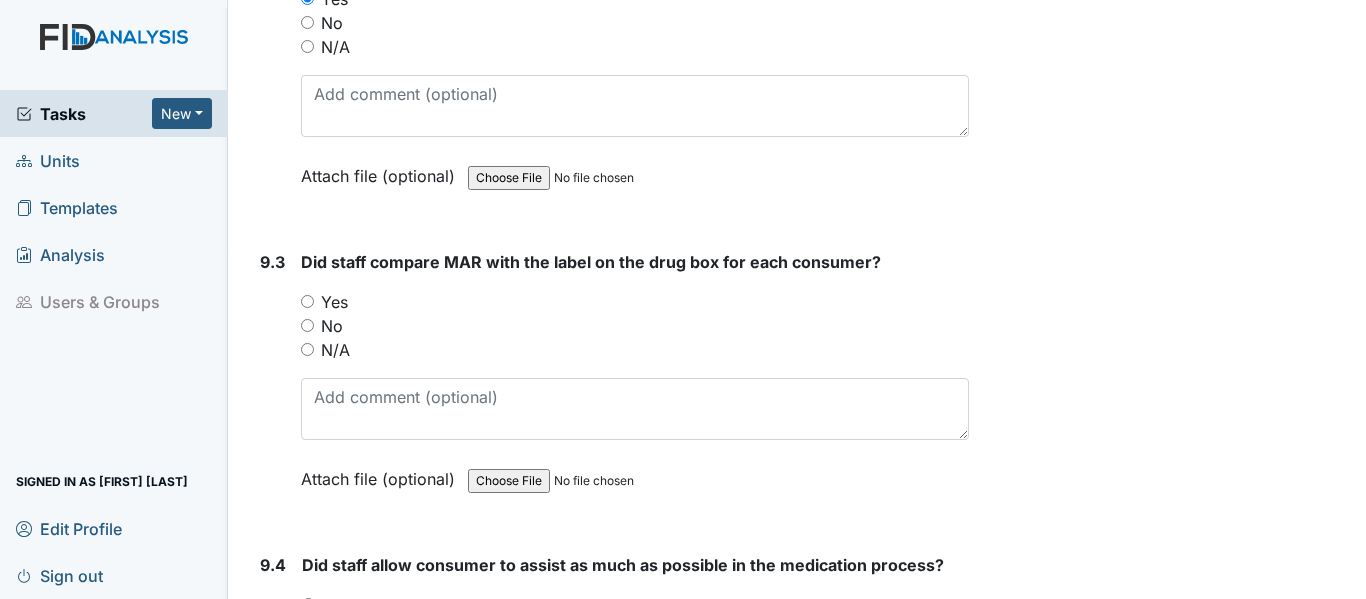 scroll, scrollTop: 21969, scrollLeft: 0, axis: vertical 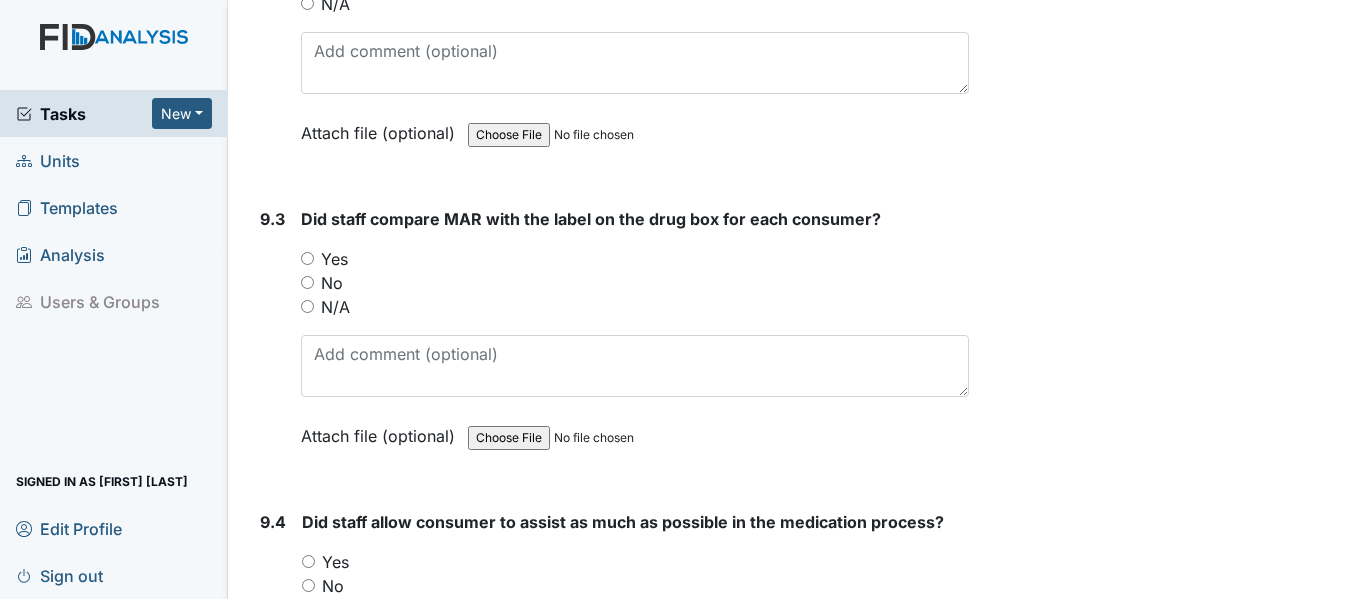 click on "Yes" at bounding box center [307, 258] 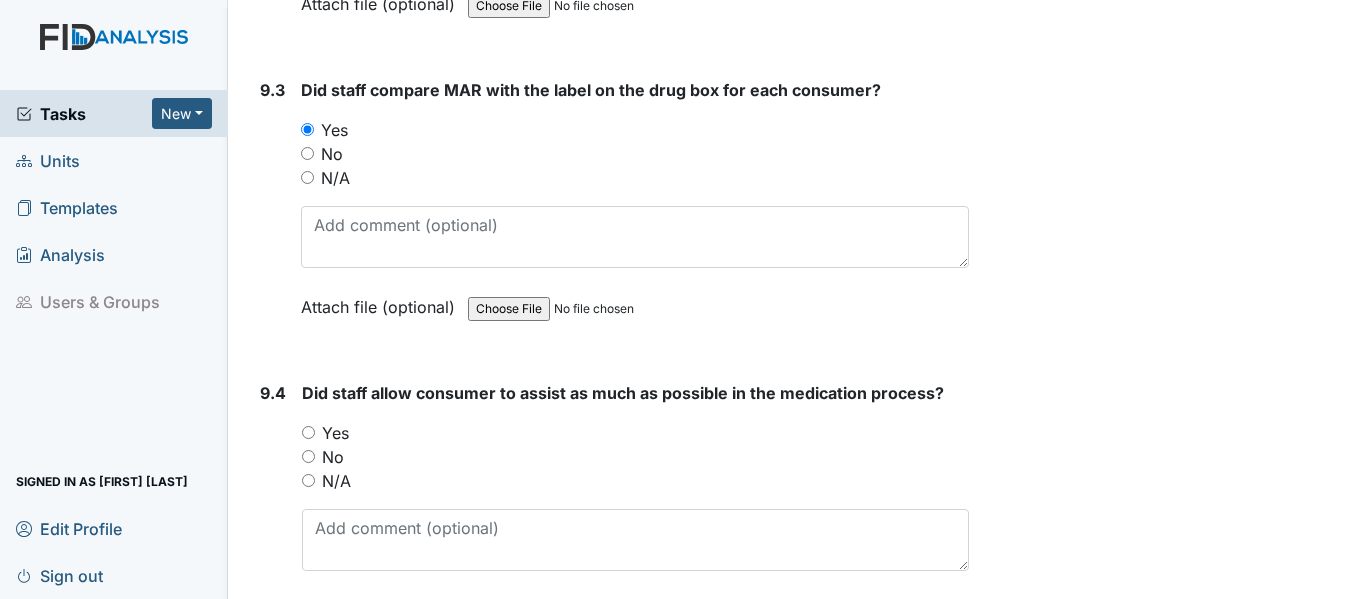 scroll, scrollTop: 22227, scrollLeft: 0, axis: vertical 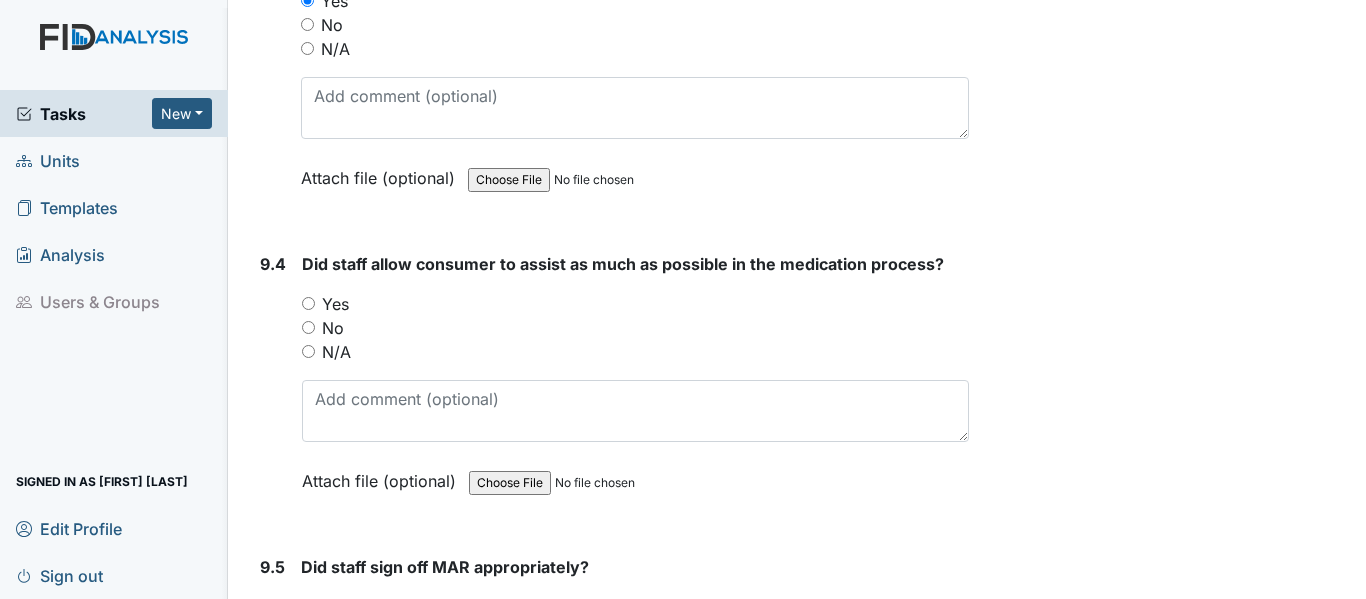 click on "Yes" at bounding box center (308, 303) 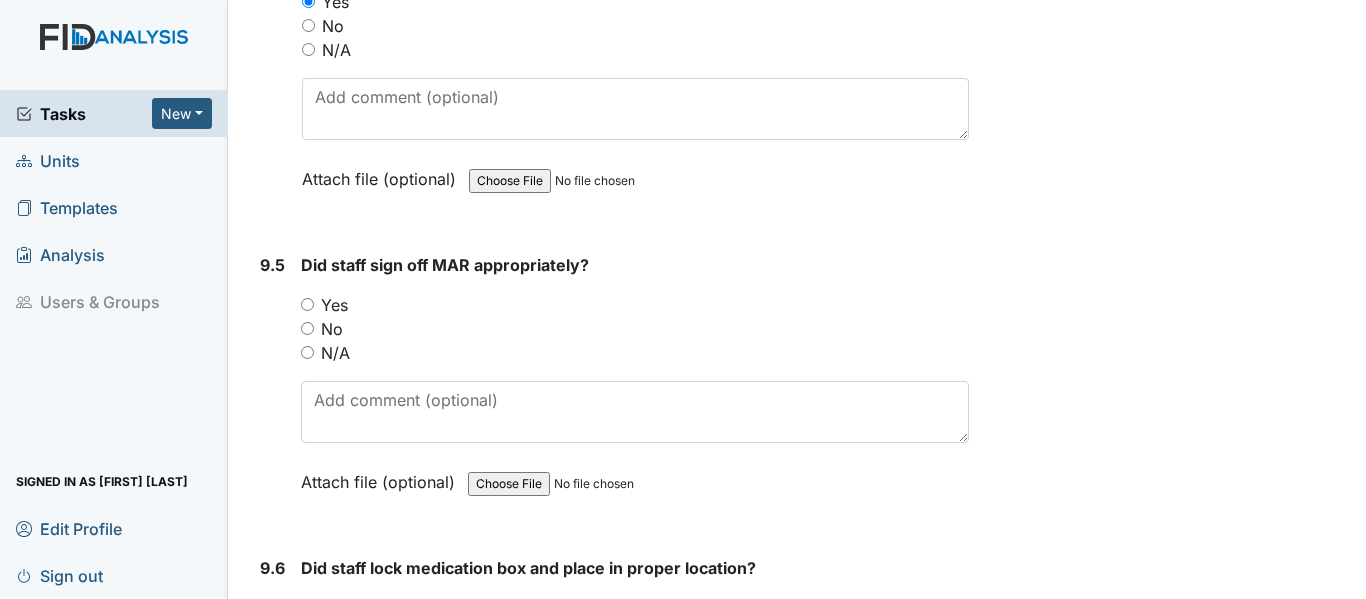 scroll, scrollTop: 22572, scrollLeft: 0, axis: vertical 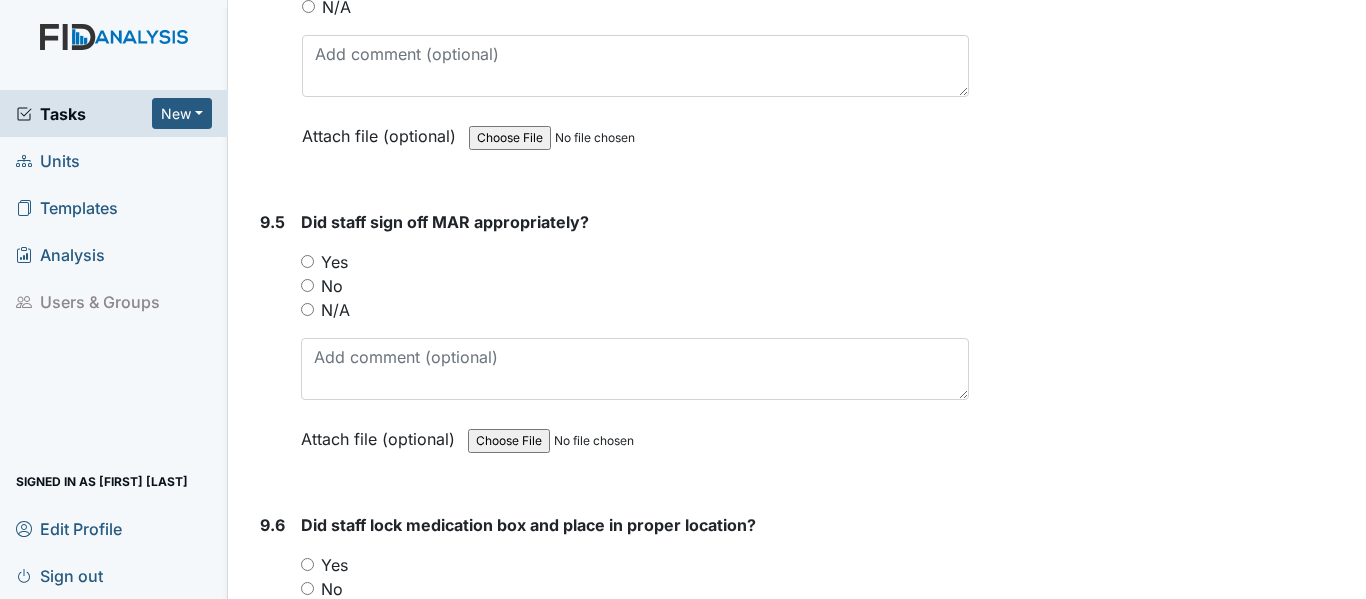 click on "Yes" at bounding box center [635, 262] 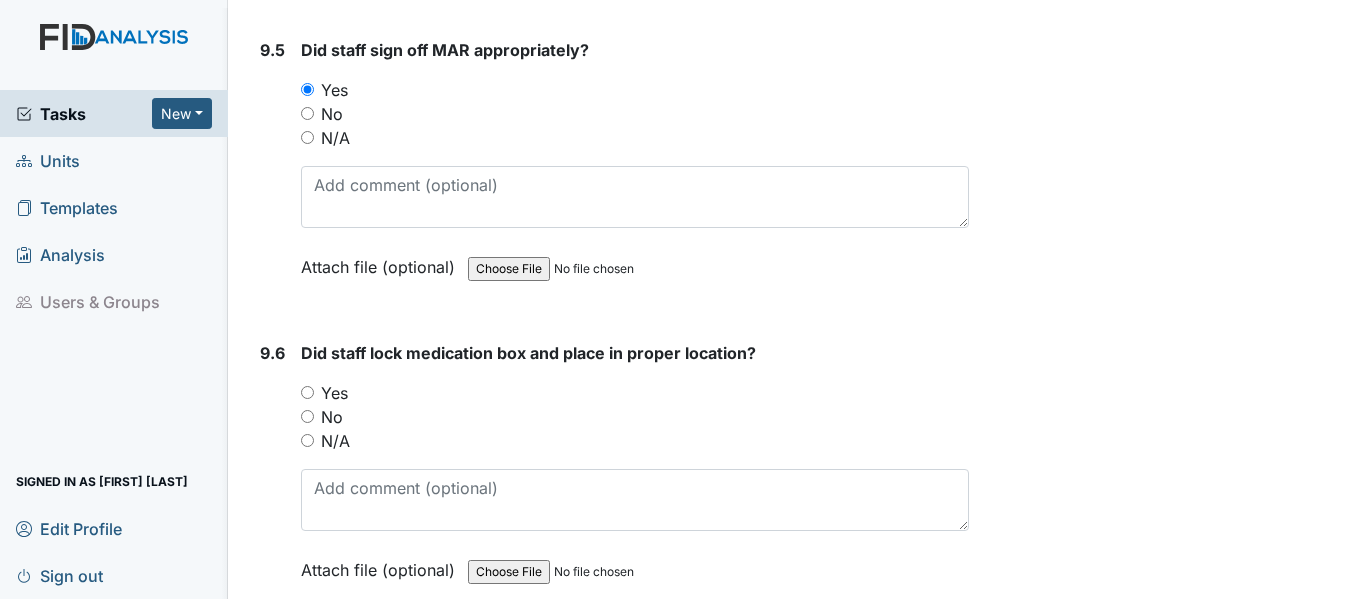 scroll, scrollTop: 22830, scrollLeft: 0, axis: vertical 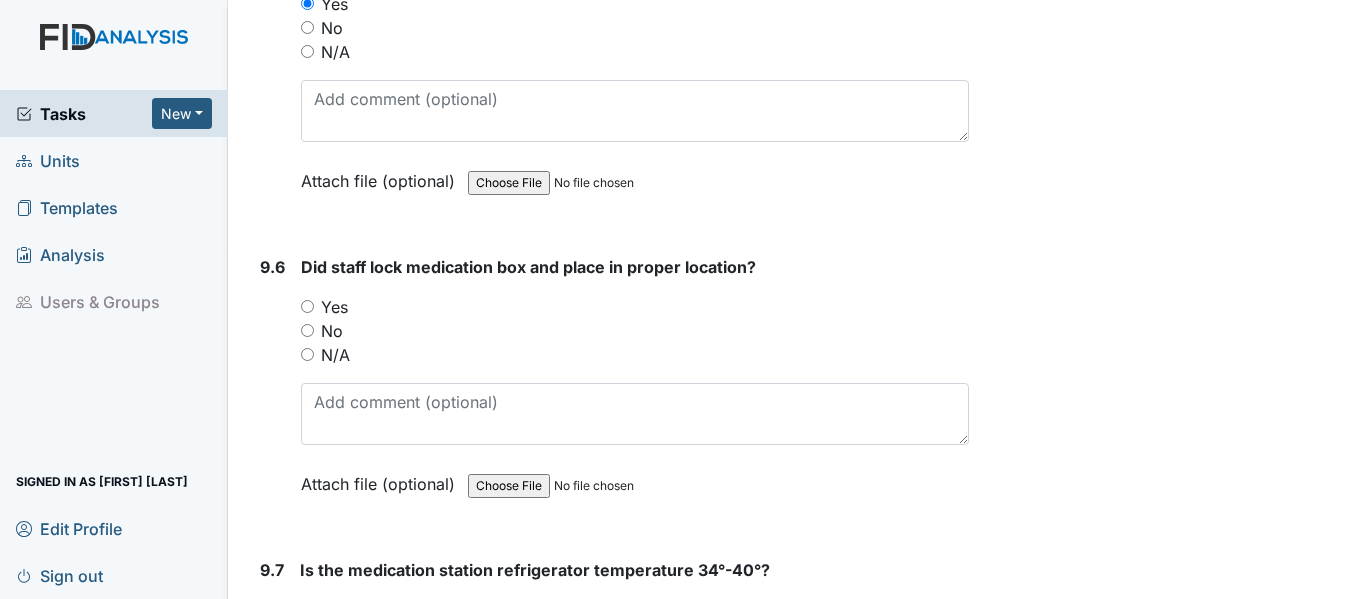 click on "Yes" at bounding box center (307, 306) 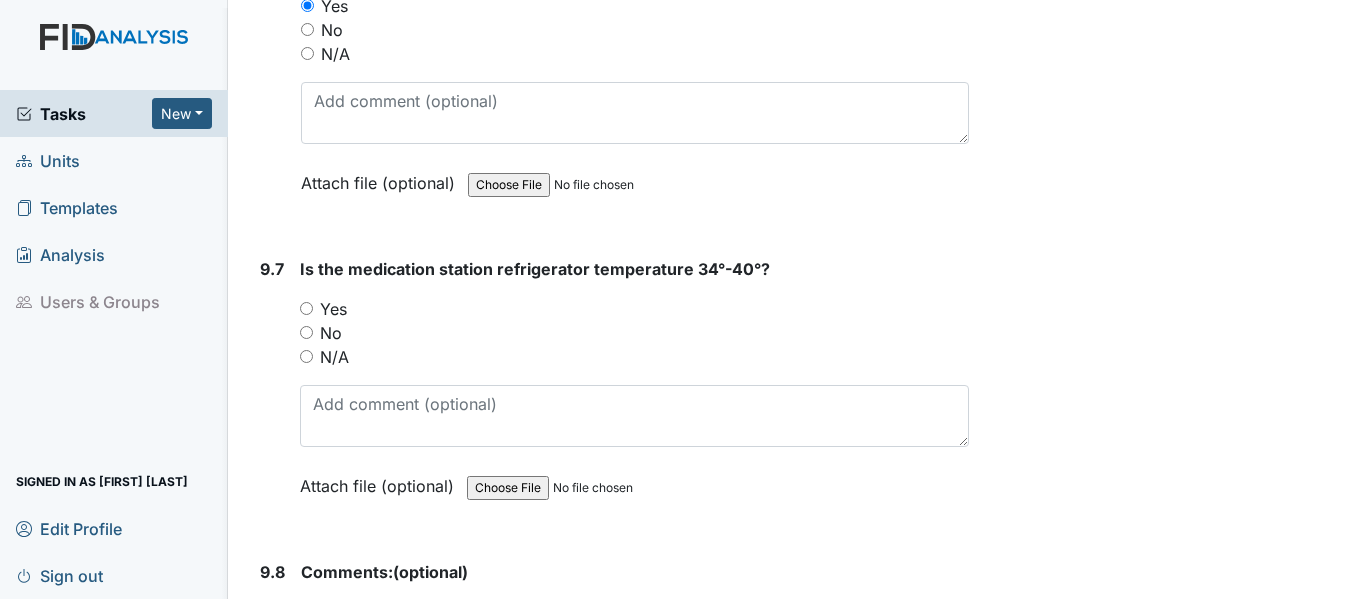 scroll, scrollTop: 22916, scrollLeft: 0, axis: vertical 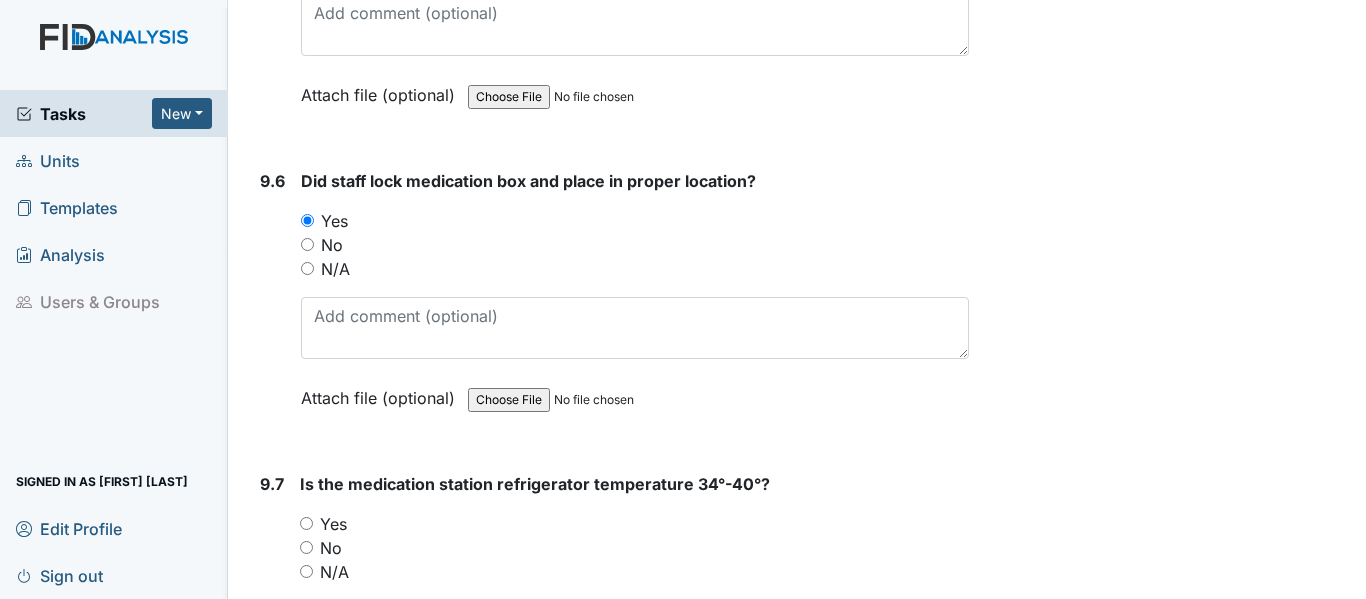 click on "Yes" at bounding box center [306, 523] 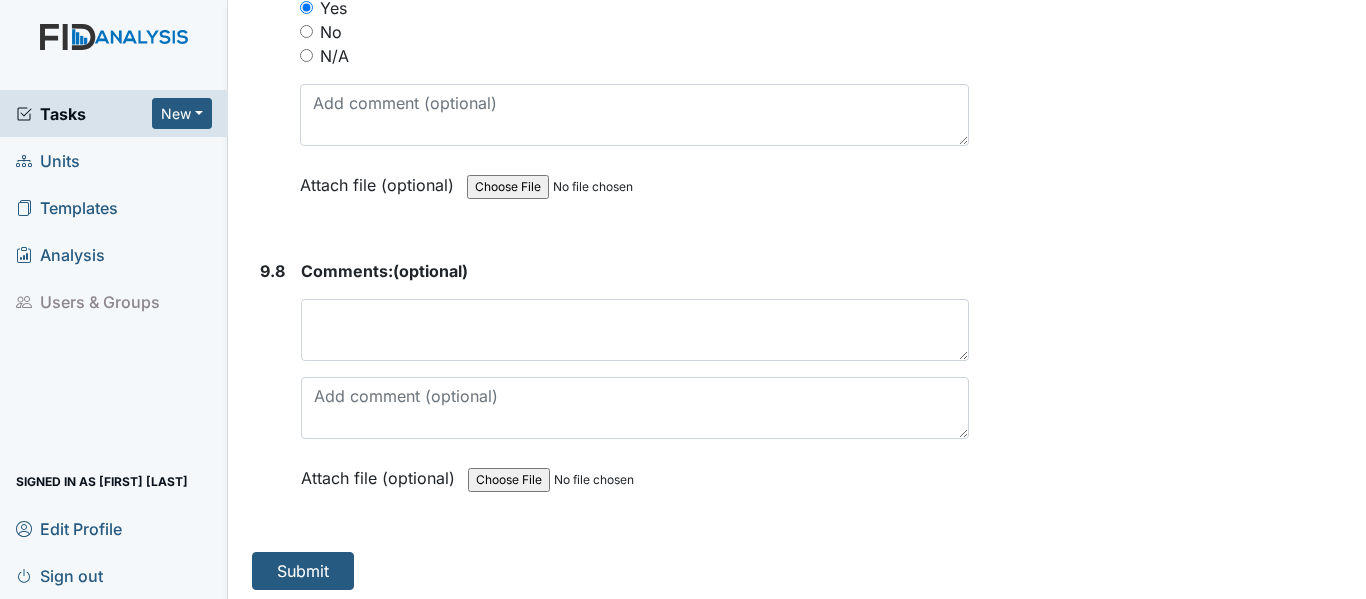 scroll, scrollTop: 23487, scrollLeft: 0, axis: vertical 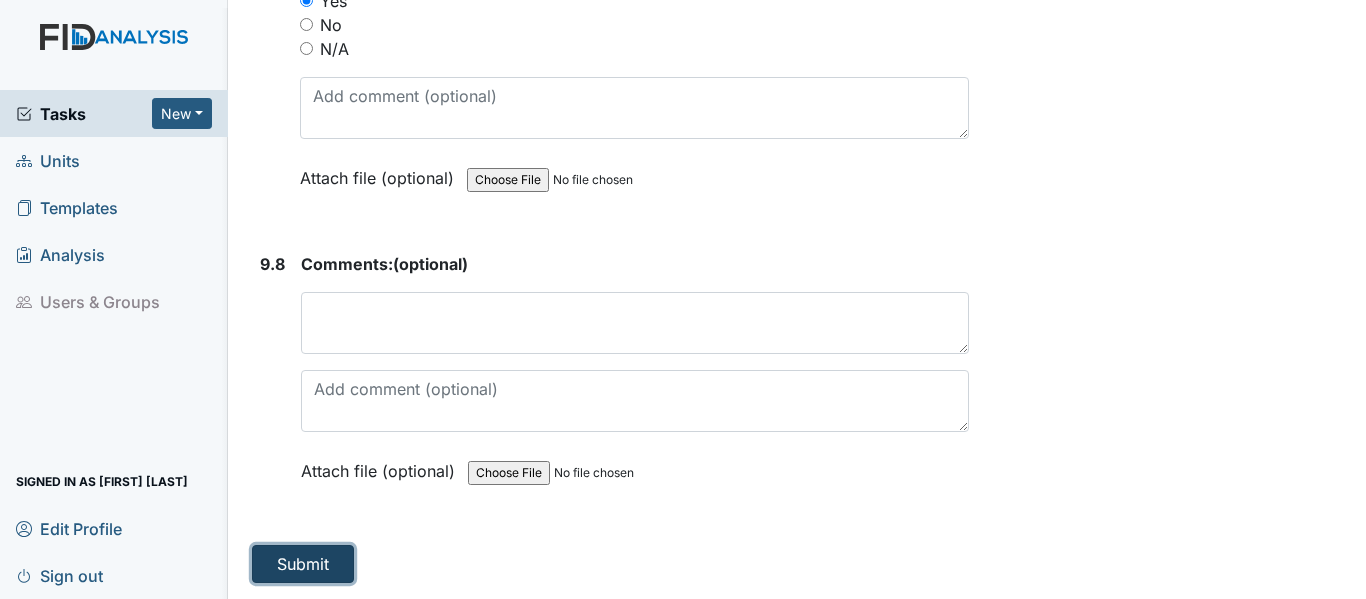 click on "Submit" at bounding box center [303, 564] 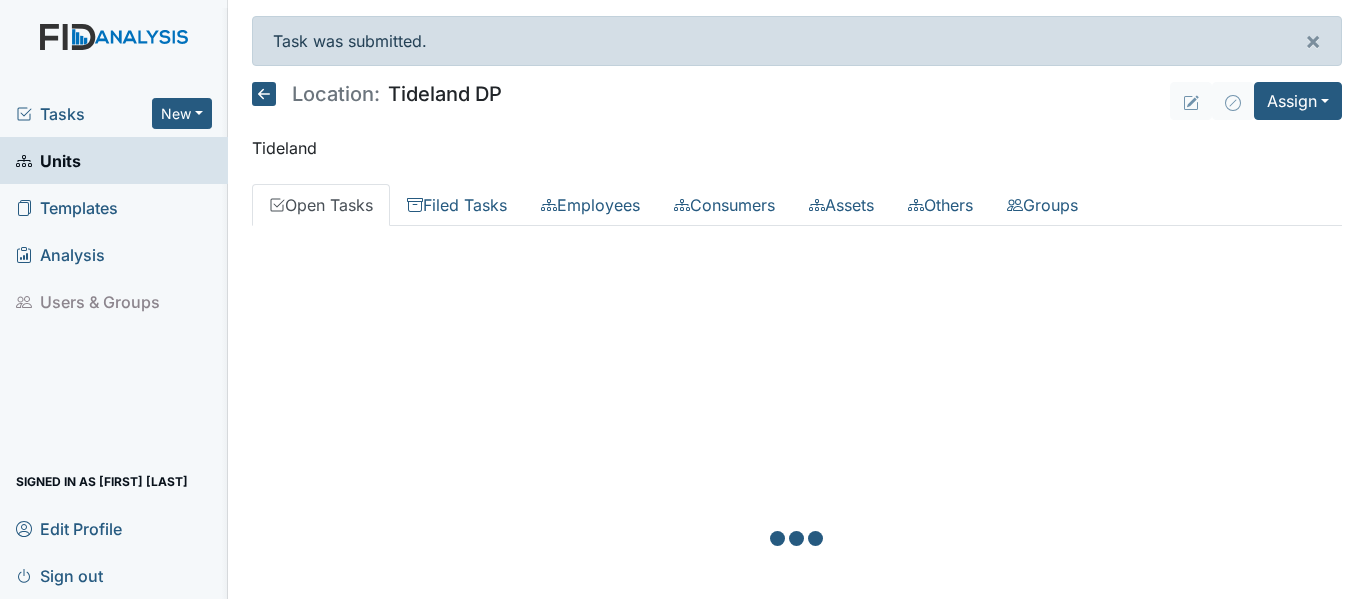 scroll, scrollTop: 0, scrollLeft: 0, axis: both 